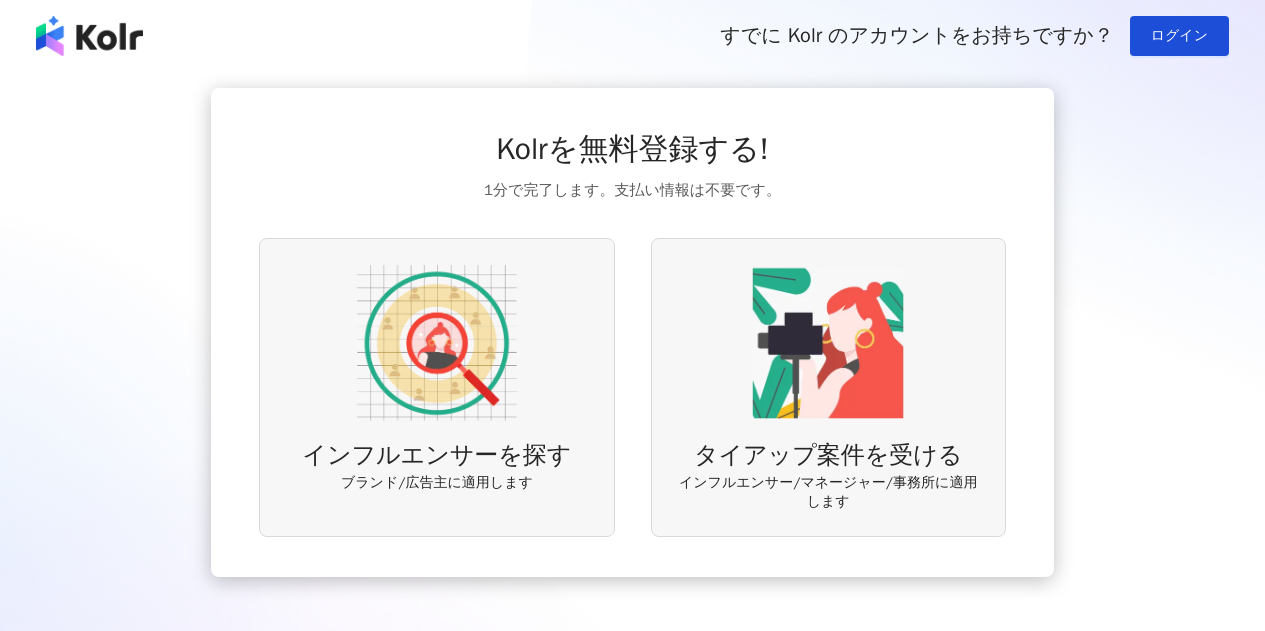 scroll, scrollTop: 0, scrollLeft: 0, axis: both 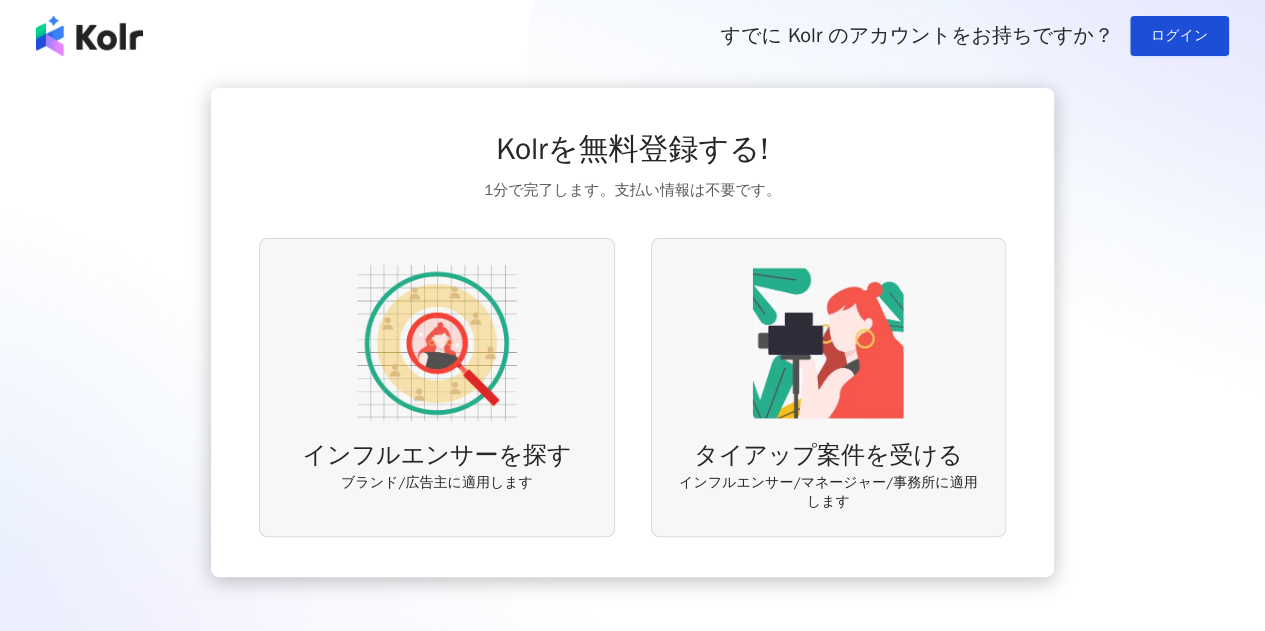 click on "インフルエンサーを探す ブランド/広告主に適用します" at bounding box center [436, 387] 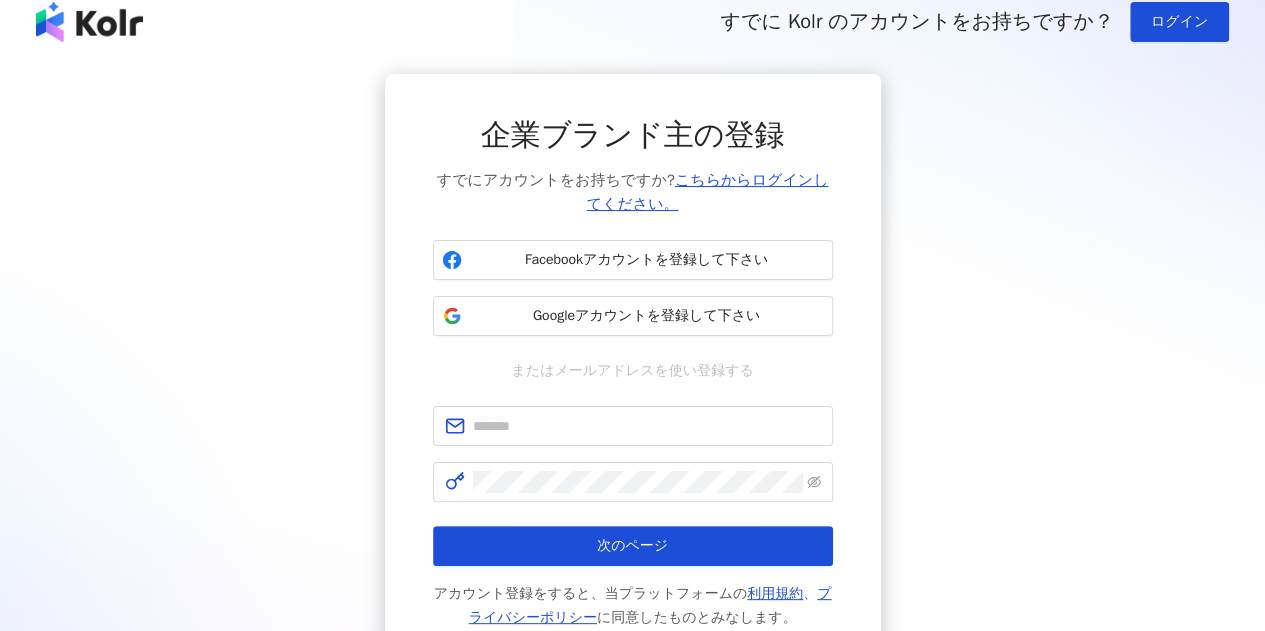 scroll, scrollTop: 100, scrollLeft: 0, axis: vertical 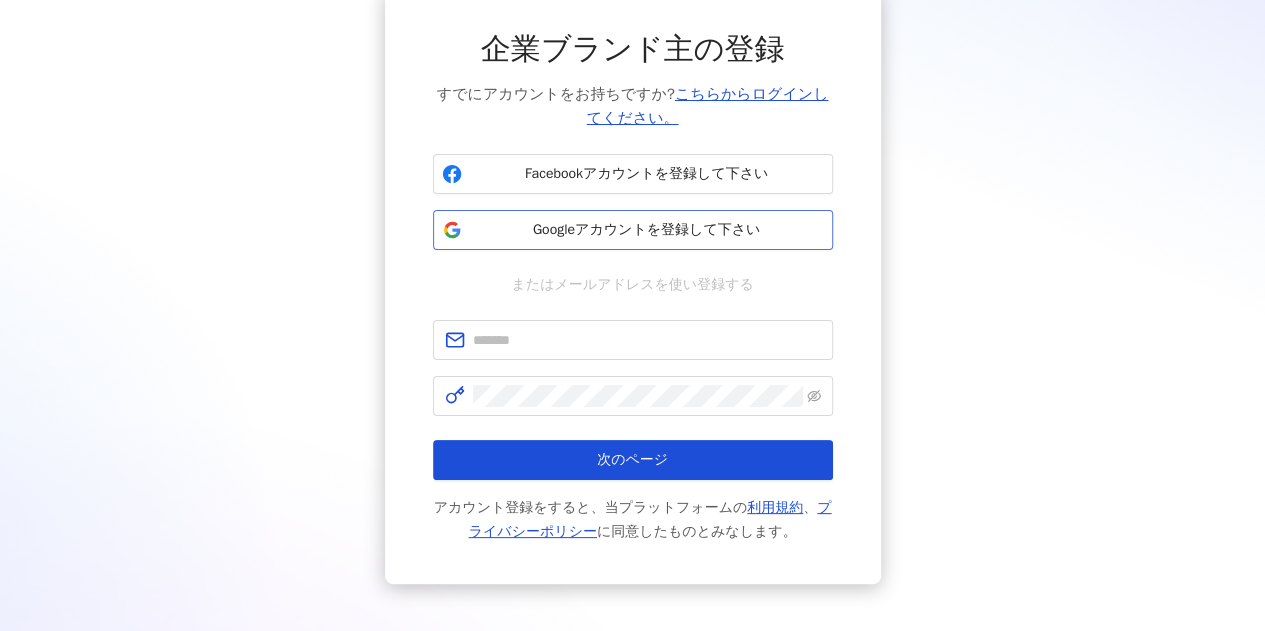 click on "Googleアカウントを登録して下さい" at bounding box center (647, 230) 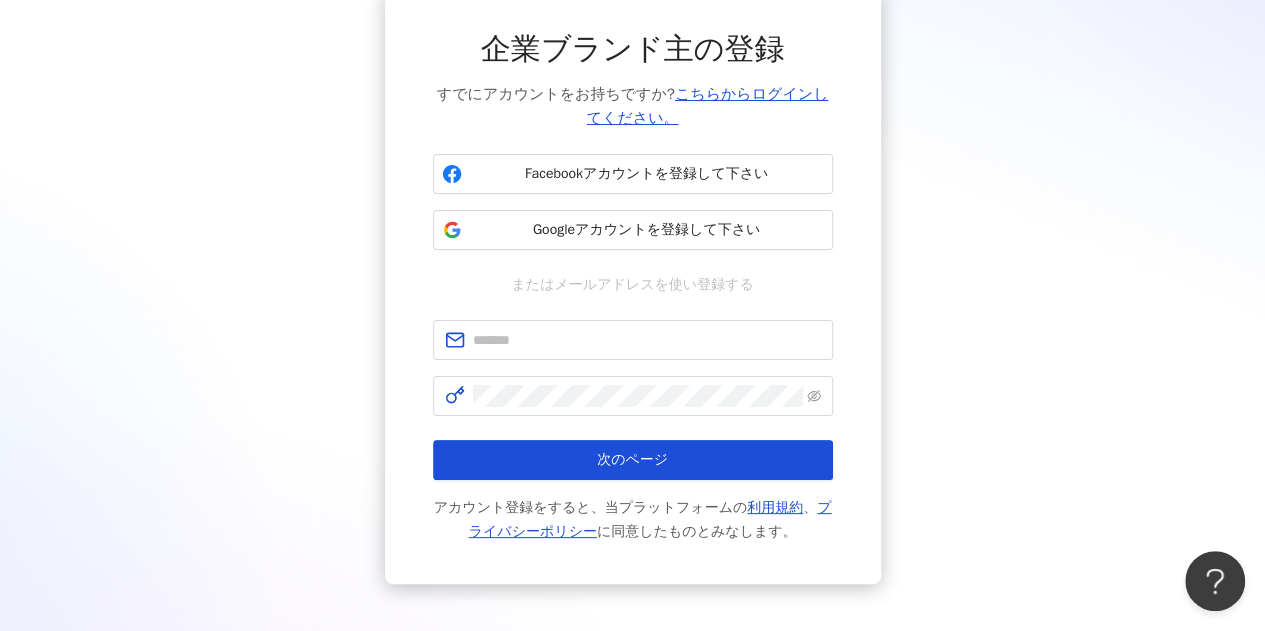 scroll, scrollTop: 0, scrollLeft: 0, axis: both 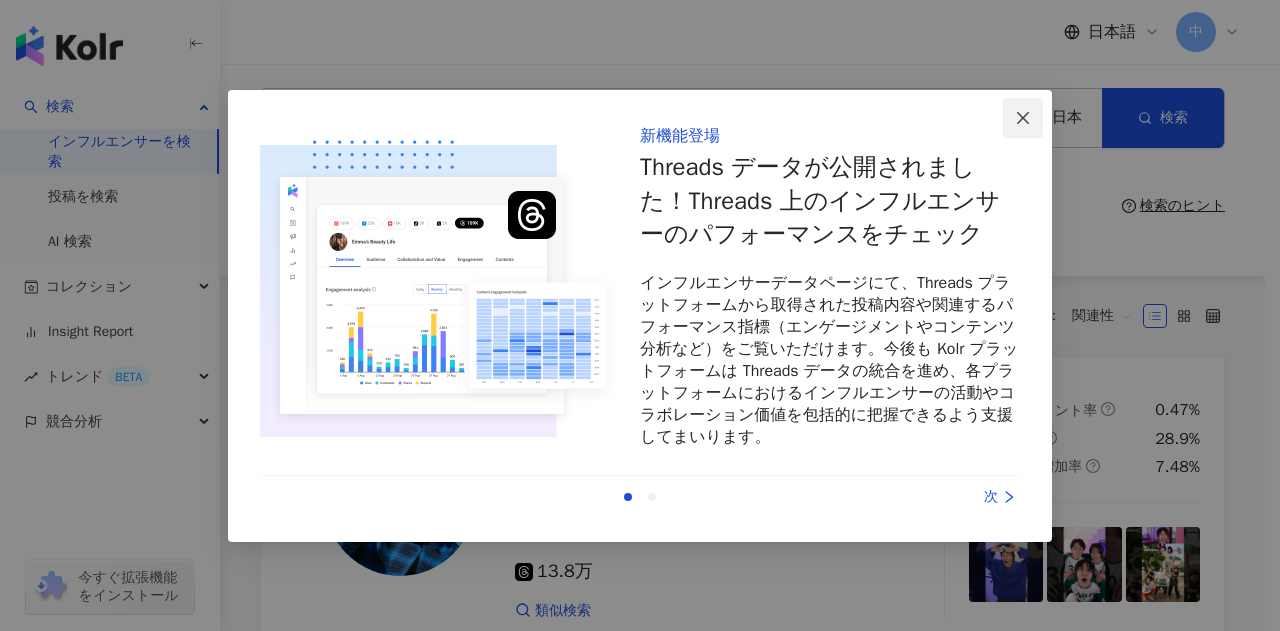 click 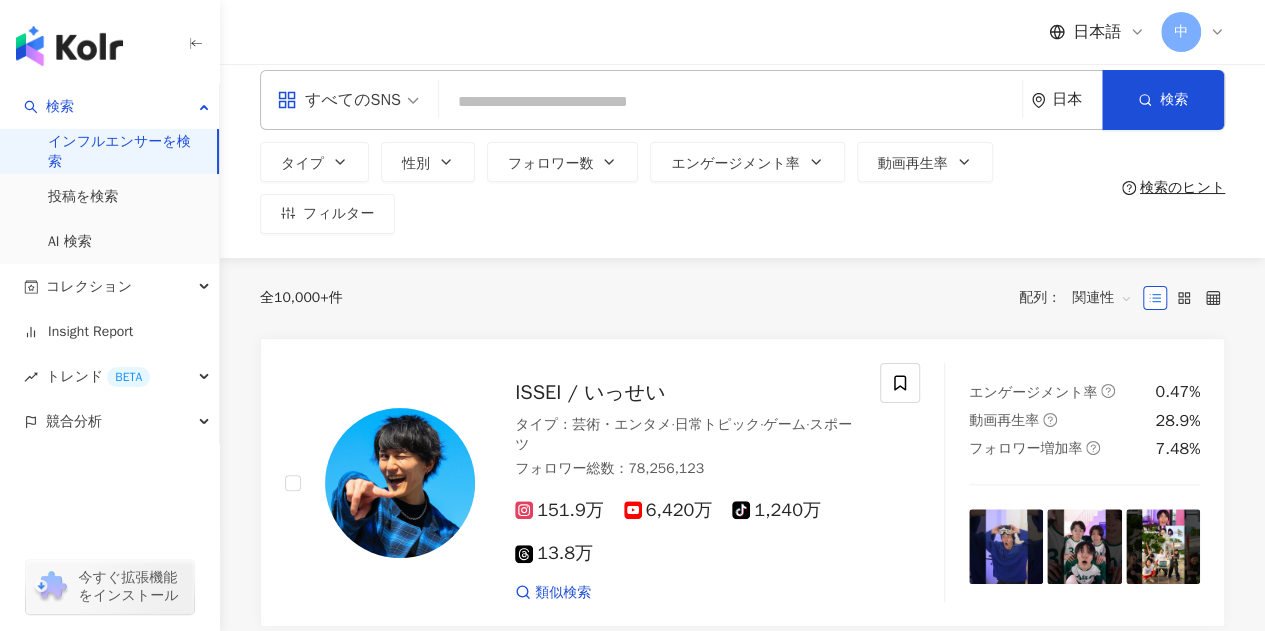 scroll, scrollTop: 0, scrollLeft: 0, axis: both 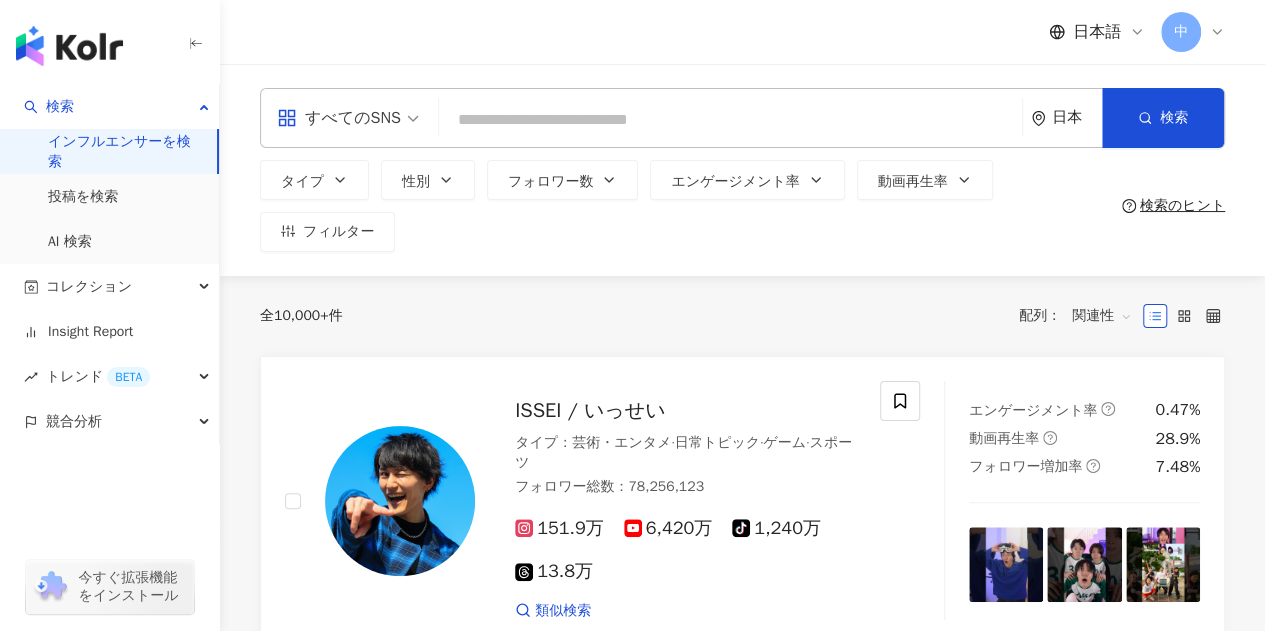click at bounding box center (730, 120) 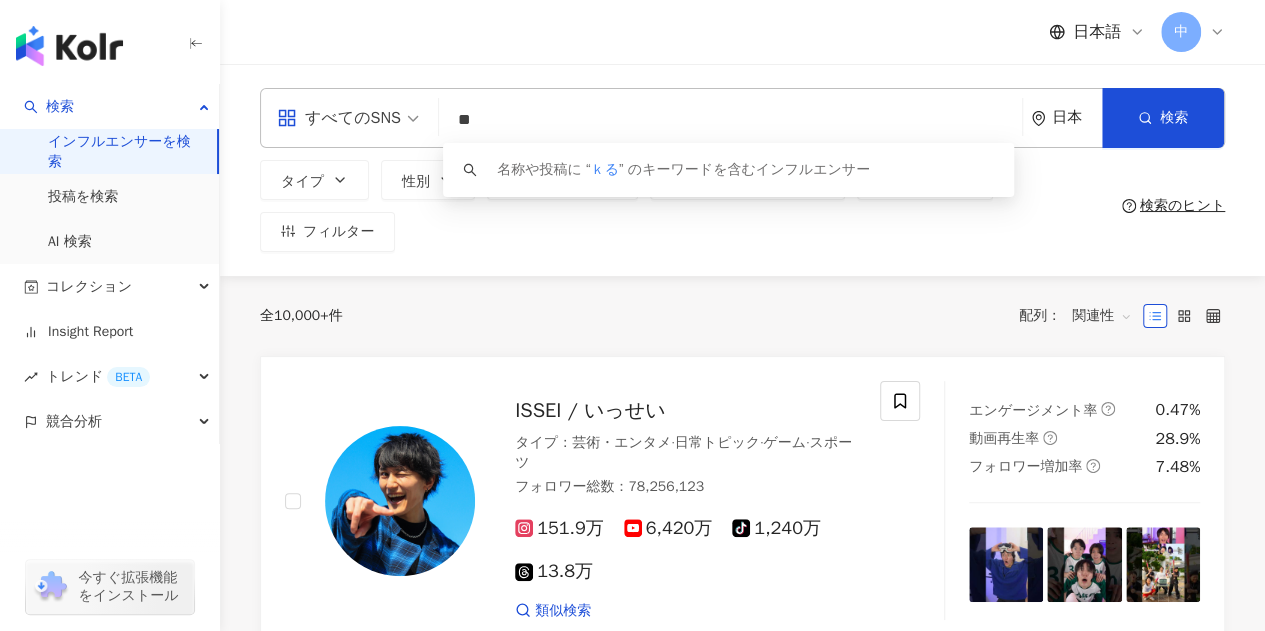 type on "*" 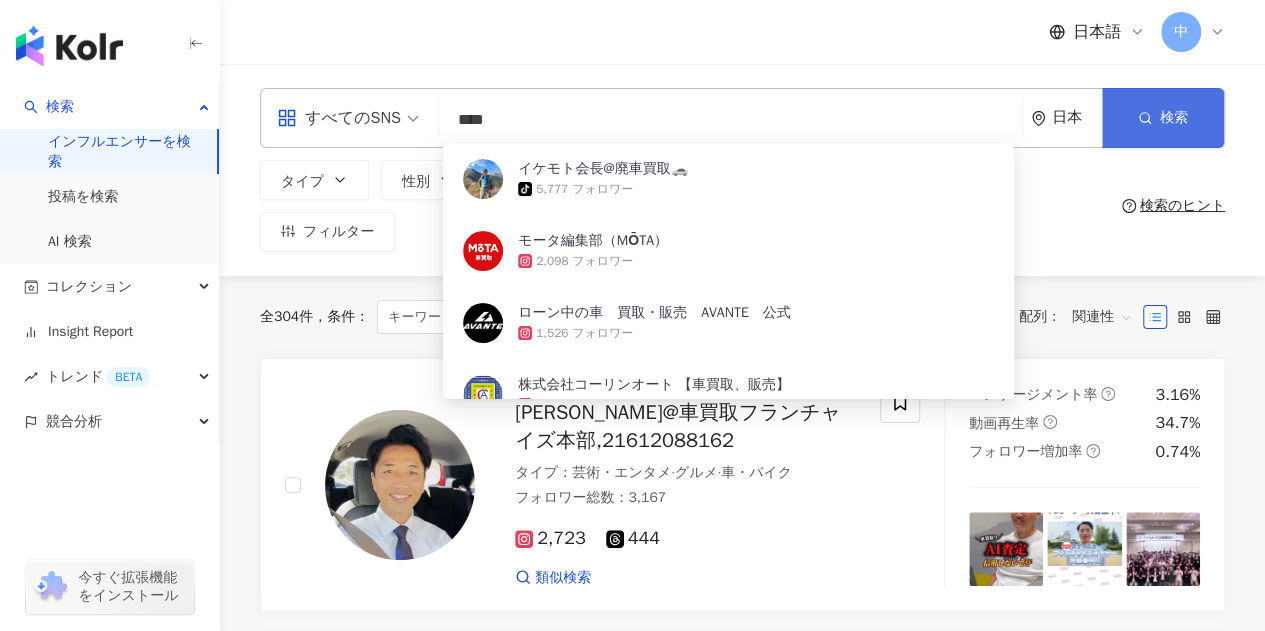 click on "検索" at bounding box center (1174, 118) 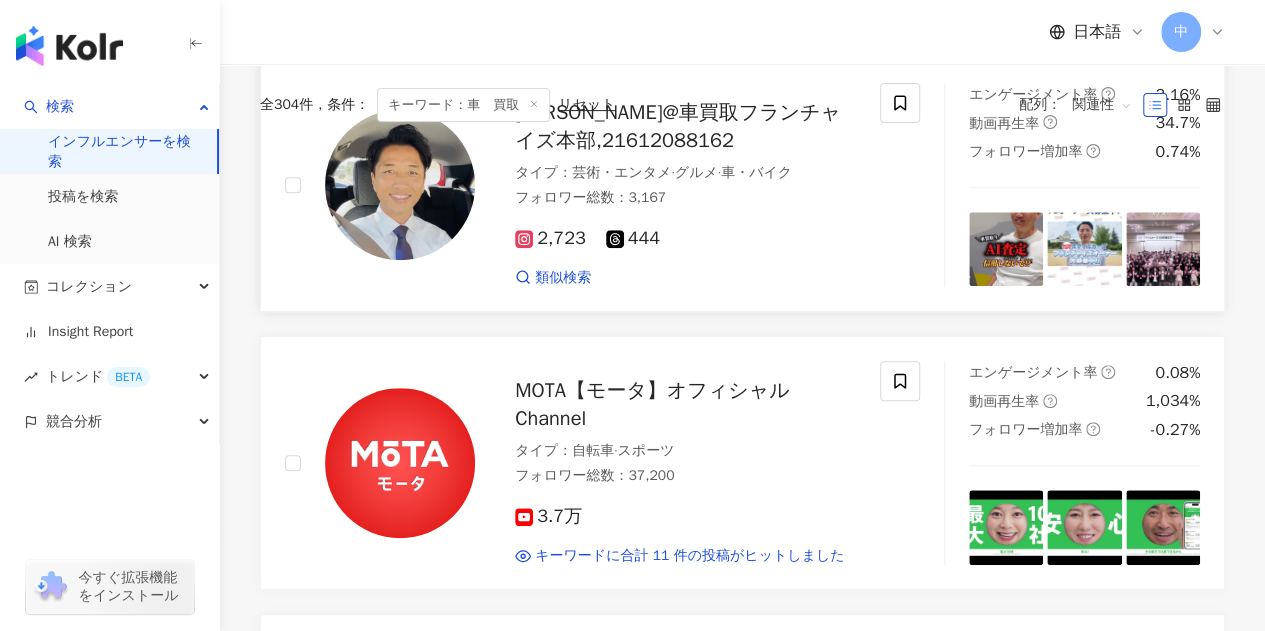 scroll, scrollTop: 0, scrollLeft: 0, axis: both 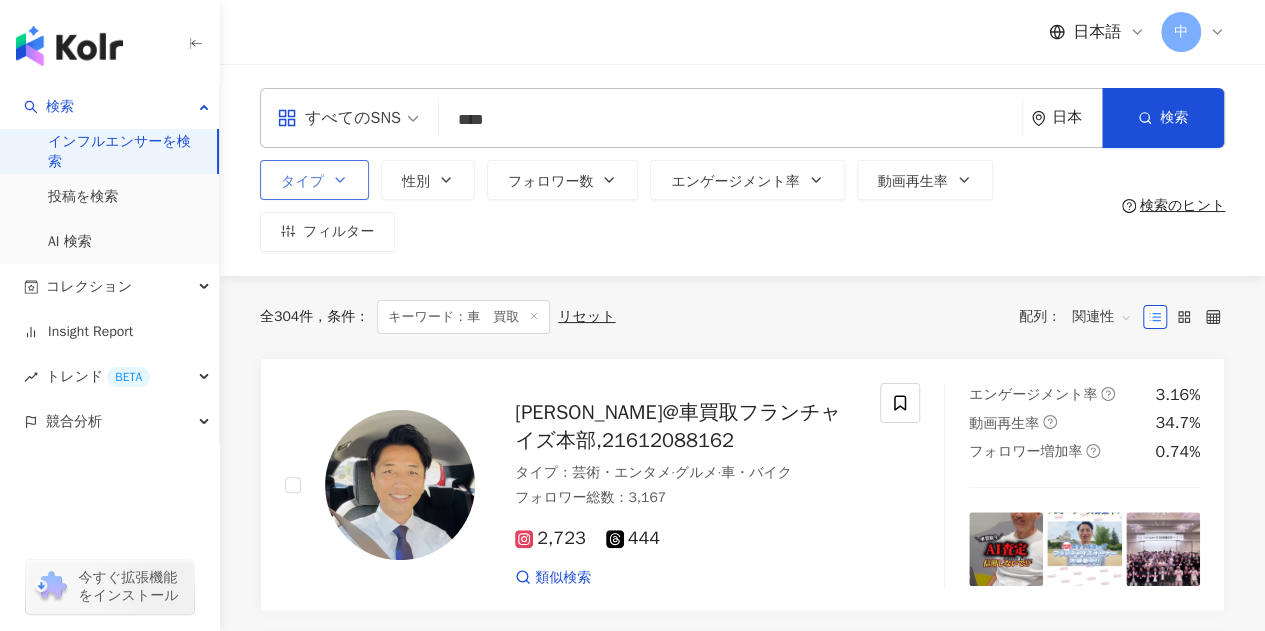 click on "タイプ" at bounding box center (314, 180) 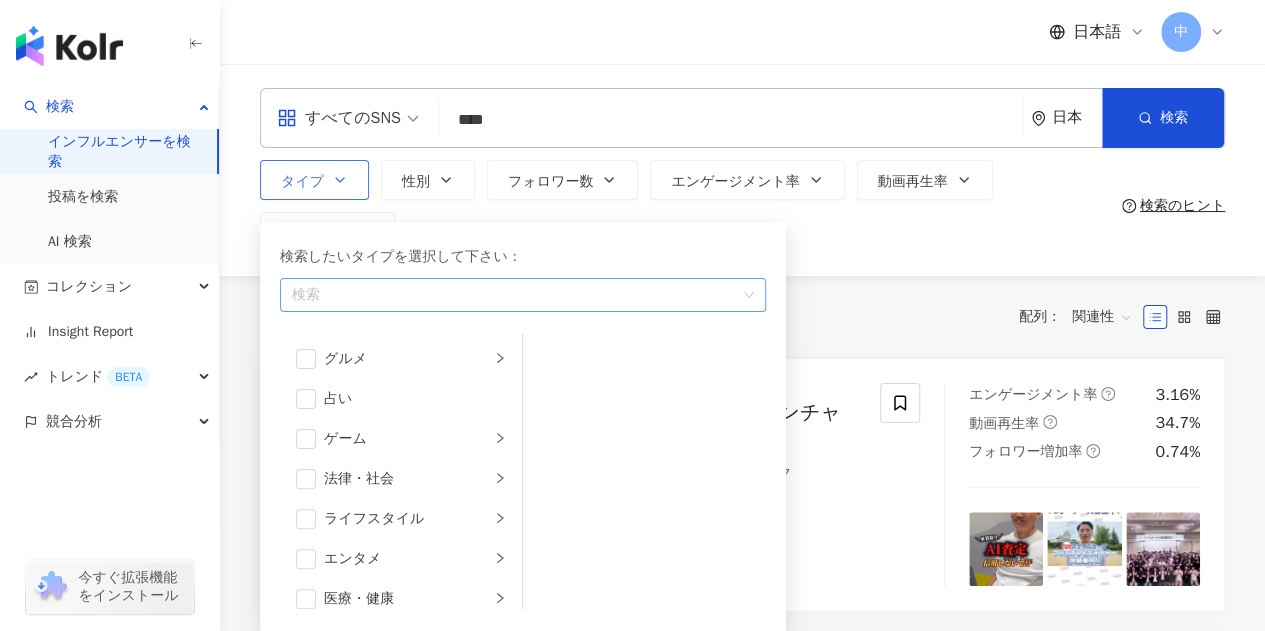 scroll, scrollTop: 300, scrollLeft: 0, axis: vertical 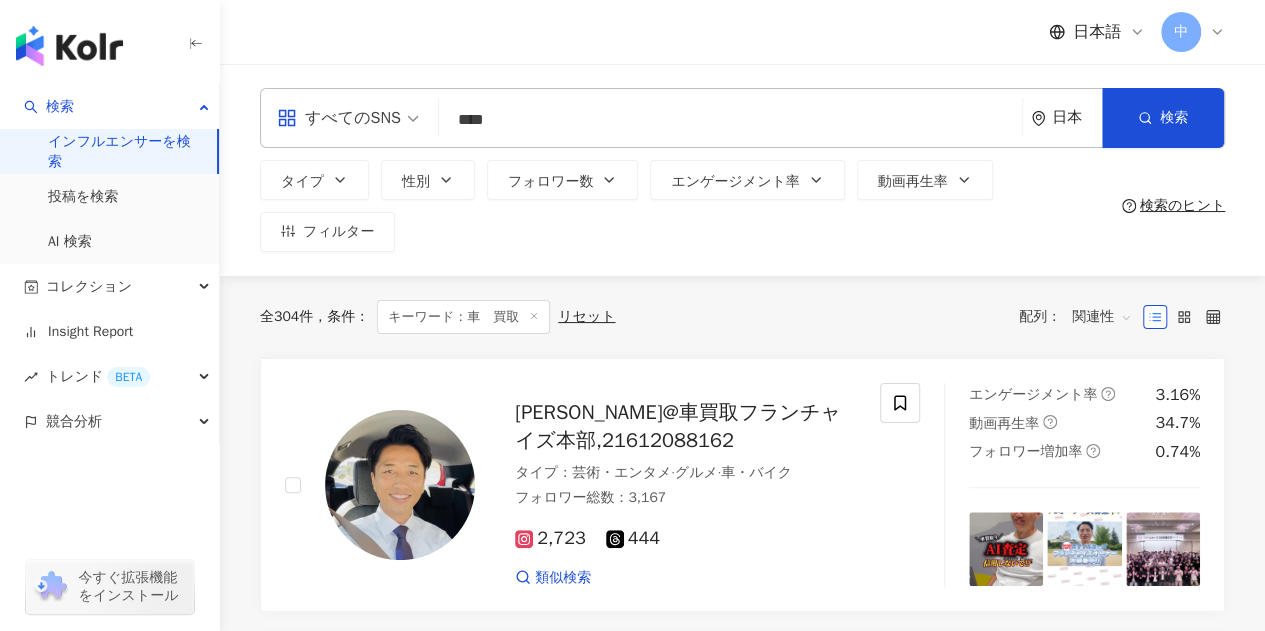 click on "日本語 中" at bounding box center (742, 32) 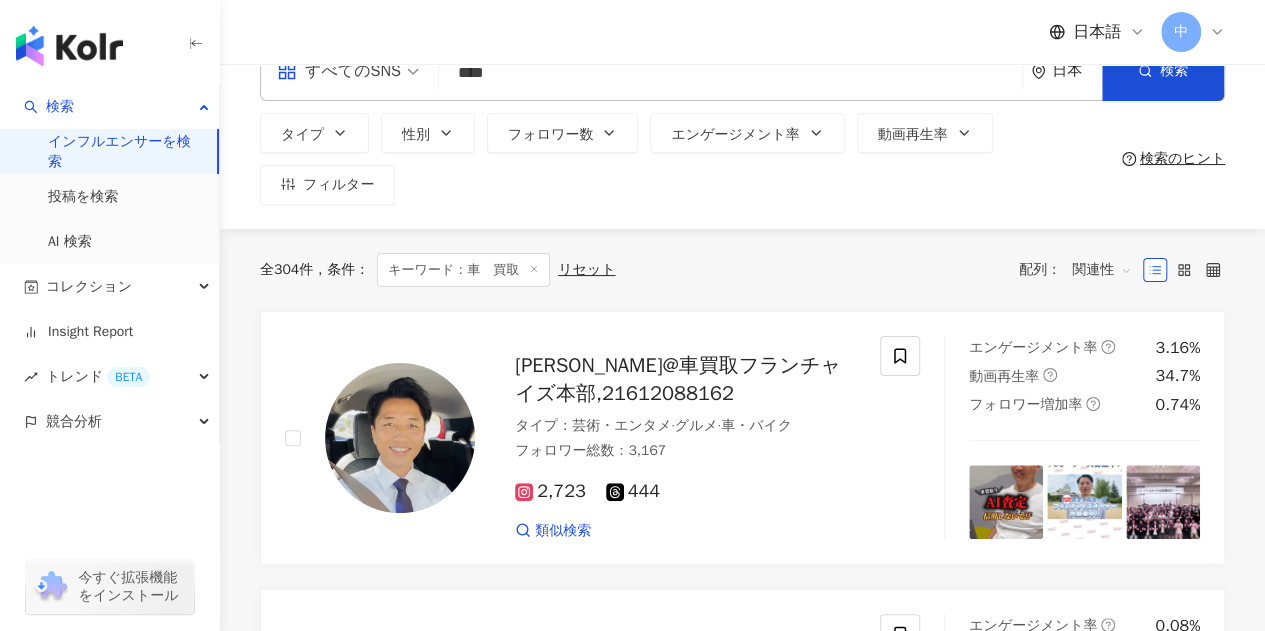 scroll, scrollTop: 0, scrollLeft: 0, axis: both 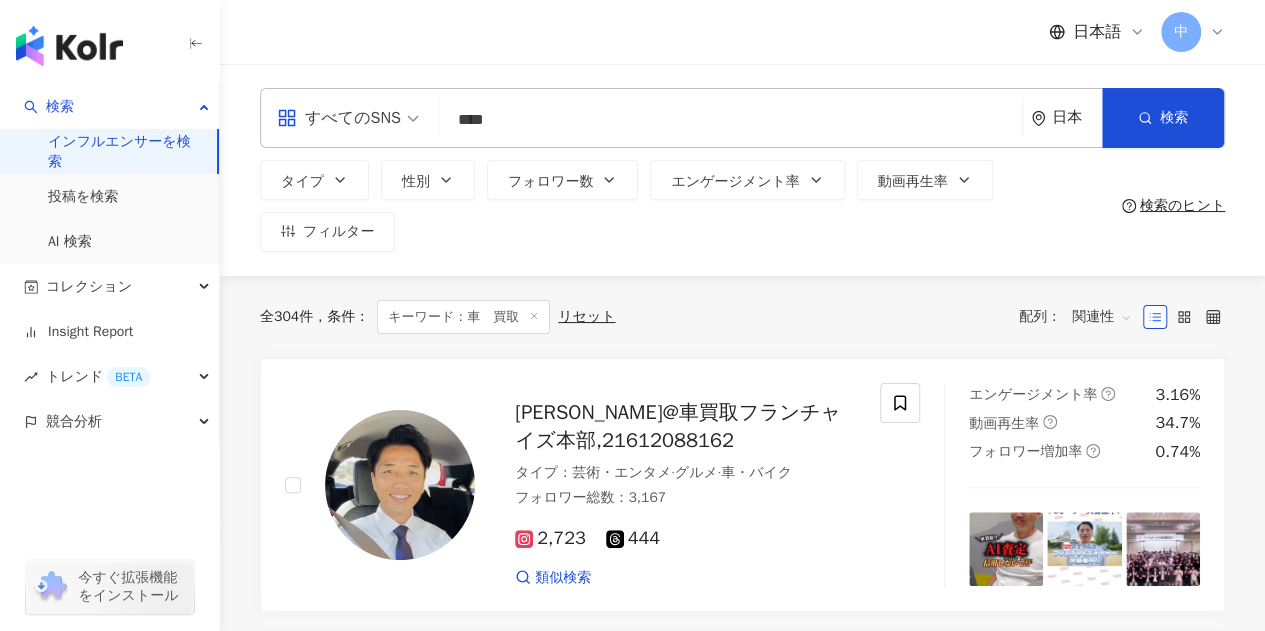 click on "****" at bounding box center [730, 120] 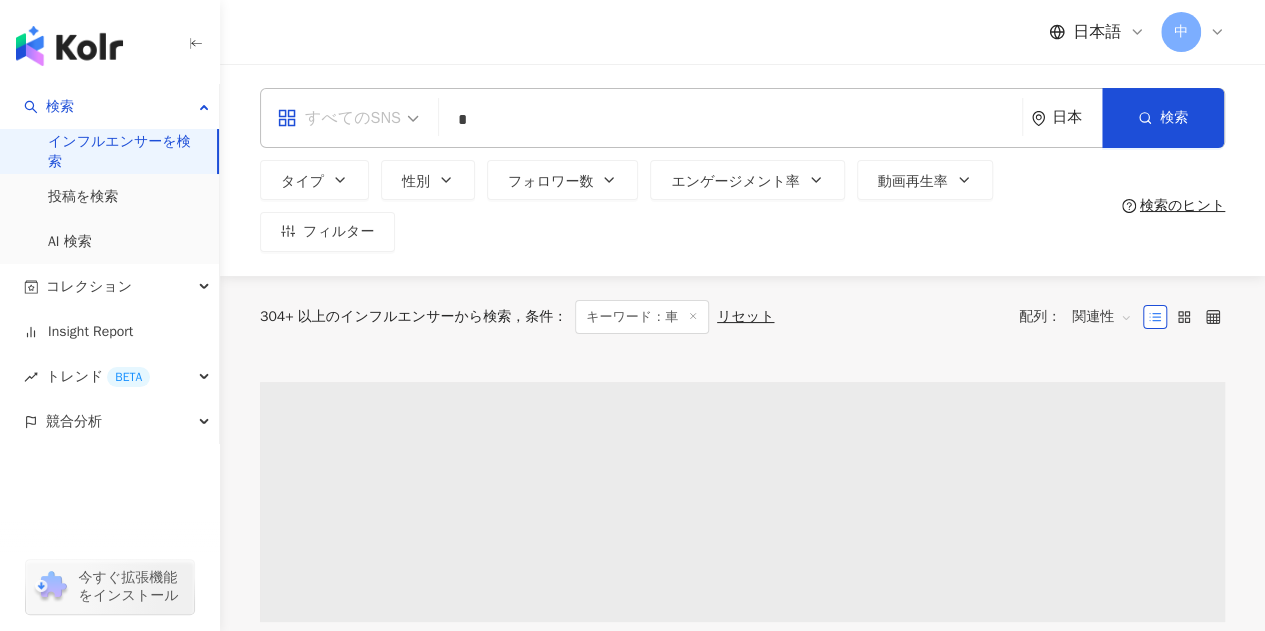 click on "すべてのSNS" at bounding box center [339, 118] 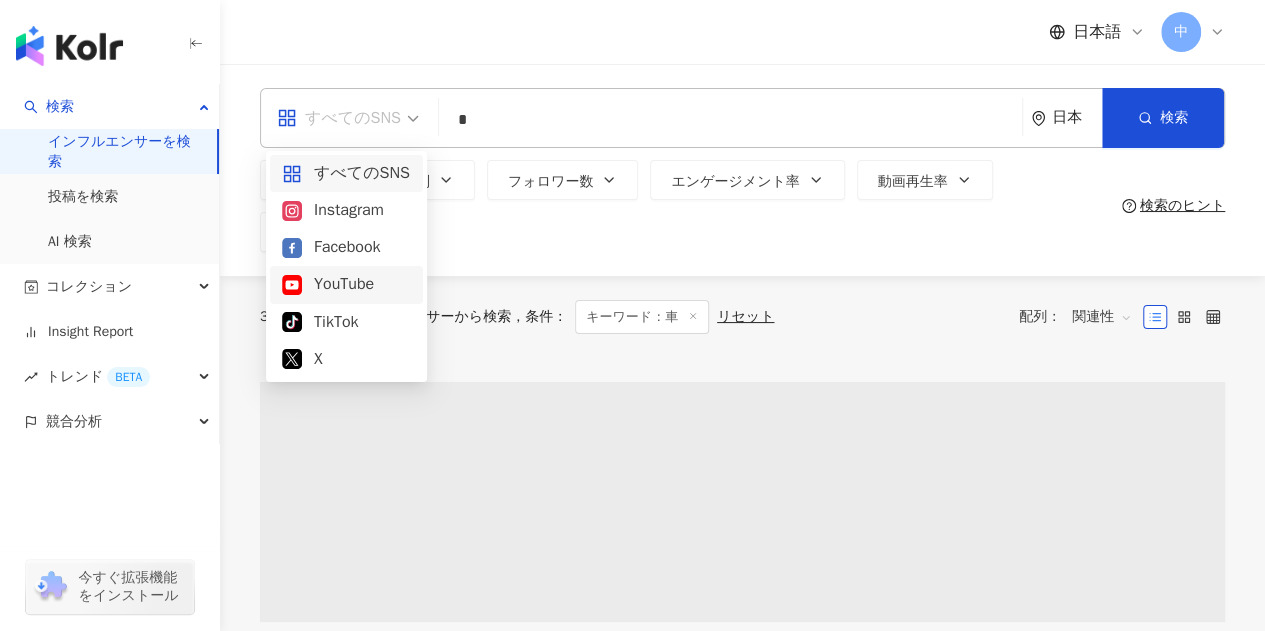click on "YouTube" at bounding box center (346, 284) 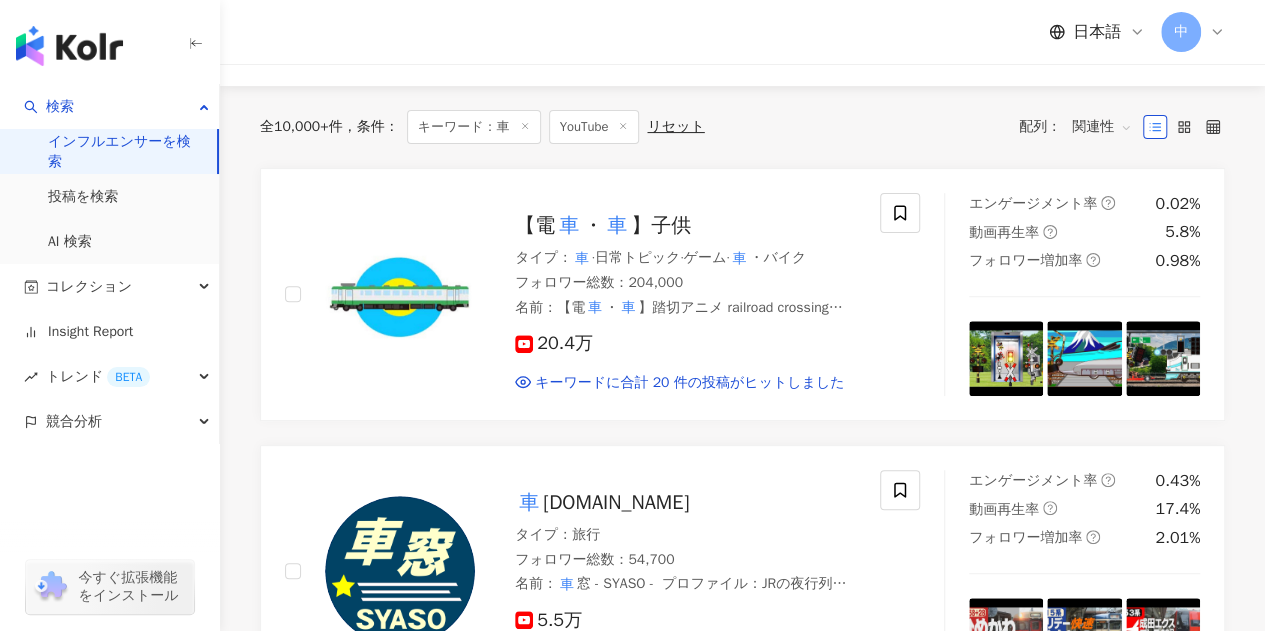 scroll, scrollTop: 300, scrollLeft: 0, axis: vertical 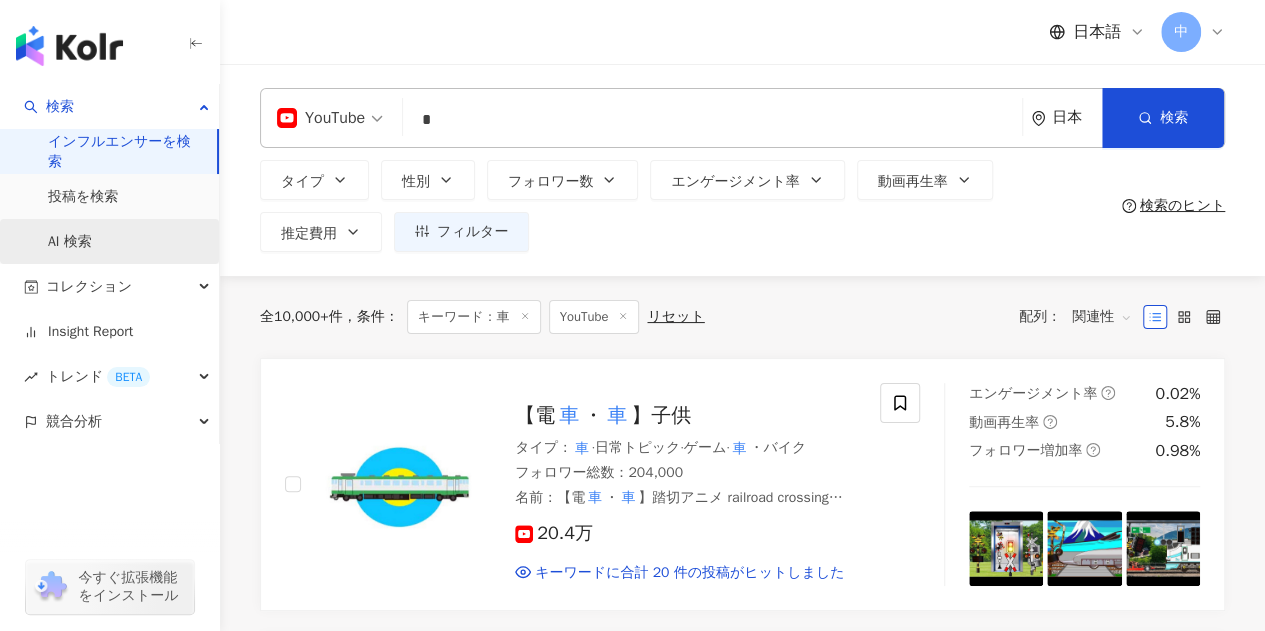 click on "AI 検索" at bounding box center [70, 242] 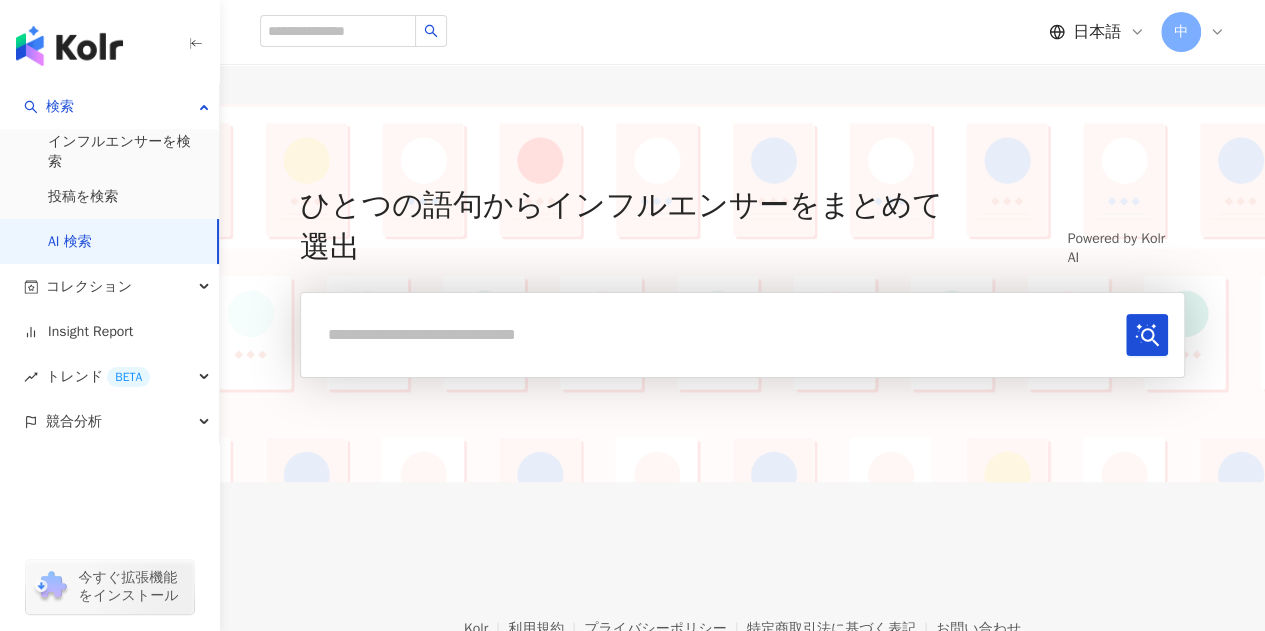 click at bounding box center (717, 334) 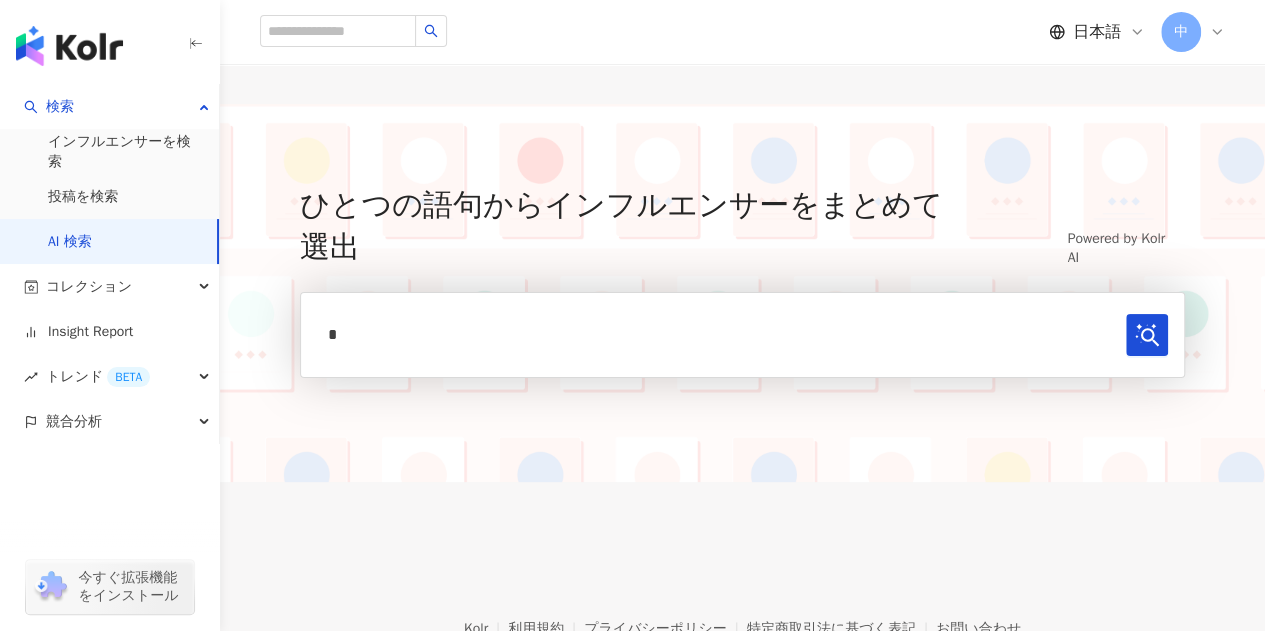 type on "*" 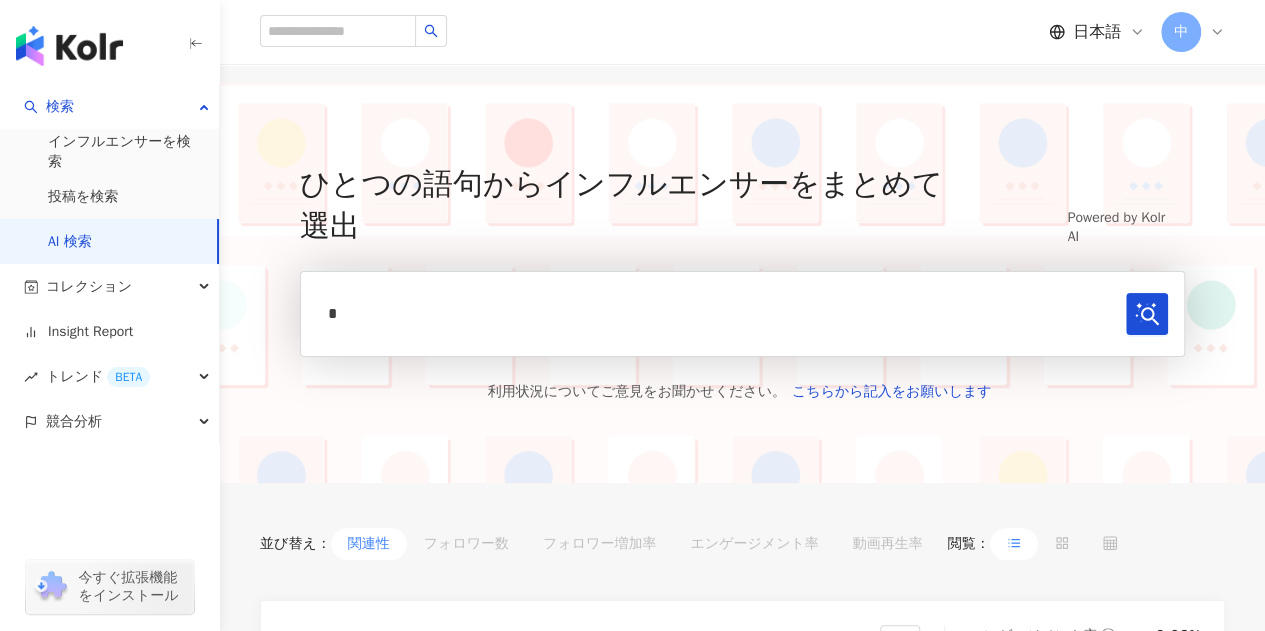 scroll, scrollTop: 0, scrollLeft: 0, axis: both 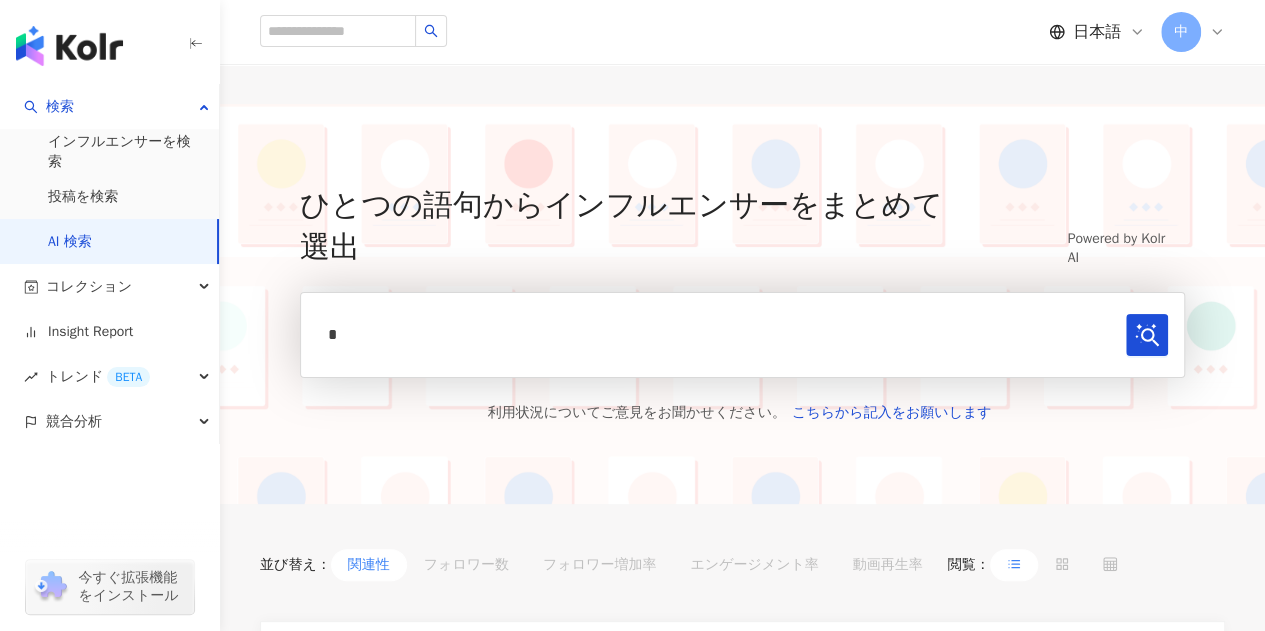 click on "*" at bounding box center [717, 334] 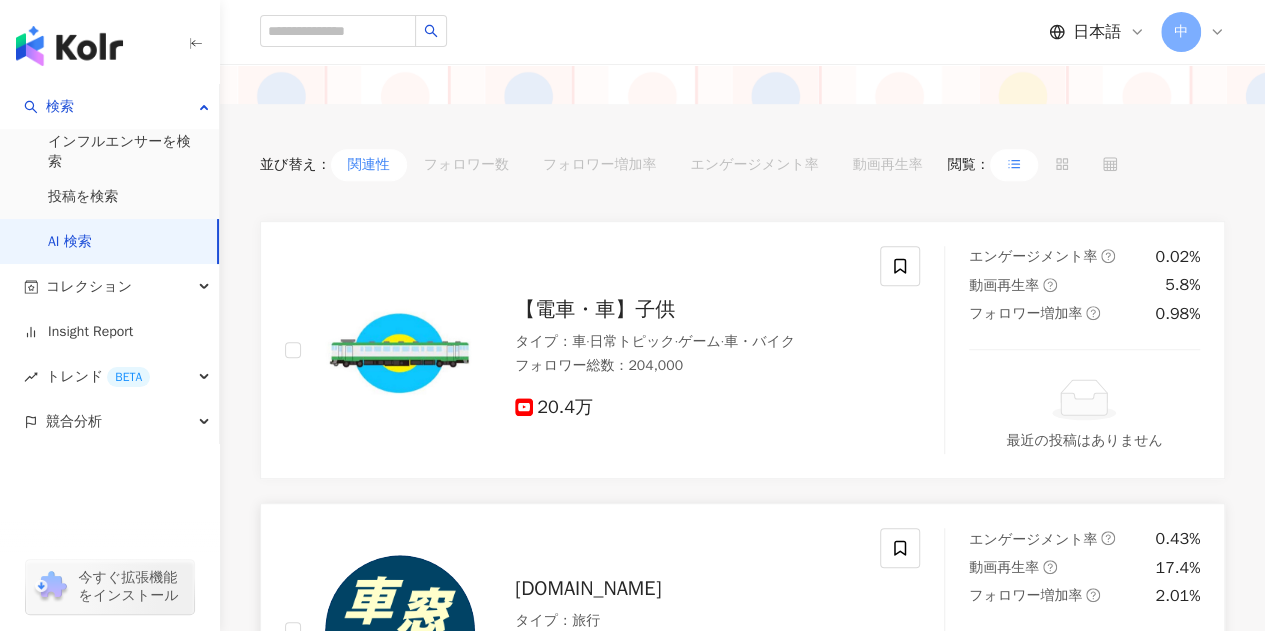 scroll, scrollTop: 600, scrollLeft: 0, axis: vertical 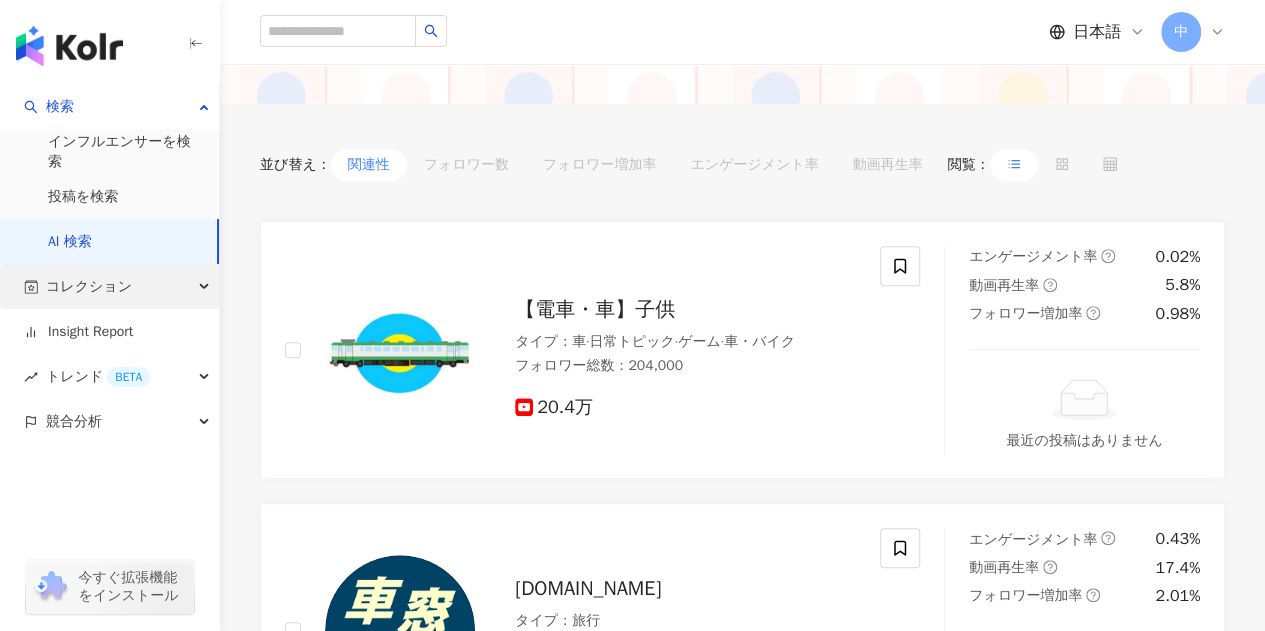 click on "コレクション" at bounding box center [109, 286] 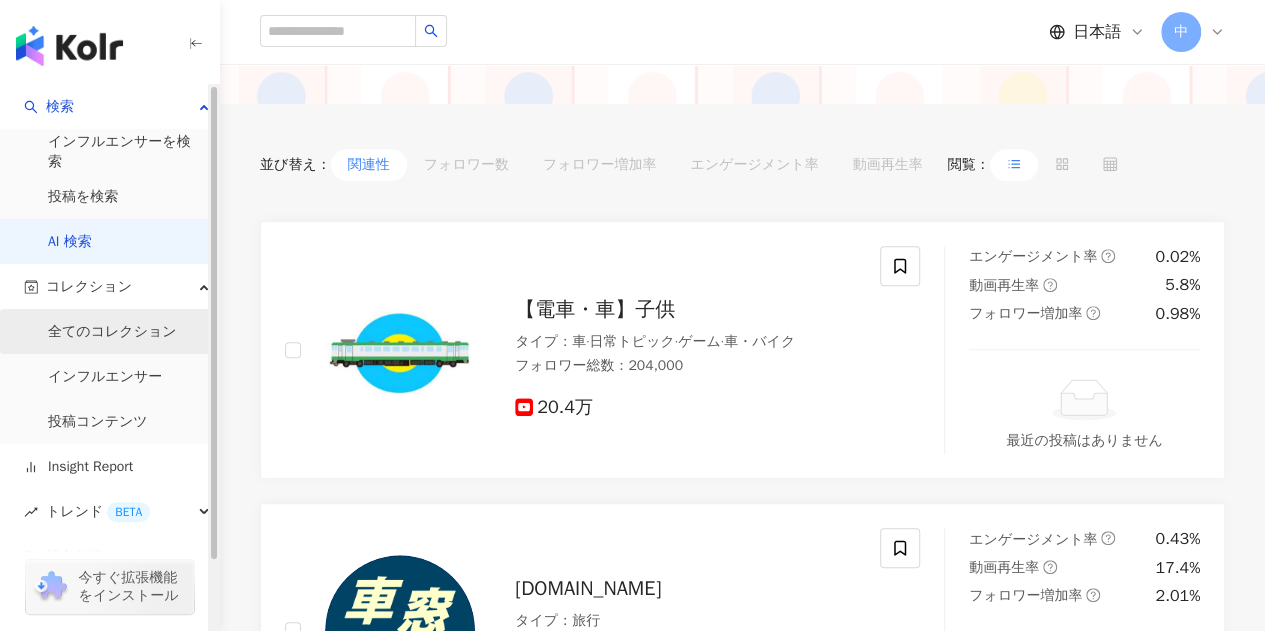 click on "全てのコレクション" at bounding box center (112, 332) 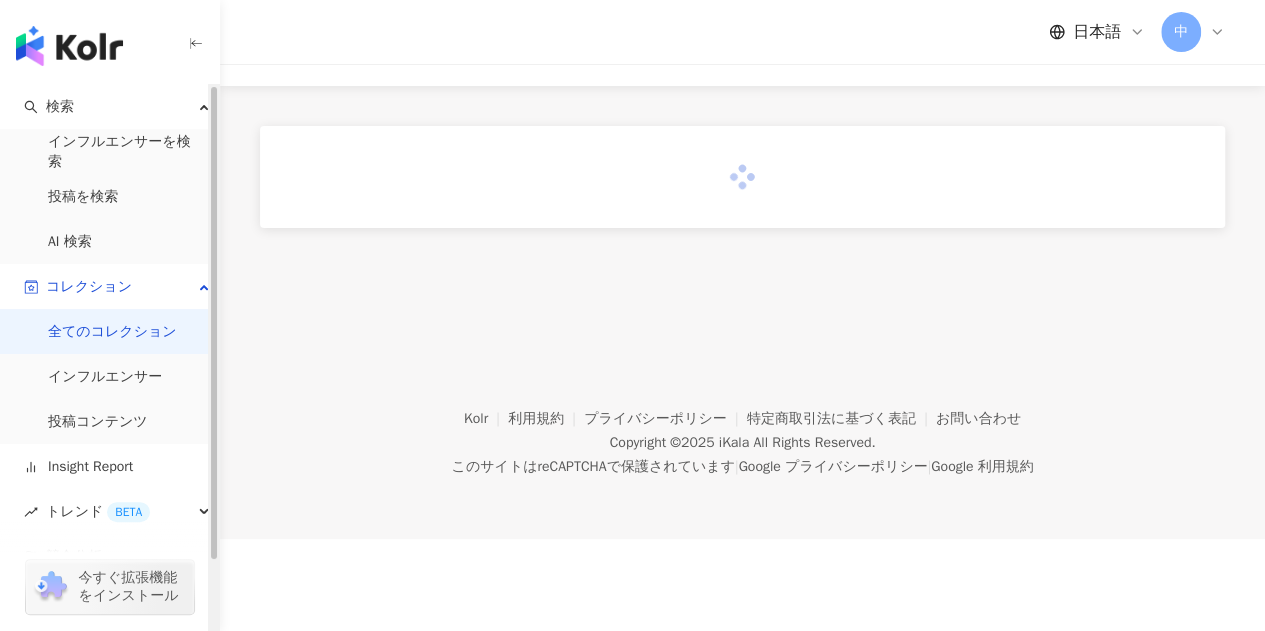 scroll, scrollTop: 0, scrollLeft: 0, axis: both 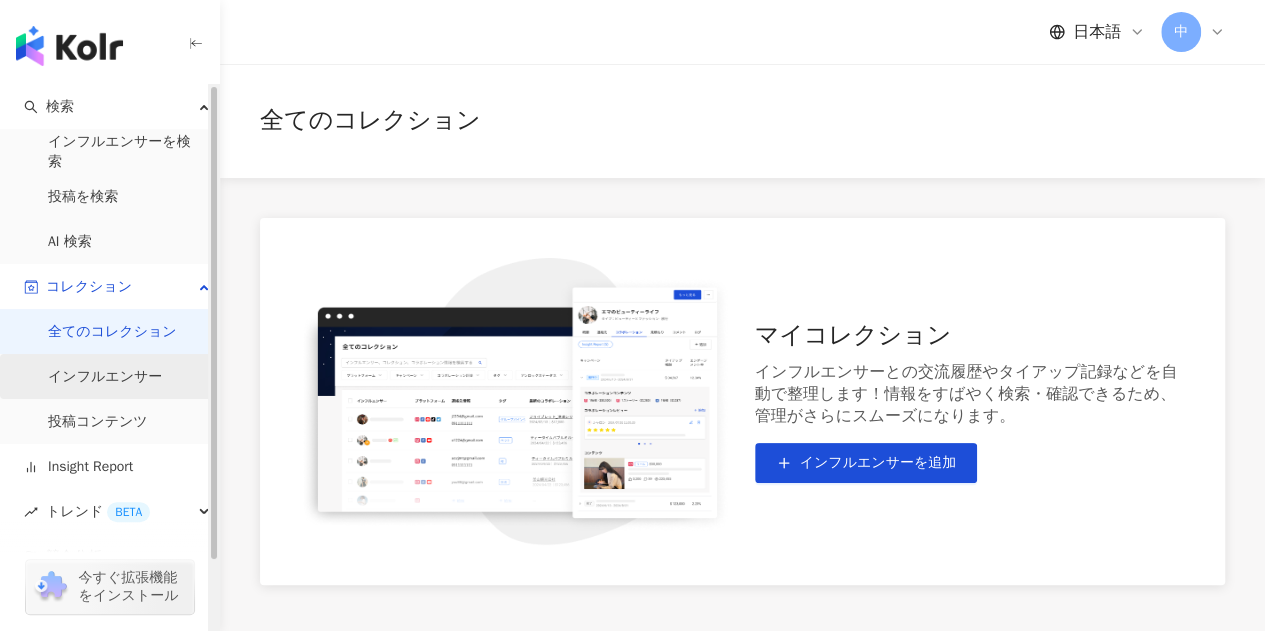 click on "インフルエンサー" at bounding box center [105, 377] 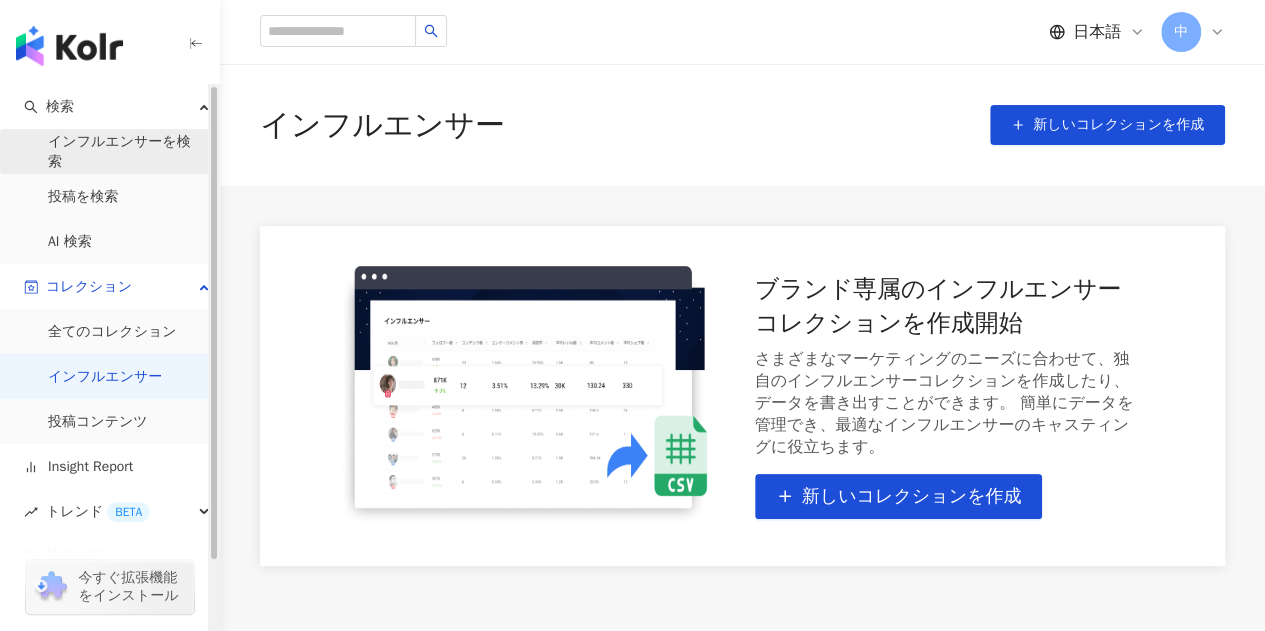 click on "インフルエンサーを検索" at bounding box center [125, 151] 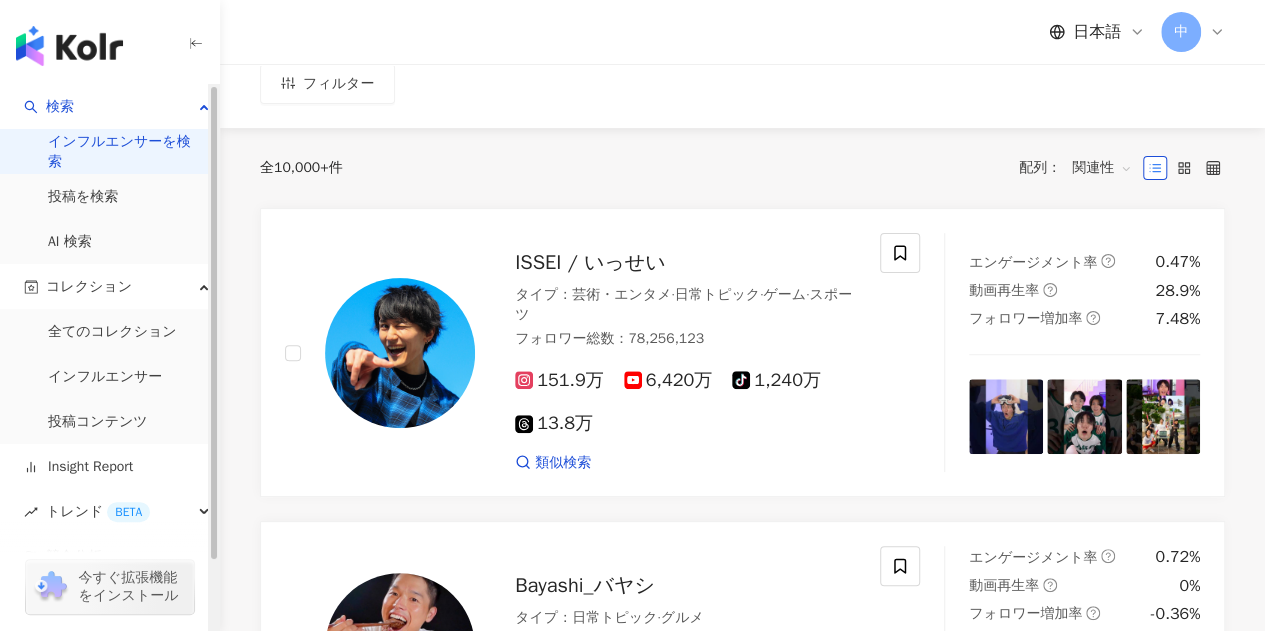 scroll, scrollTop: 0, scrollLeft: 0, axis: both 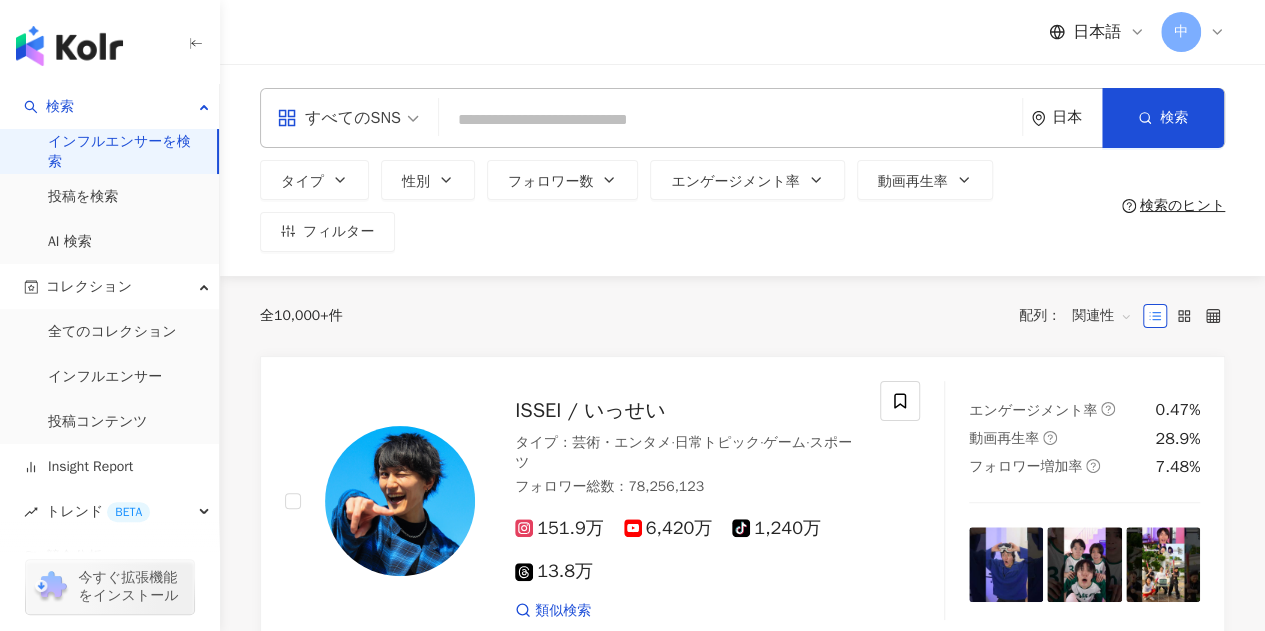 click at bounding box center (730, 120) 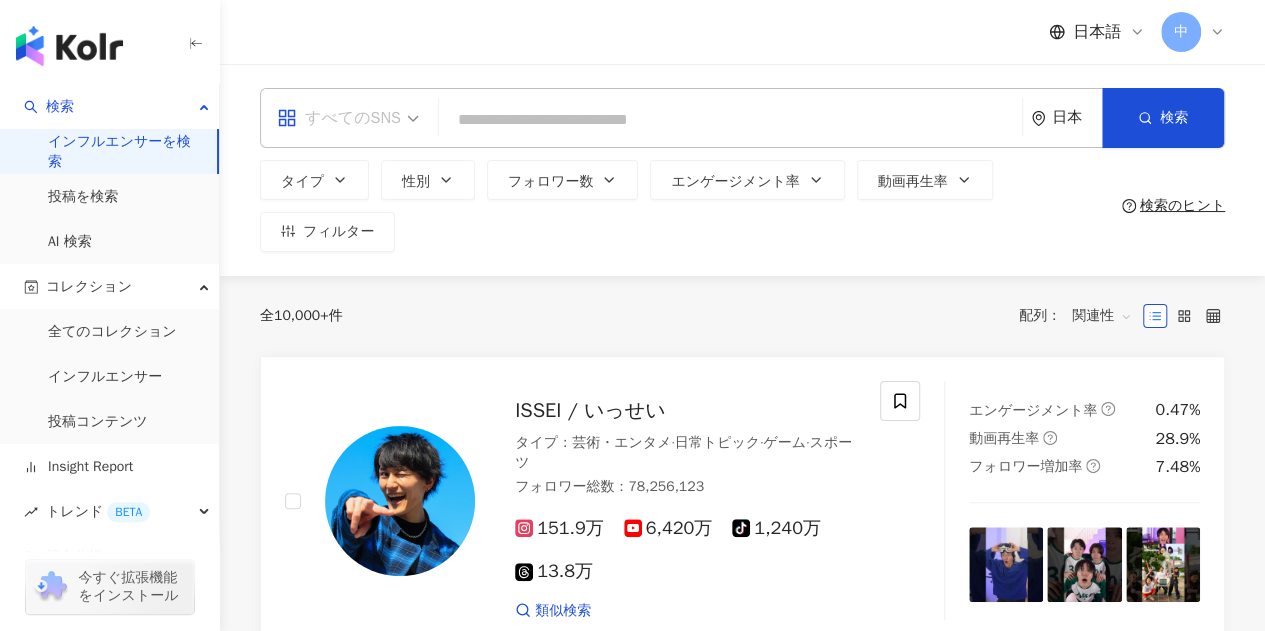 click on "すべてのSNS" at bounding box center (339, 118) 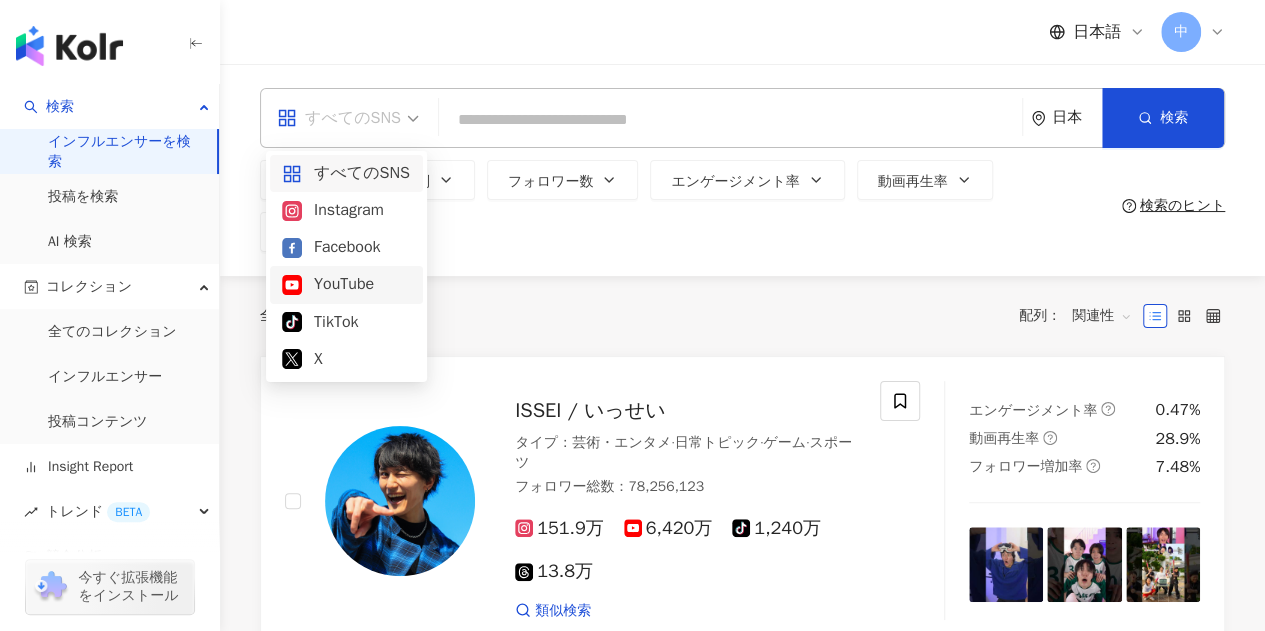 click on "YouTube" at bounding box center [346, 284] 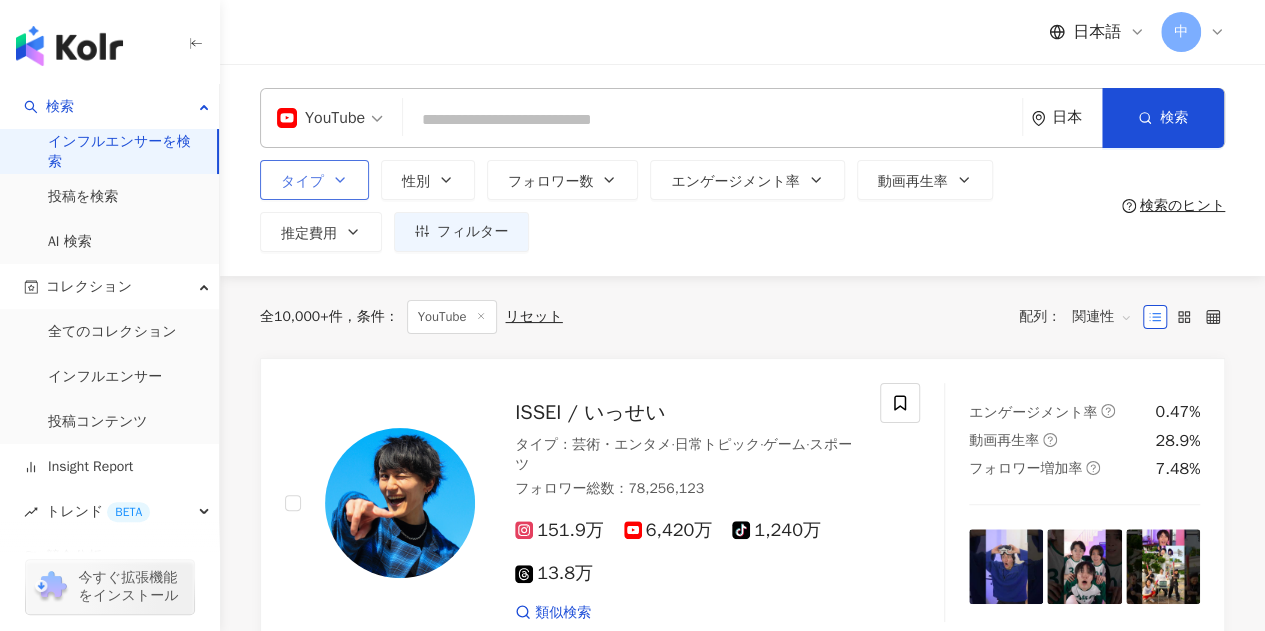 click on "タイプ" at bounding box center (302, 182) 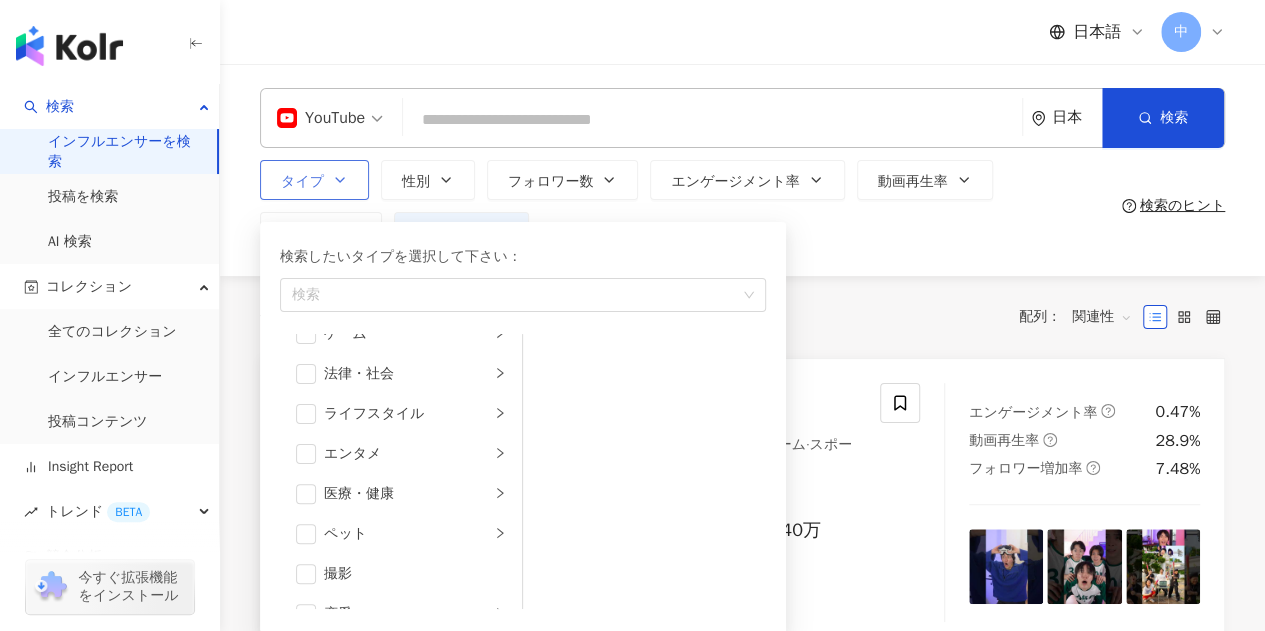 scroll, scrollTop: 600, scrollLeft: 0, axis: vertical 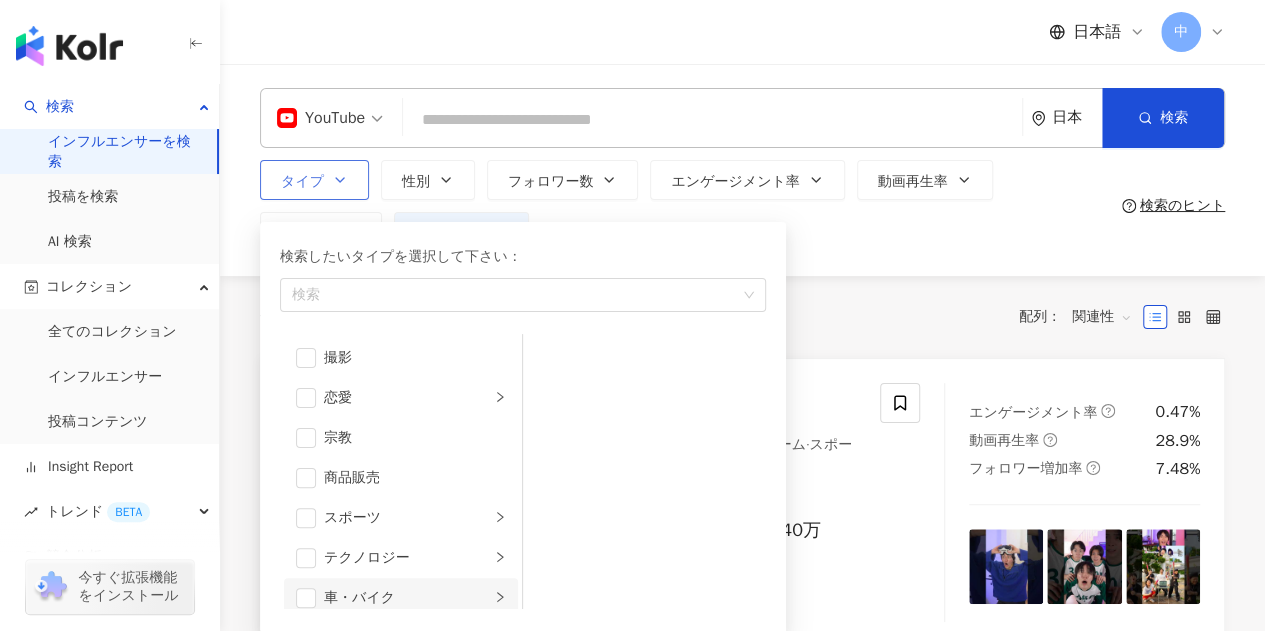 click on "車・バイク" at bounding box center [407, 598] 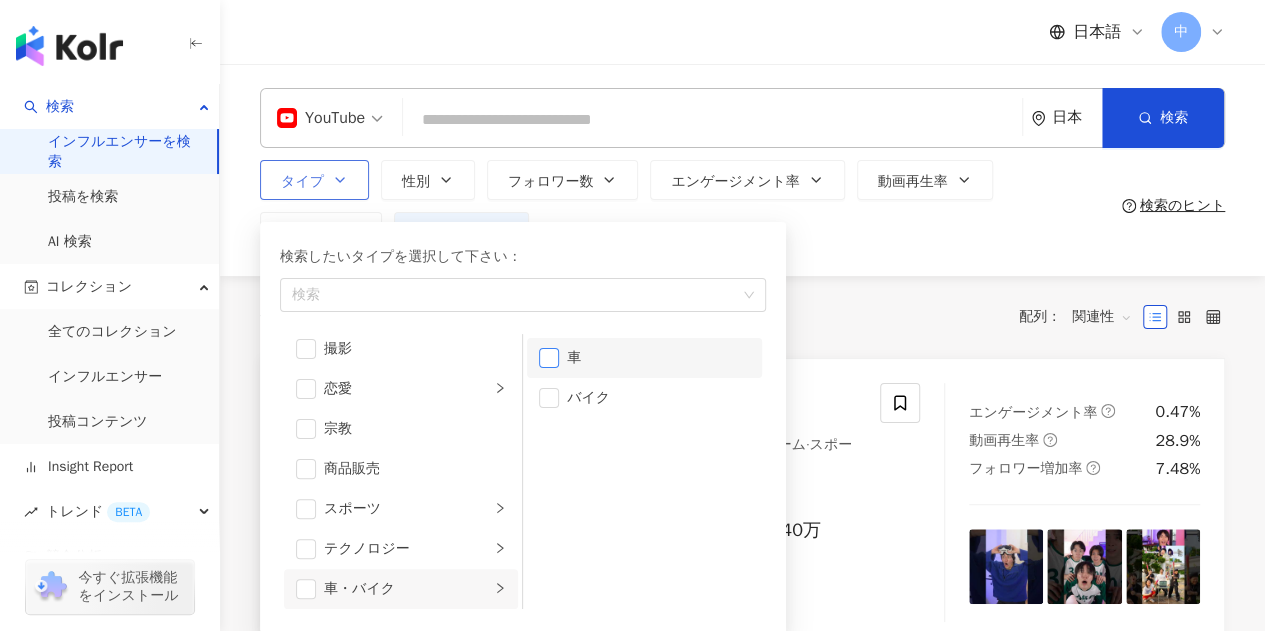 click on "車" at bounding box center [644, 358] 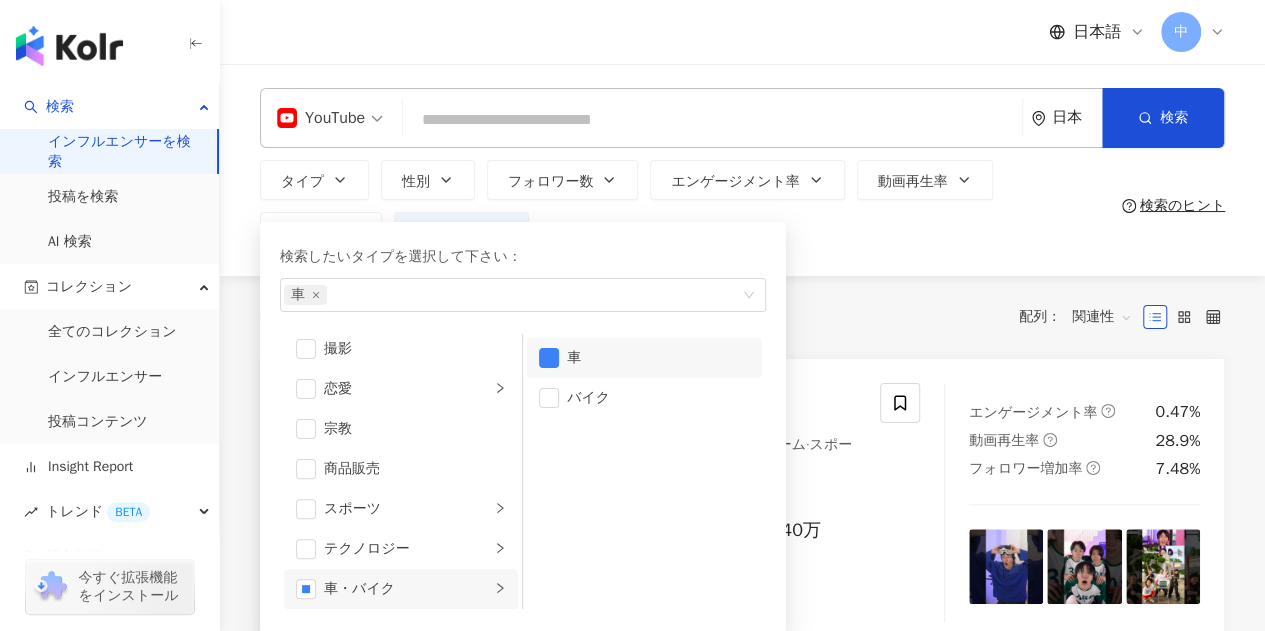 click on "全  10,000+  件 条件 ： YouTube リセット 配列： 関連性" at bounding box center (742, 317) 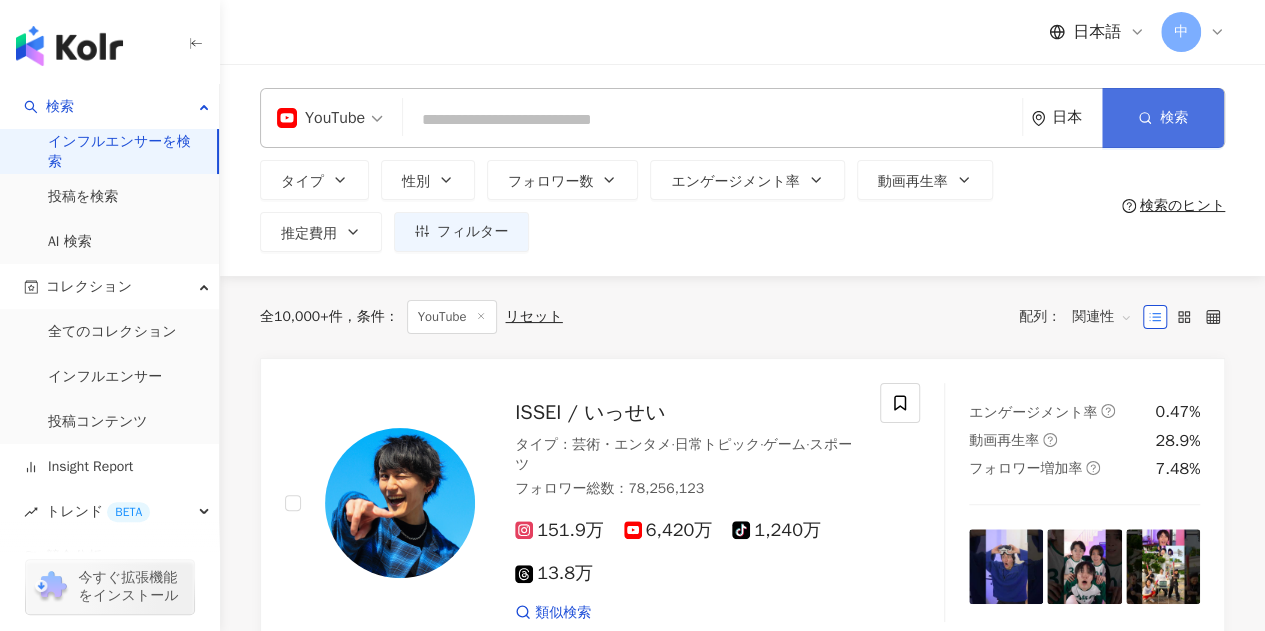 click on "検索" at bounding box center [1174, 118] 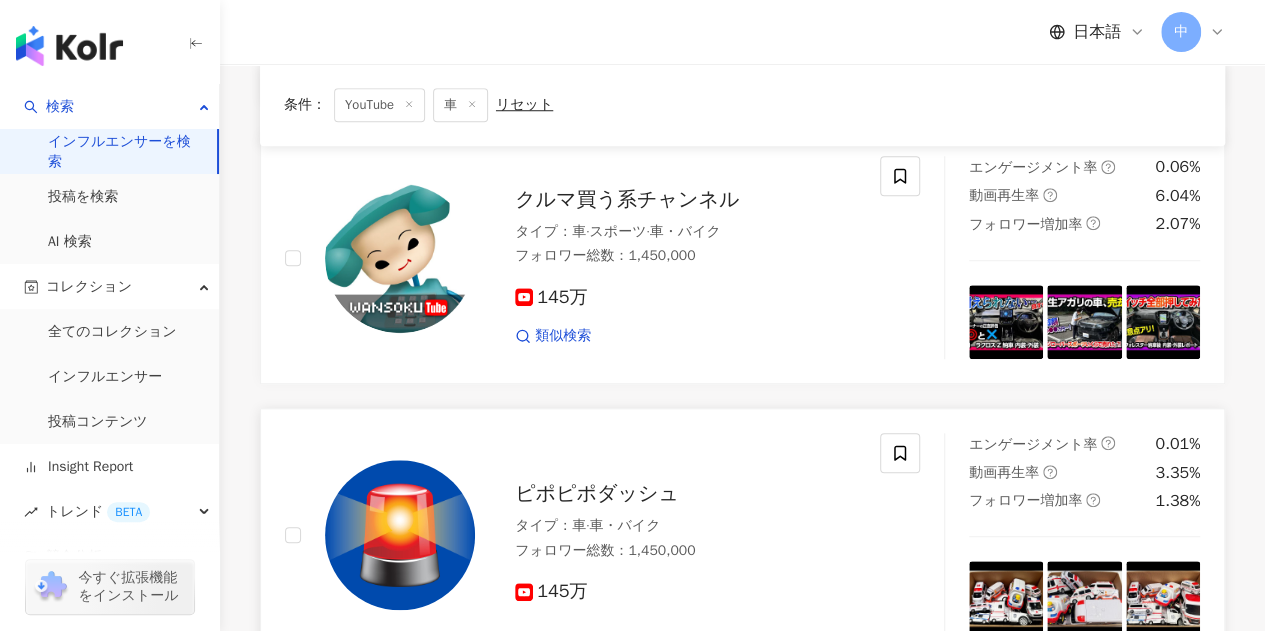 scroll, scrollTop: 1000, scrollLeft: 0, axis: vertical 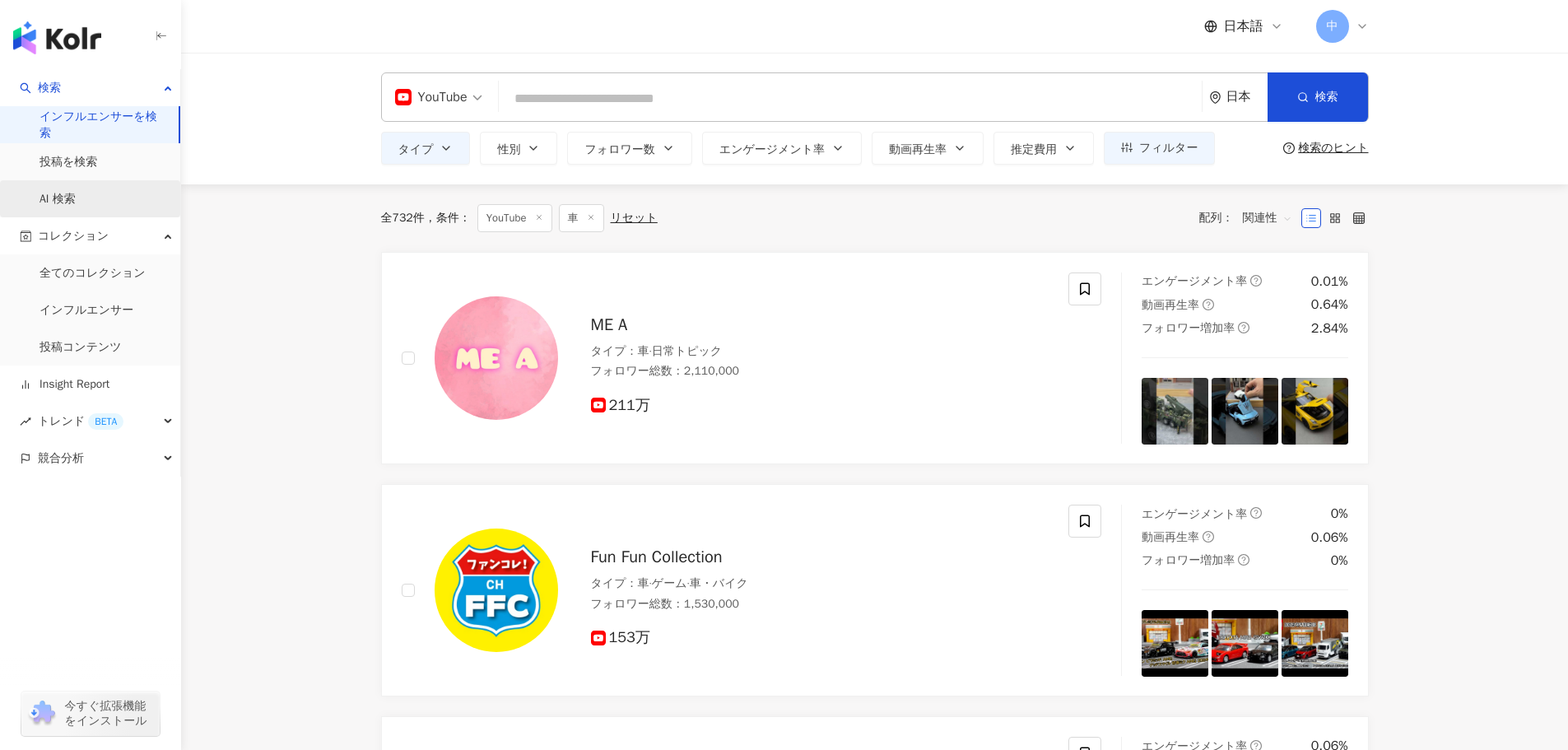 click on "AI 検索" at bounding box center (58, 199) 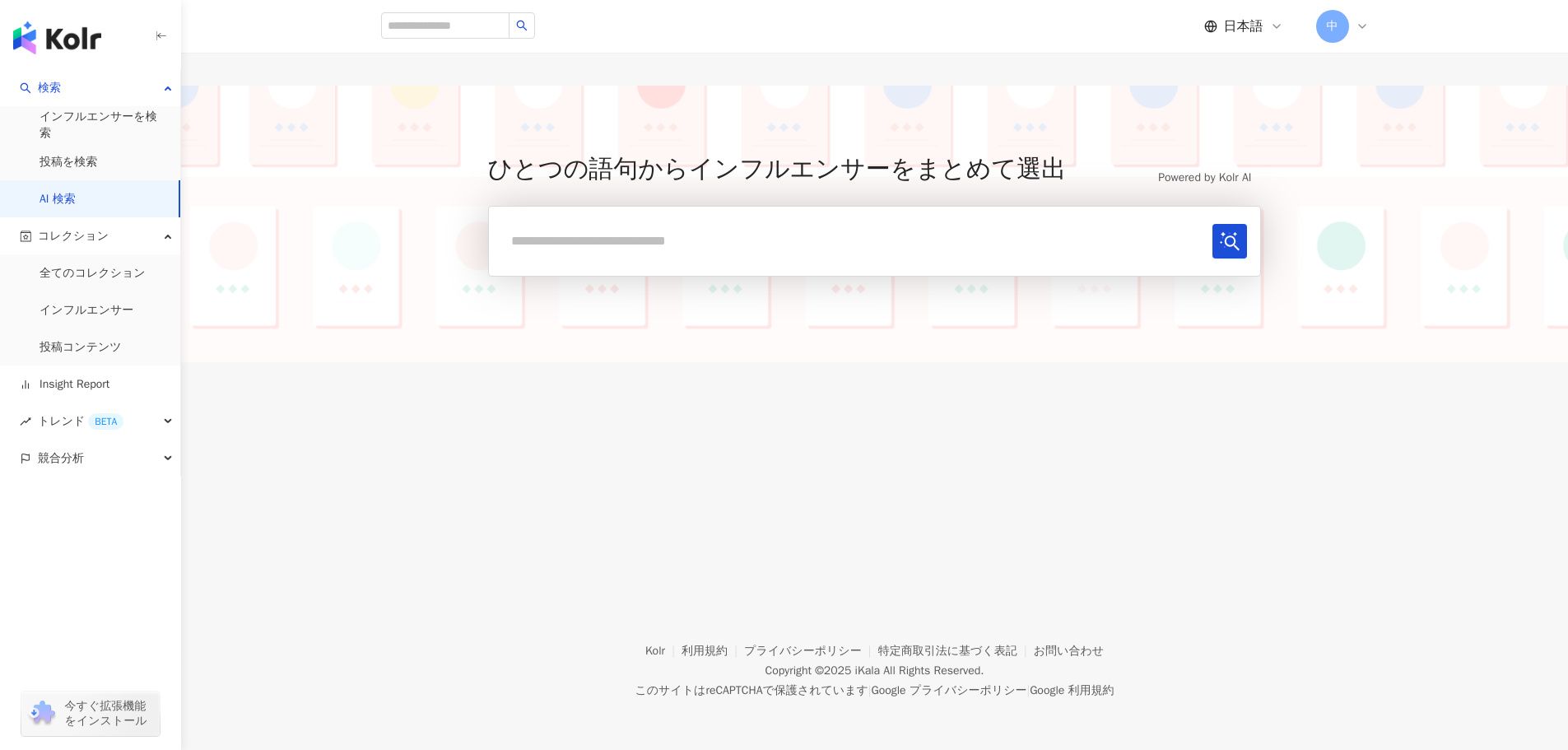 click at bounding box center [854, 240] 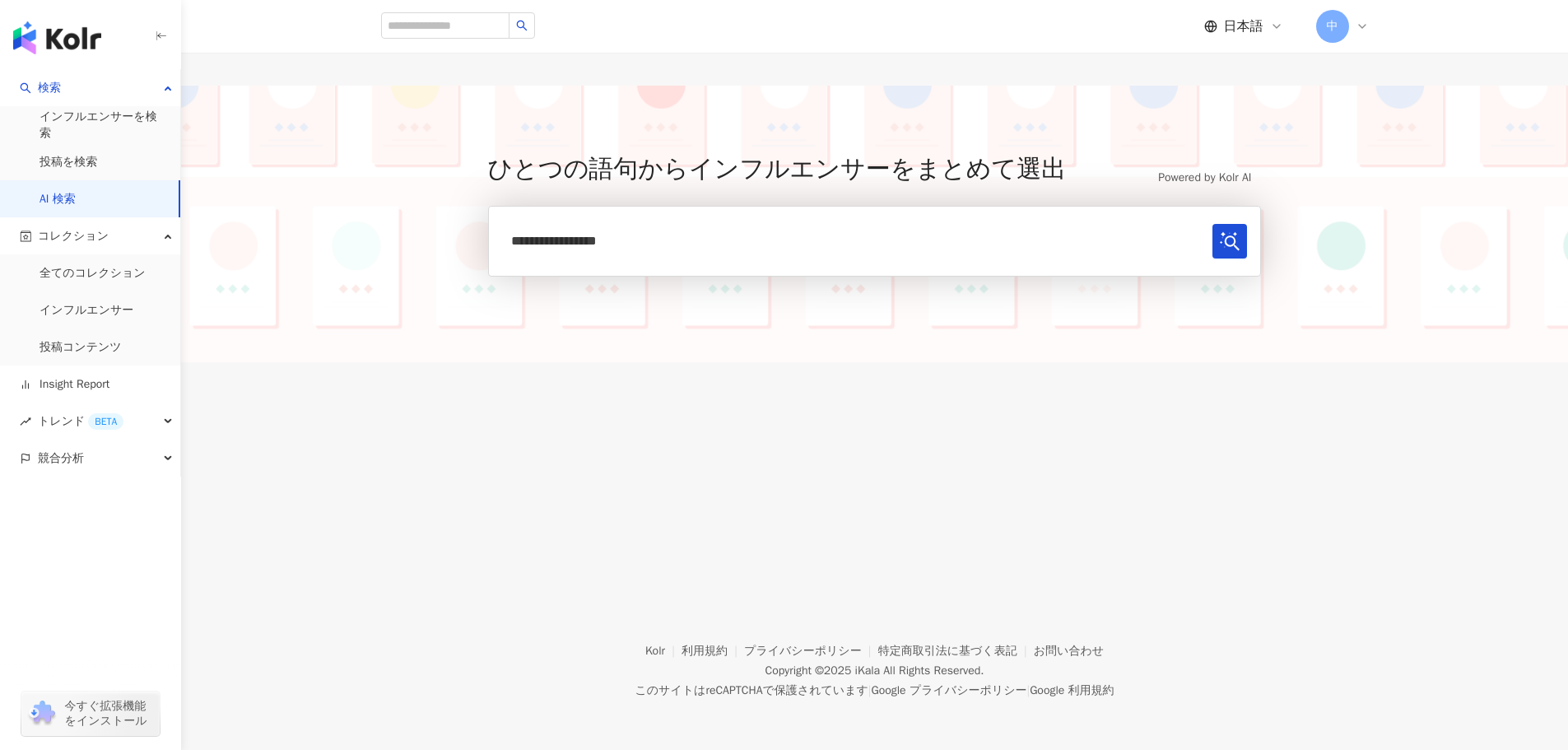 click at bounding box center [1230, 241] 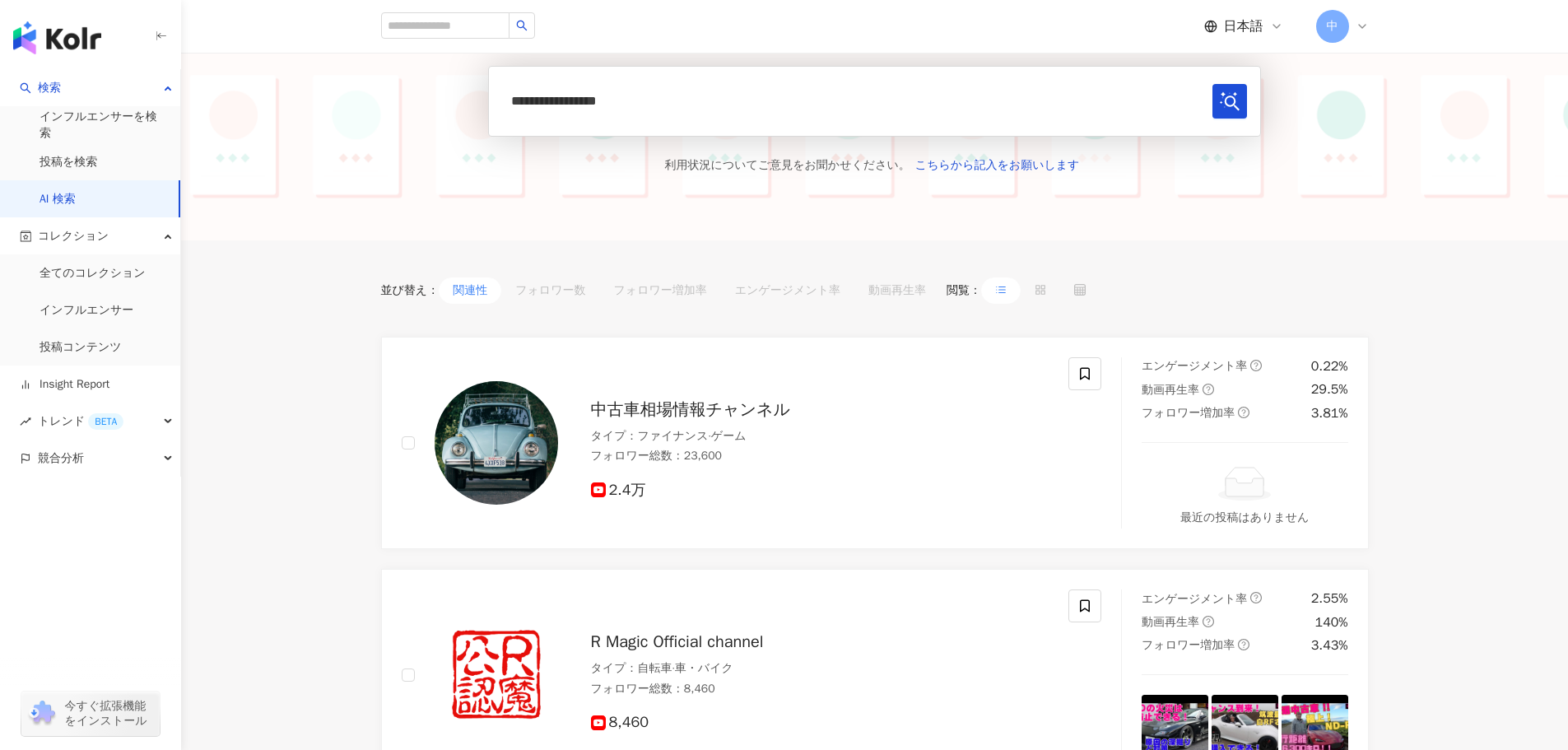 scroll, scrollTop: 7, scrollLeft: 0, axis: vertical 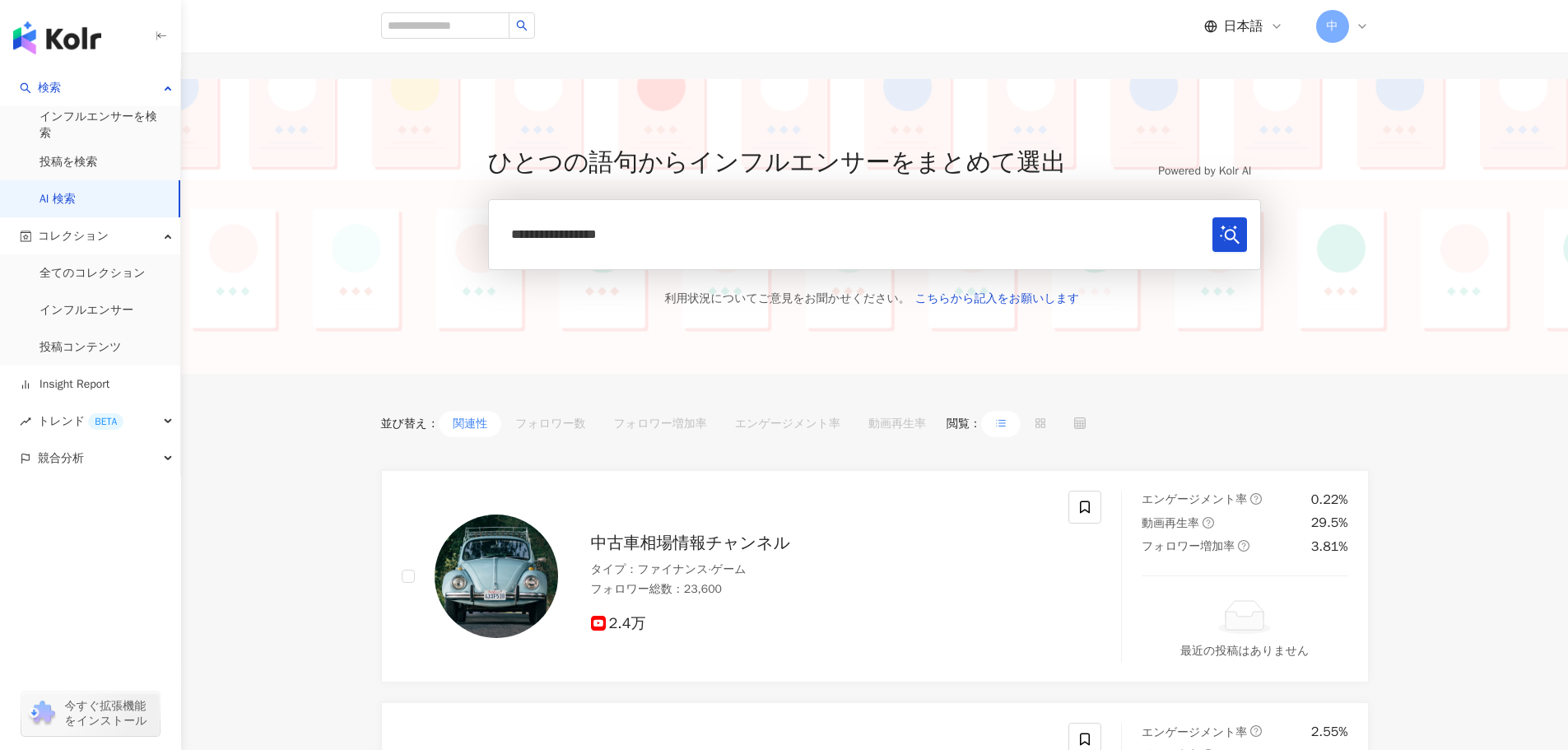 click on "**********" at bounding box center (854, 234) 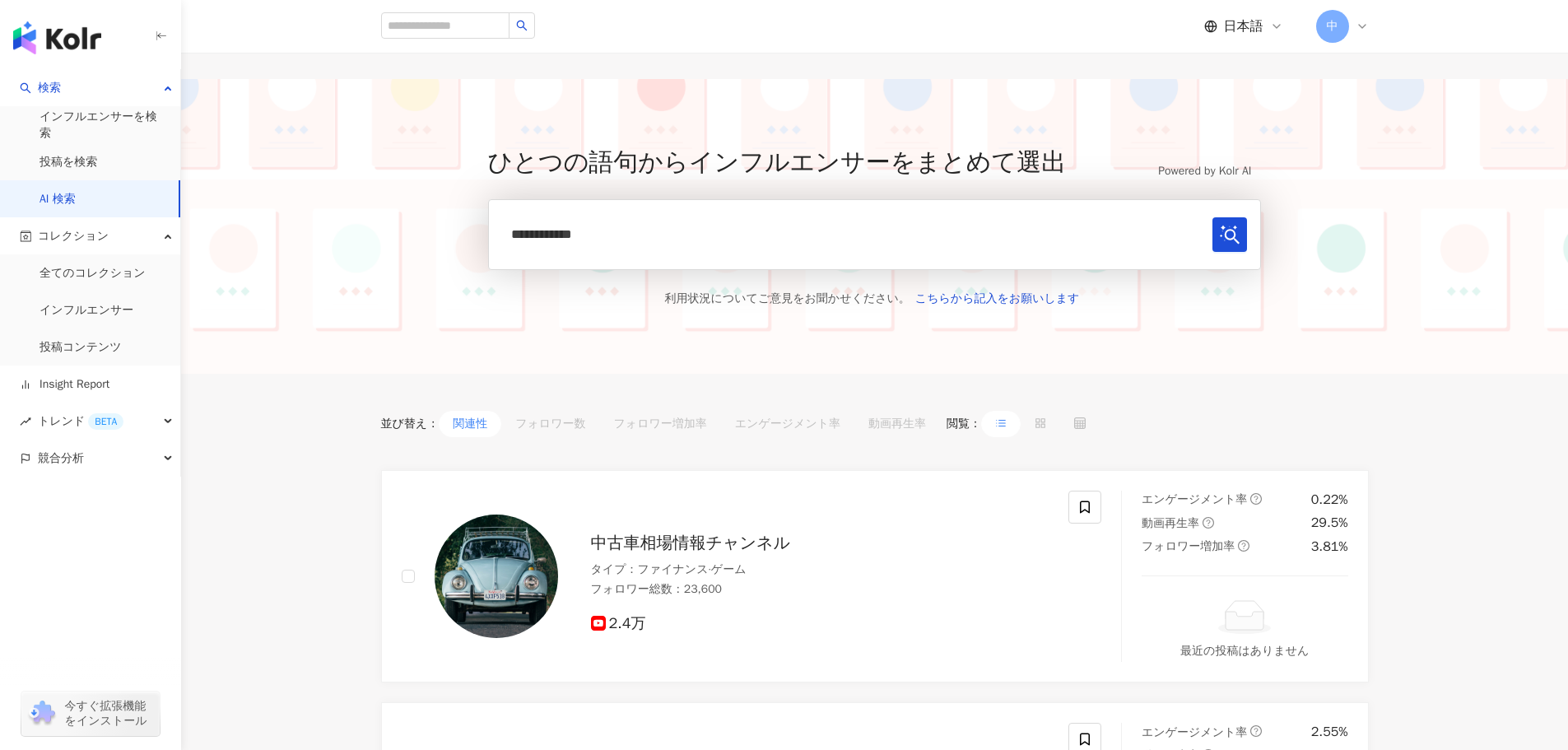 type on "**********" 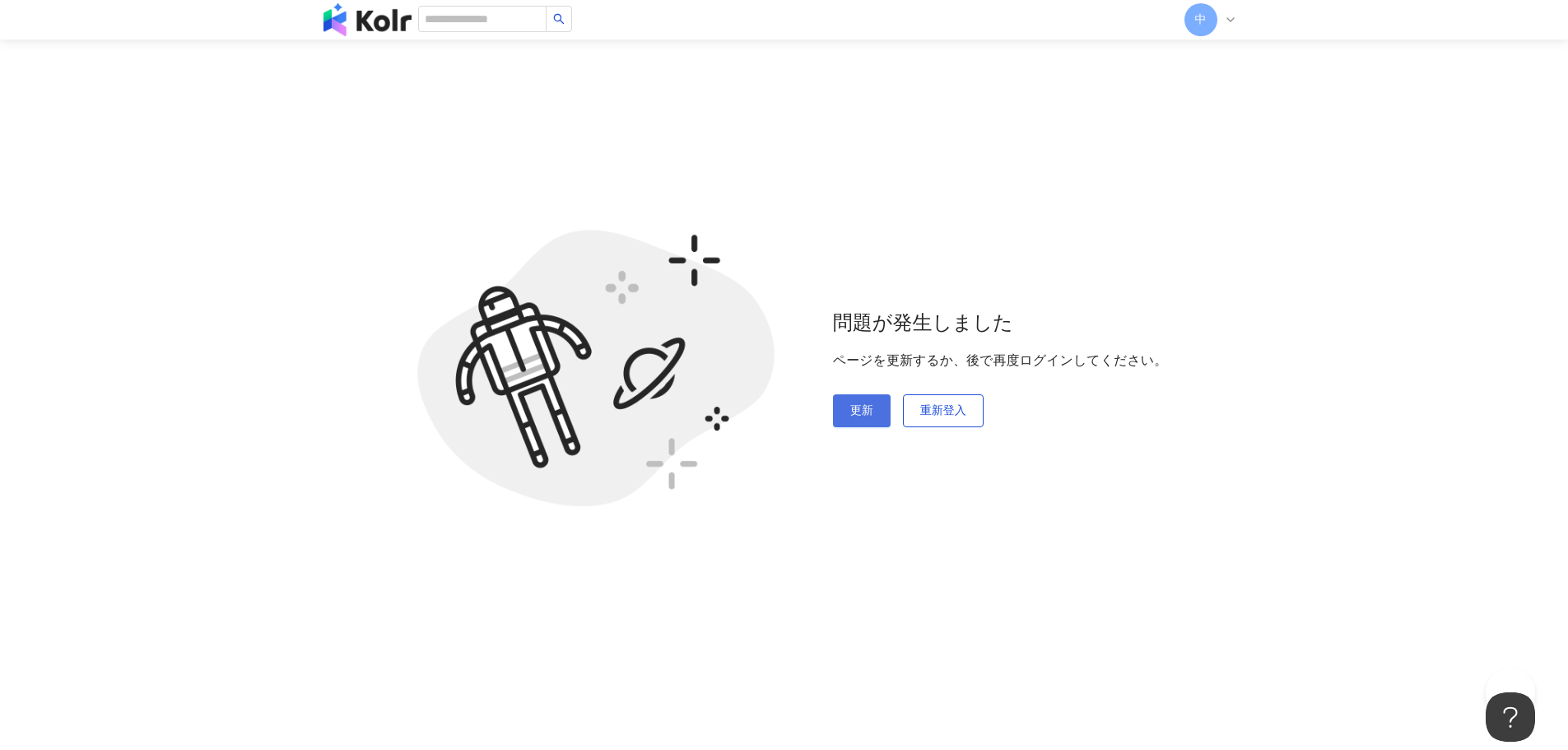 click on "更新" at bounding box center (862, 411) 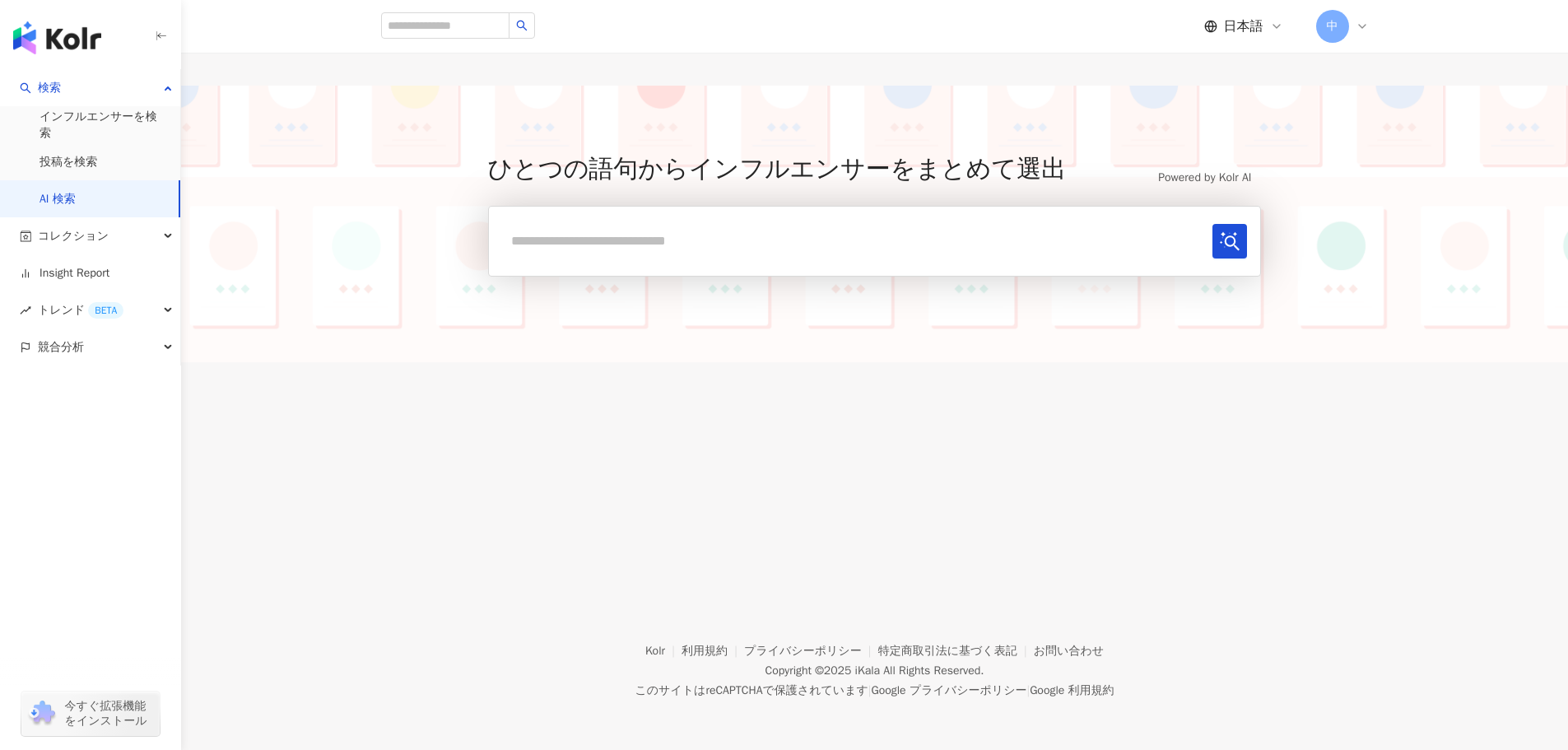 scroll, scrollTop: 7, scrollLeft: 0, axis: vertical 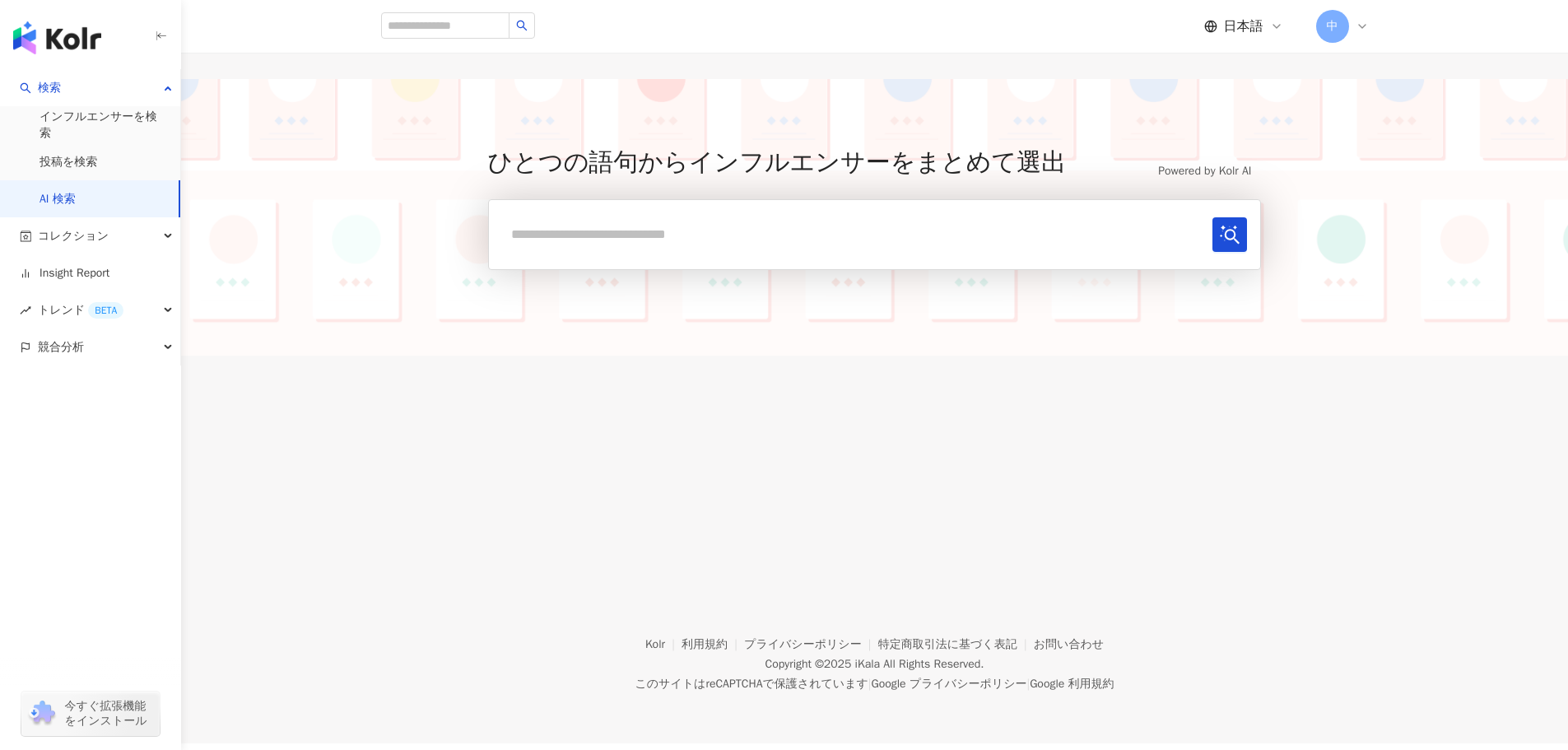 click at bounding box center (875, 235) 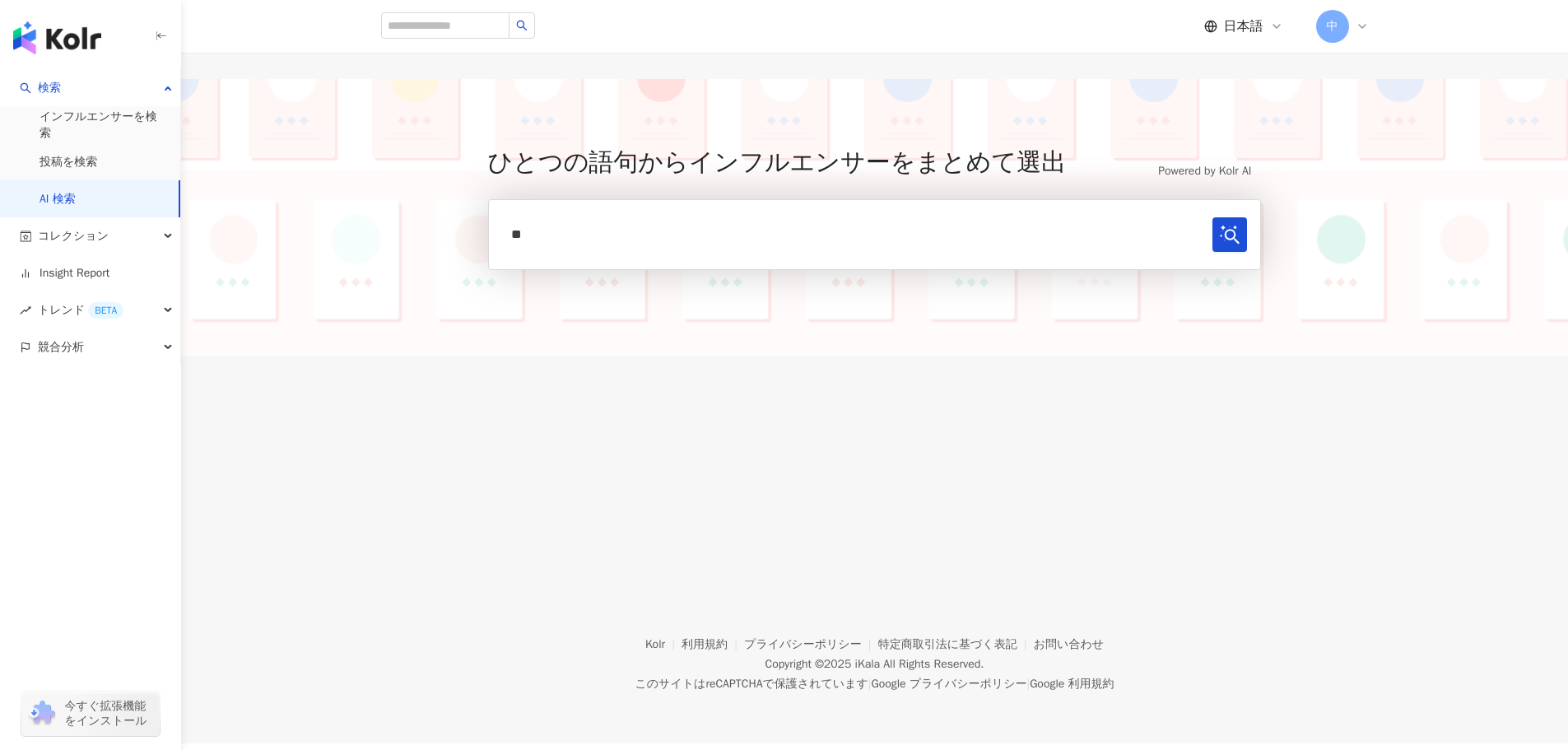 type on "*" 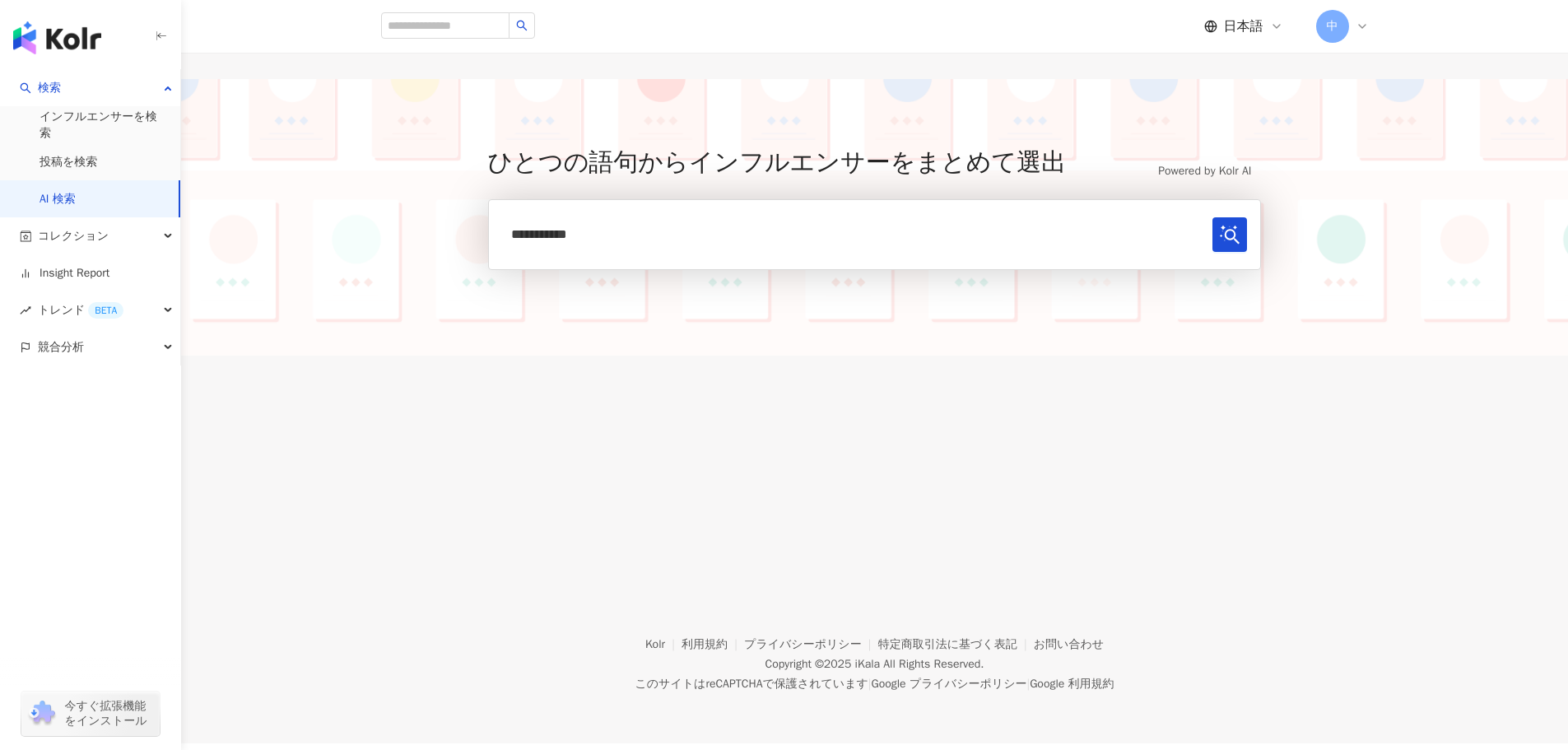 click at bounding box center (1230, 235) 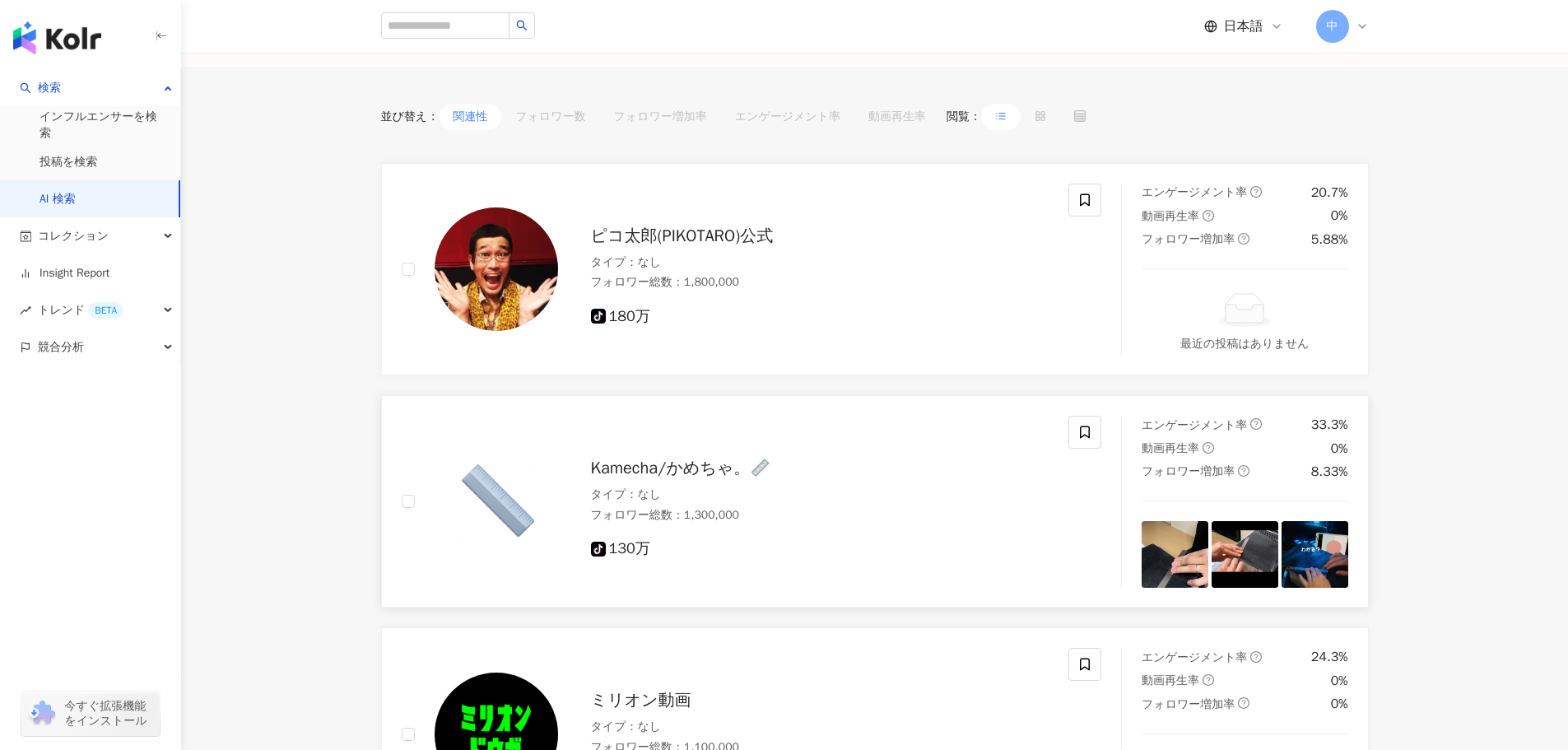 scroll, scrollTop: 0, scrollLeft: 0, axis: both 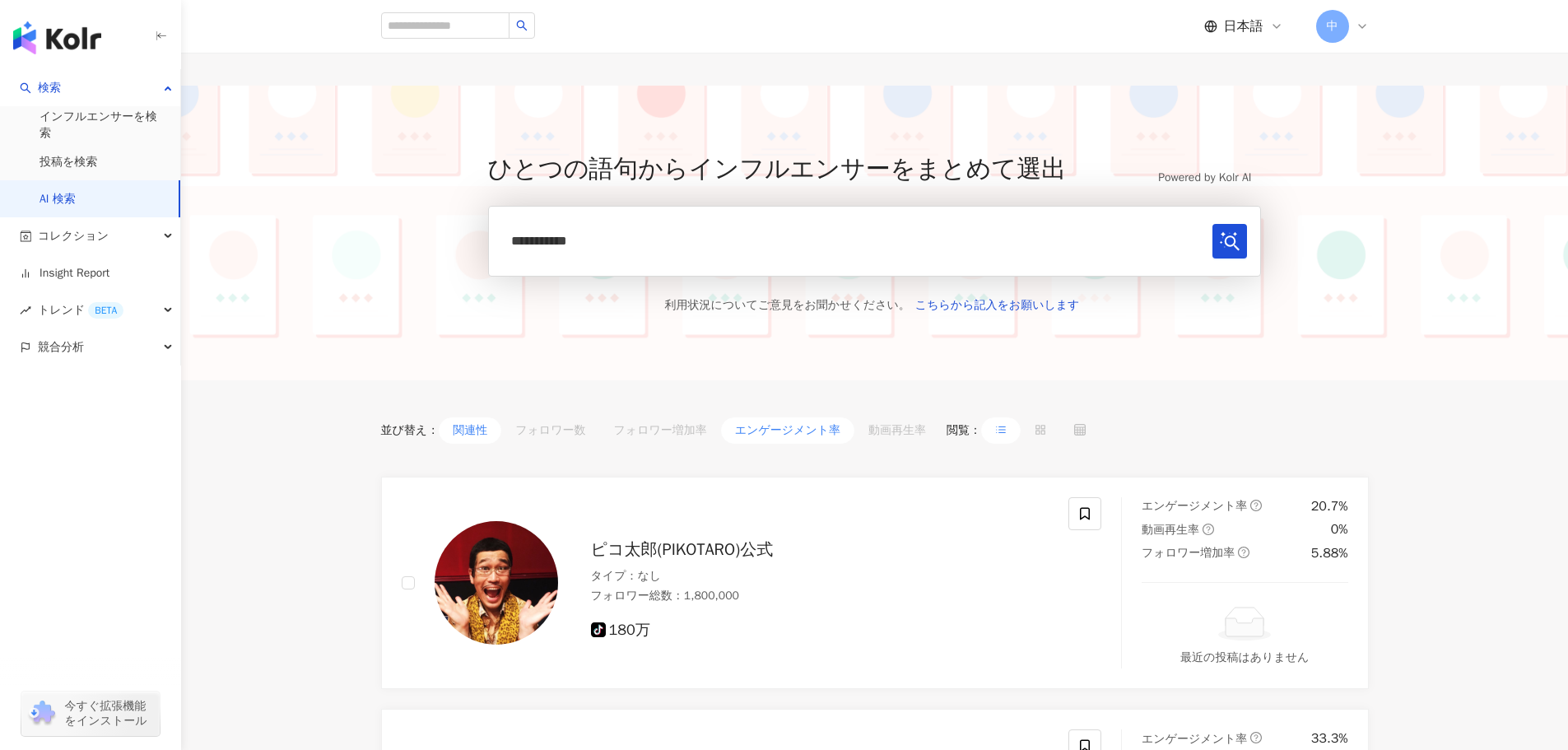 click on "エンゲージメント率" at bounding box center [788, 431] 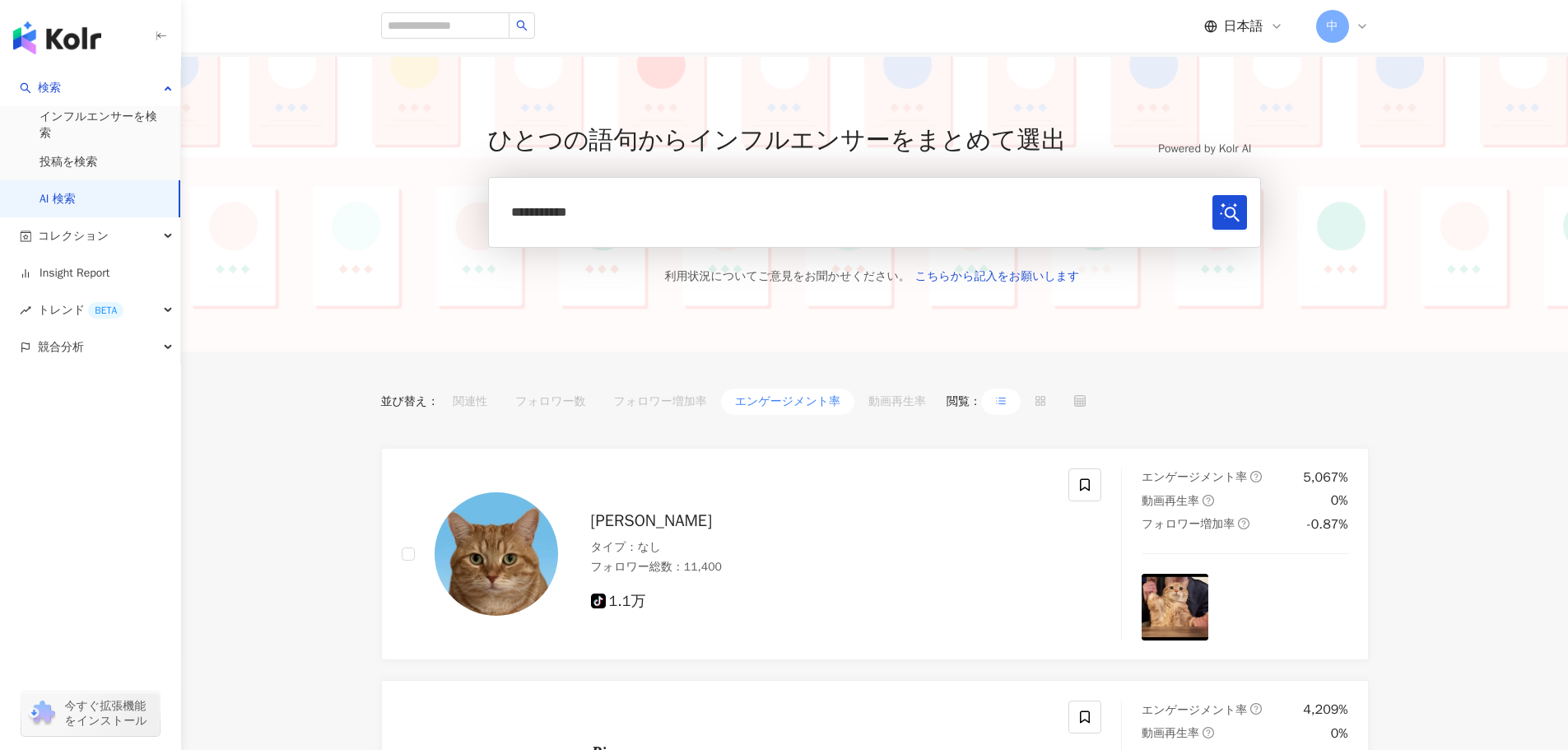 scroll, scrollTop: 0, scrollLeft: 0, axis: both 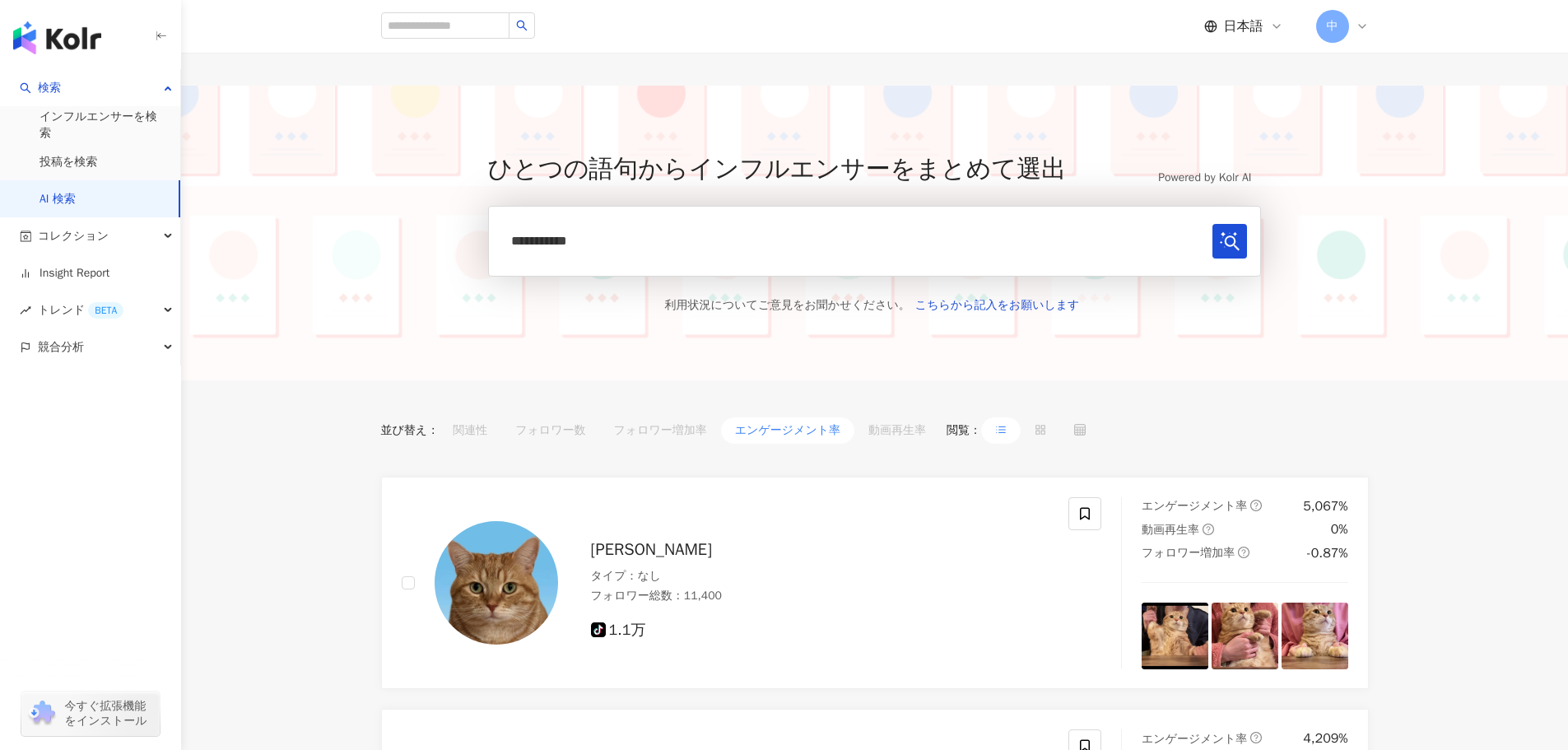 click on "**********" at bounding box center (875, 241) 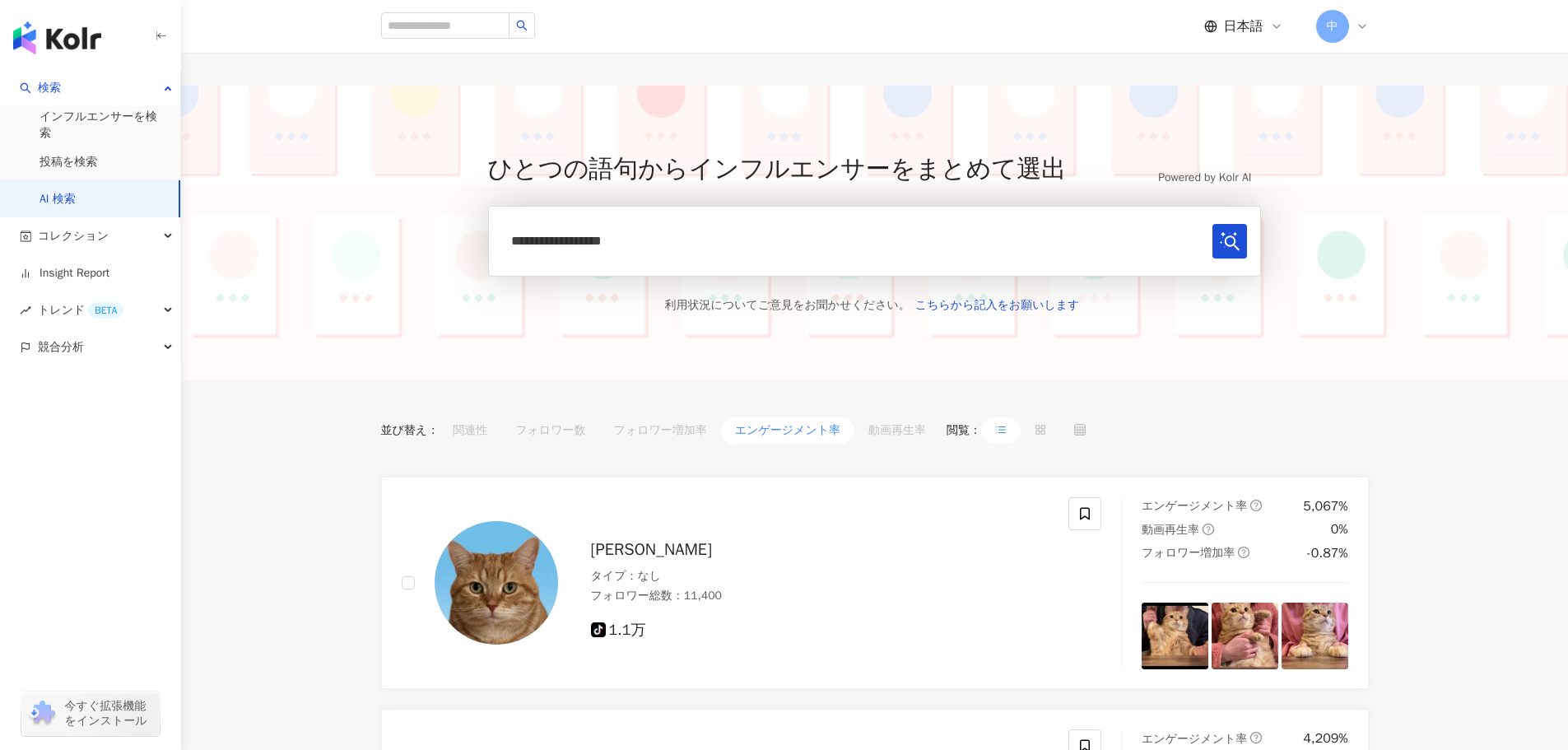 type on "**********" 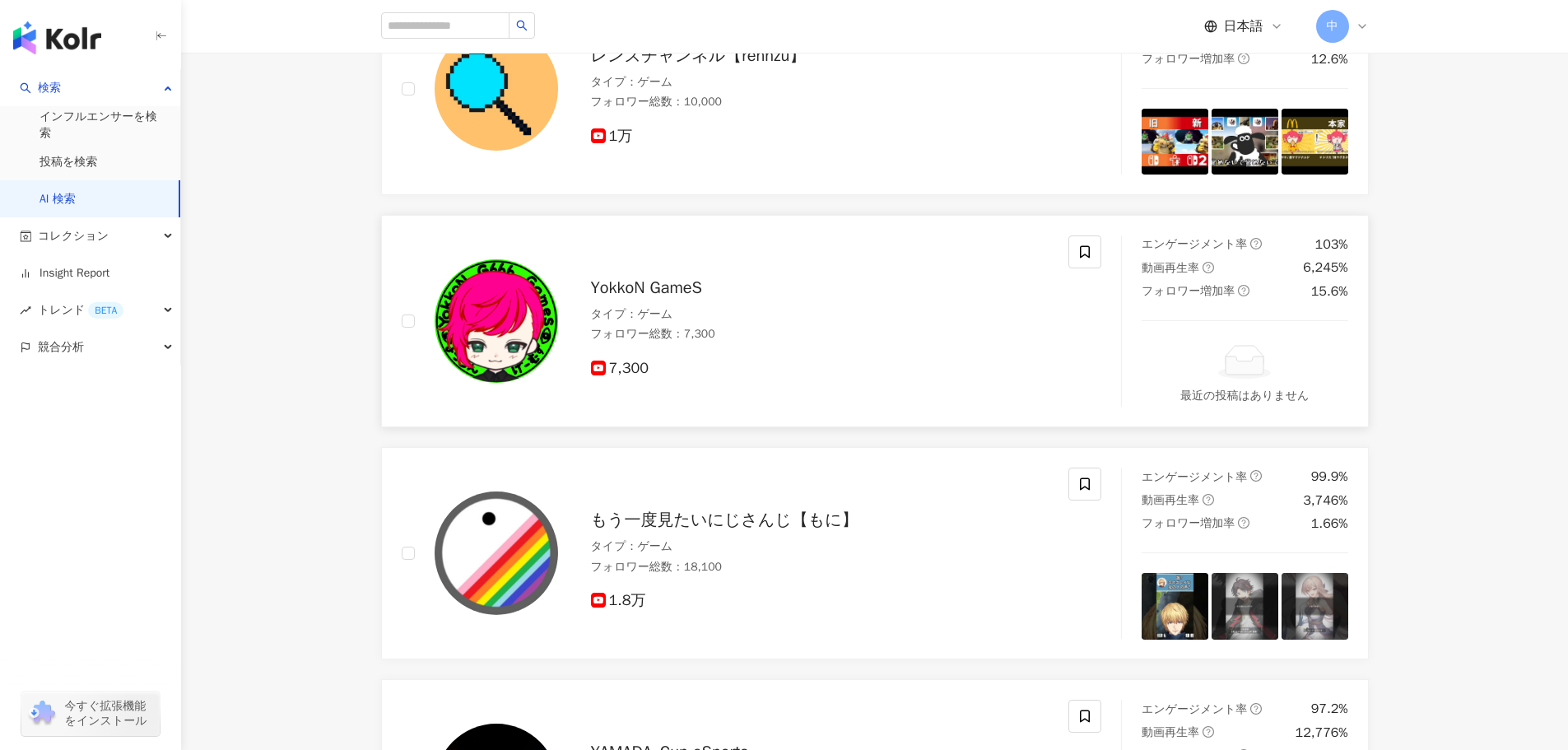 scroll, scrollTop: 4553, scrollLeft: 0, axis: vertical 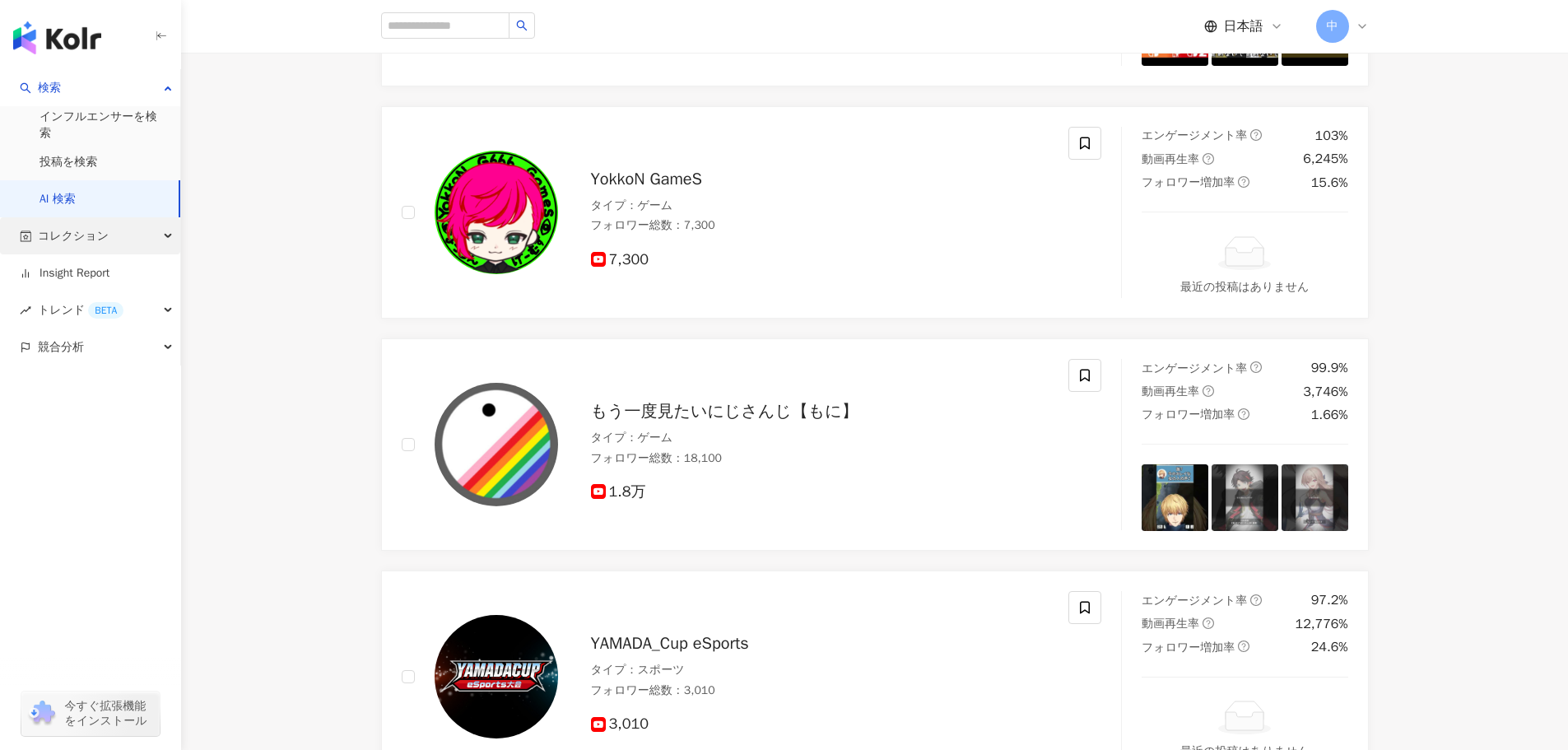 click on "コレクション" at bounding box center [90, 235] 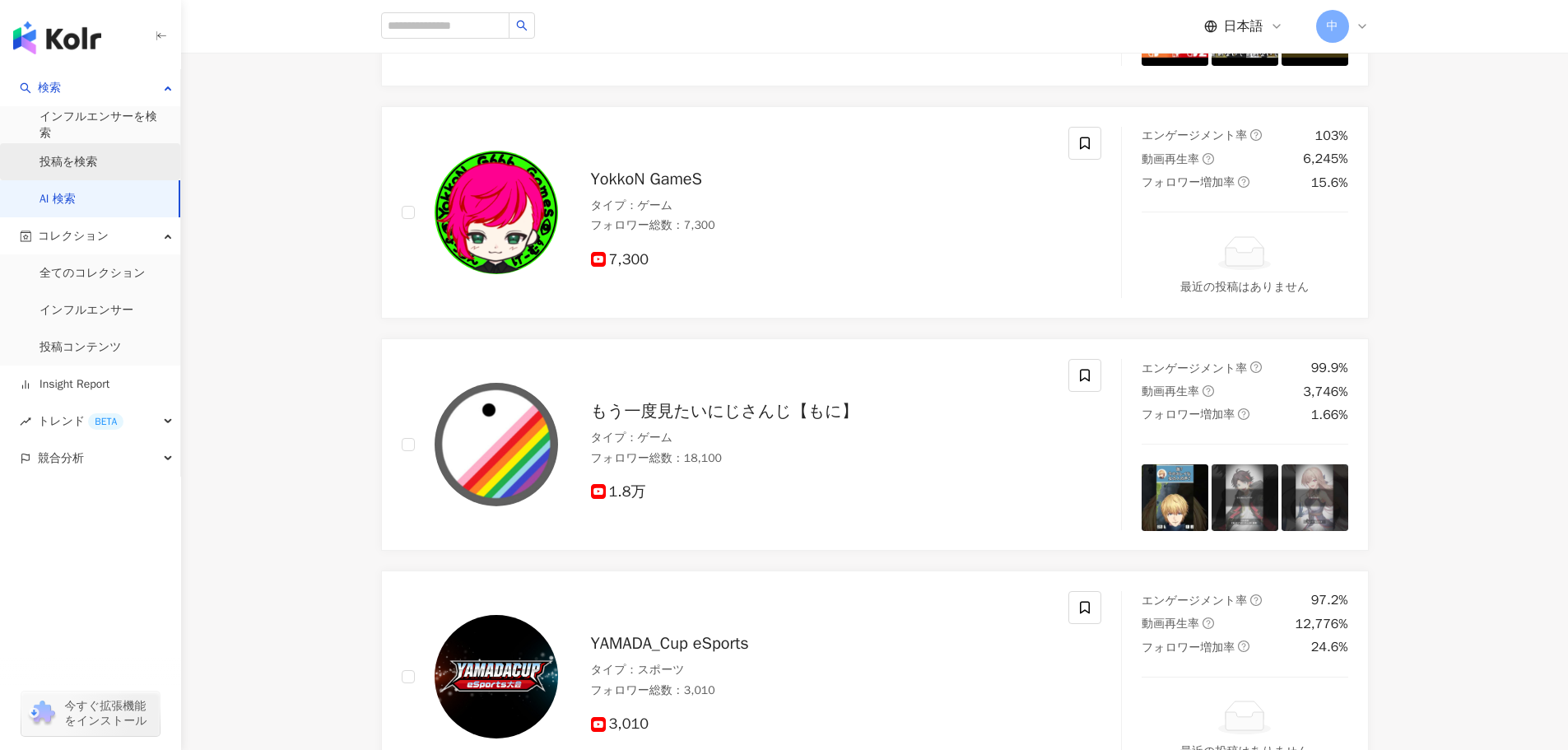 click on "投稿を検索" at bounding box center [68, 162] 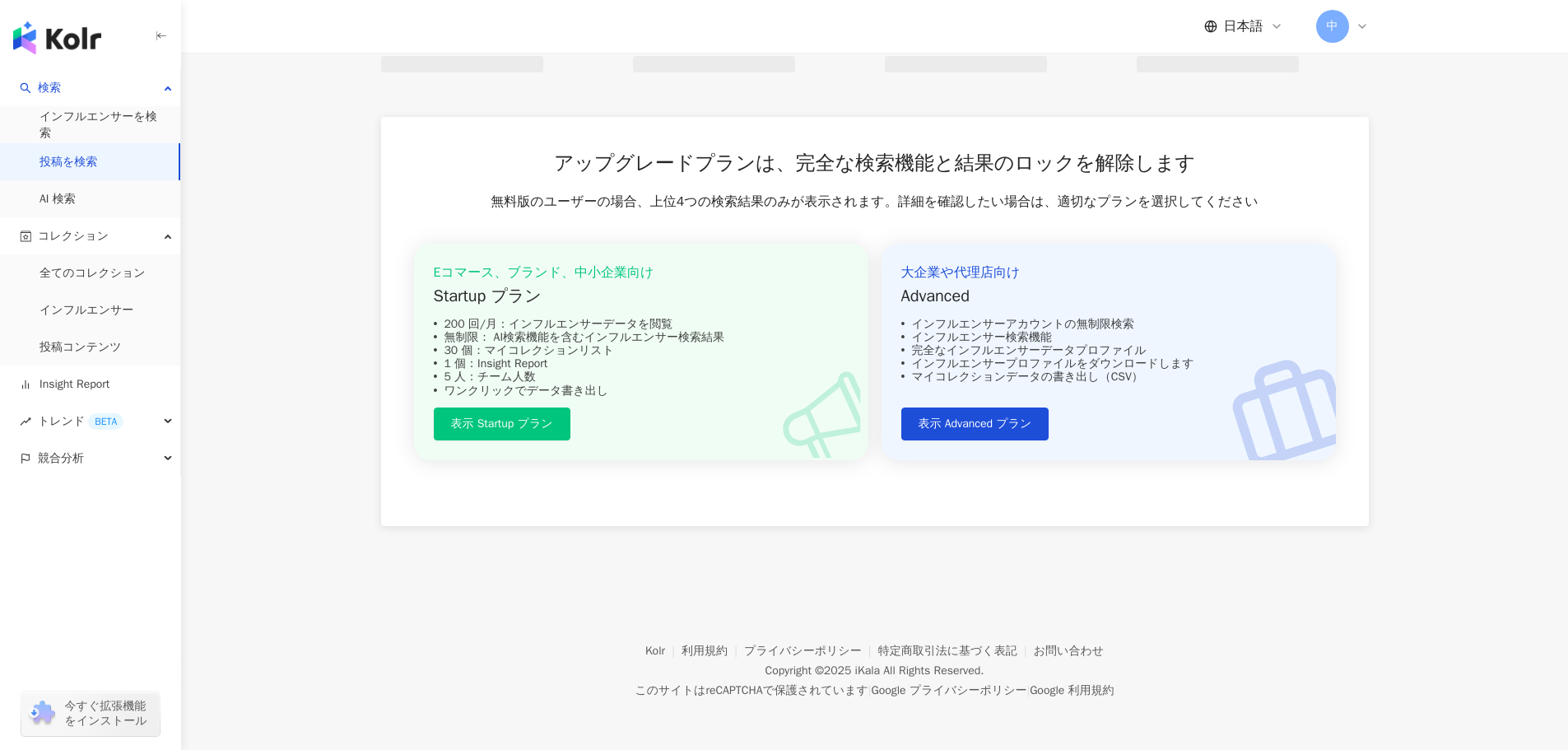 scroll, scrollTop: 0, scrollLeft: 0, axis: both 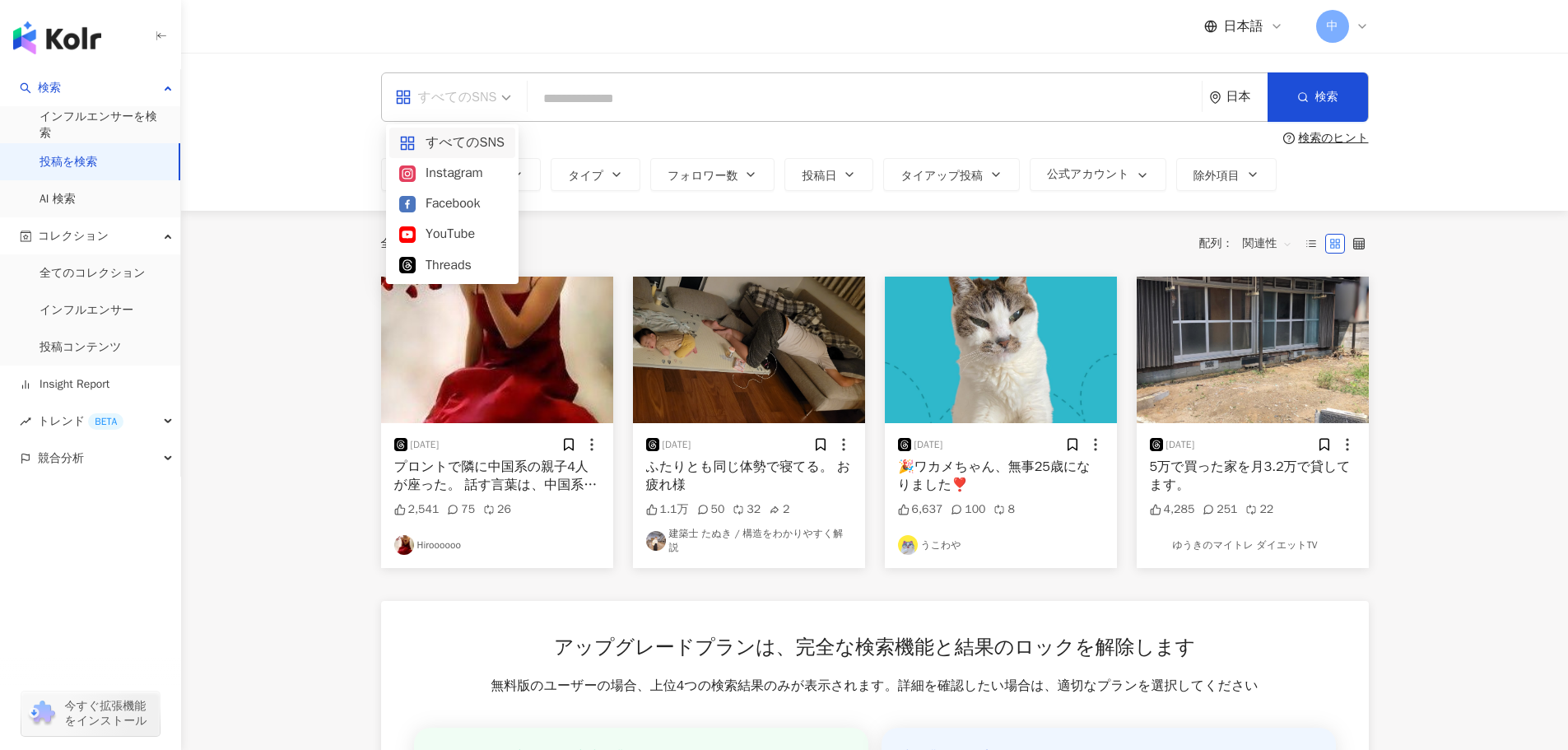 click on "すべてのSNS" at bounding box center [454, 97] 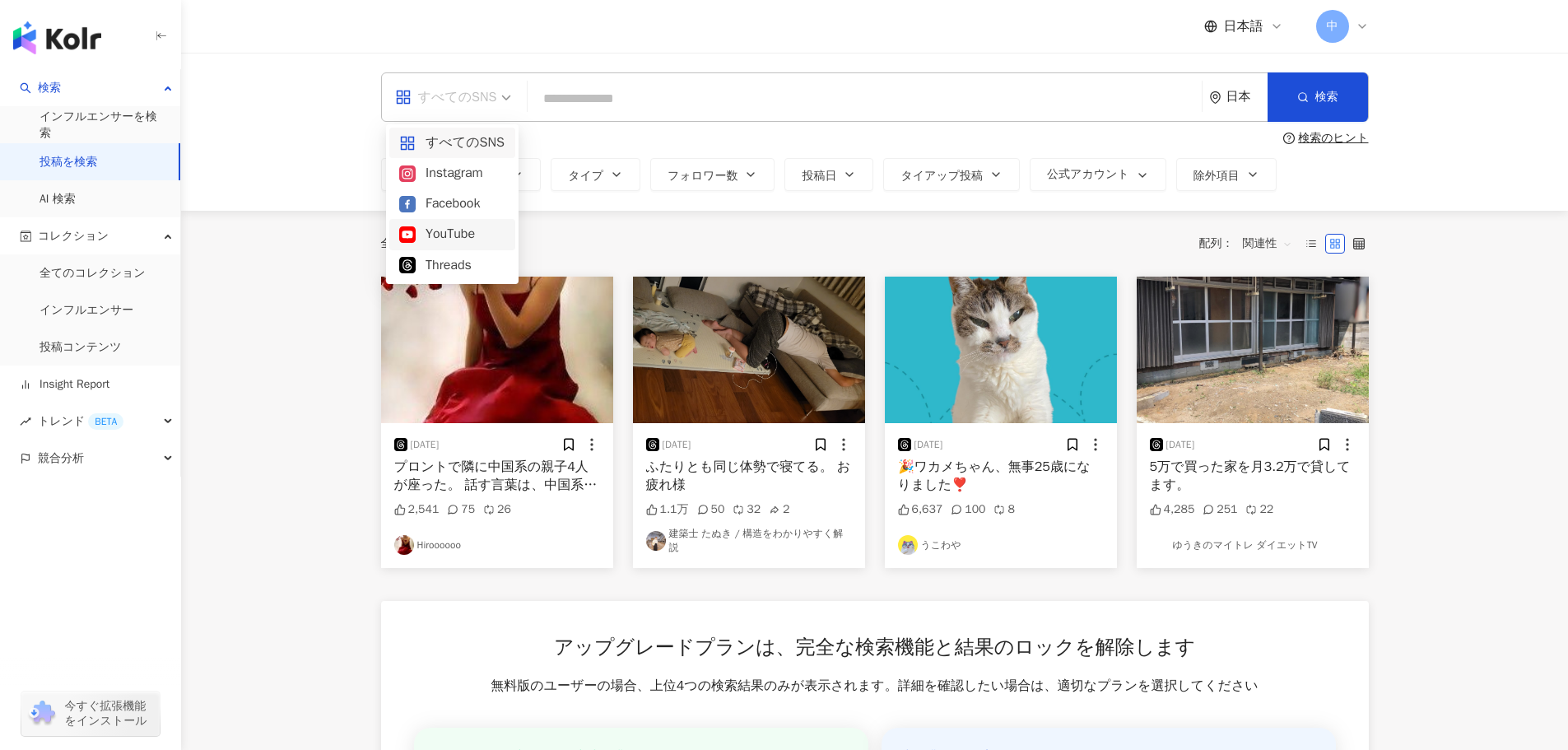 click on "YouTube" at bounding box center (452, 234) 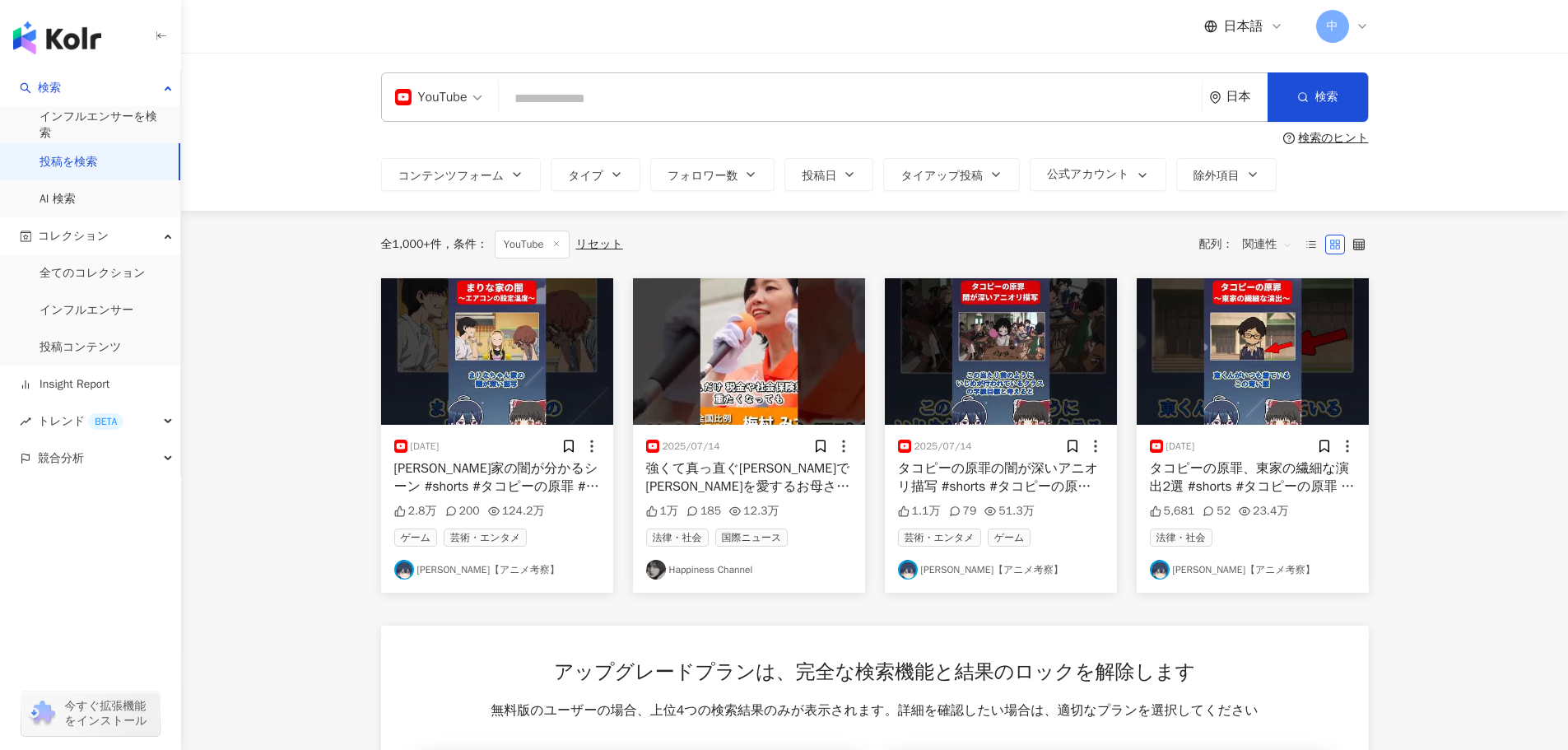 click at bounding box center [850, 98] 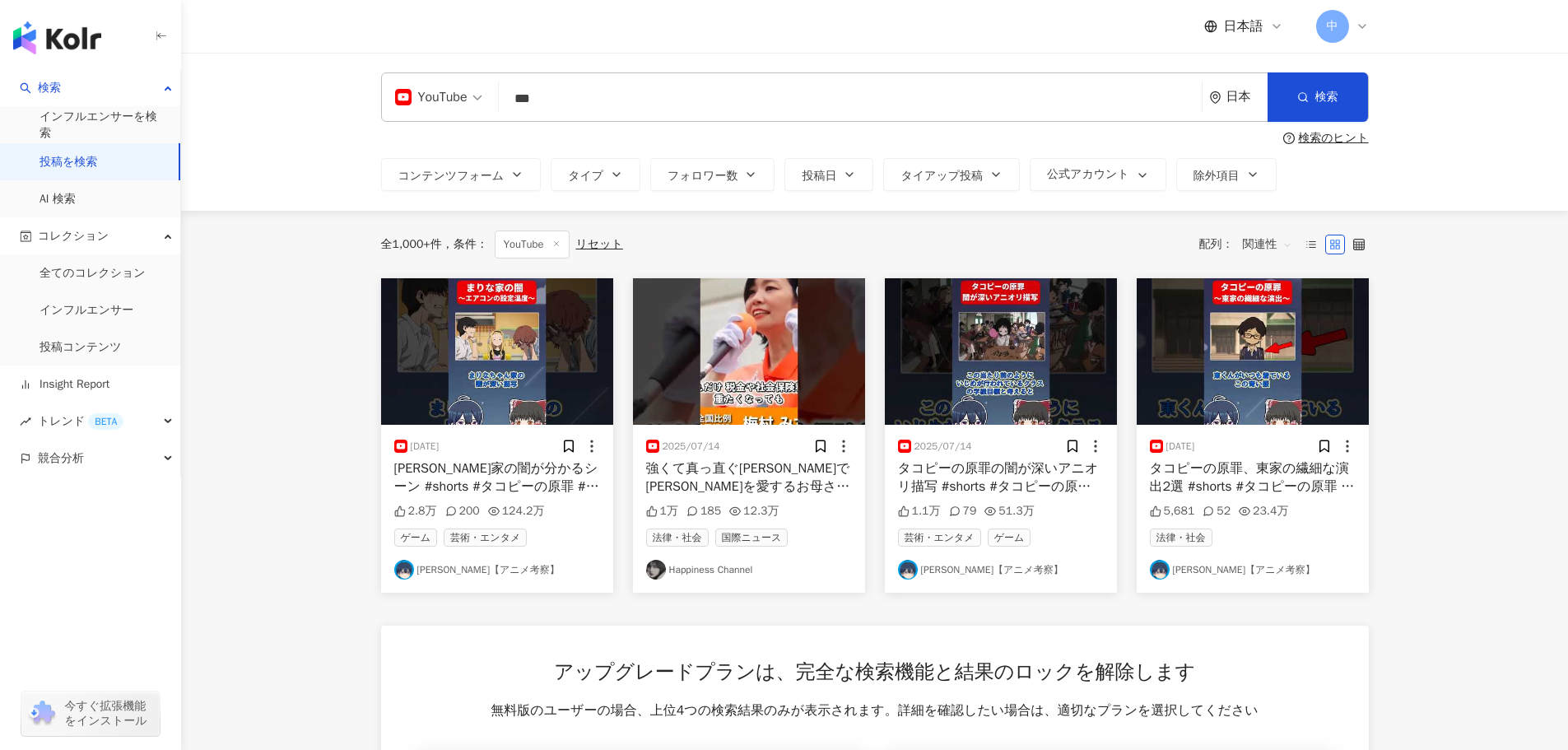 type on "*" 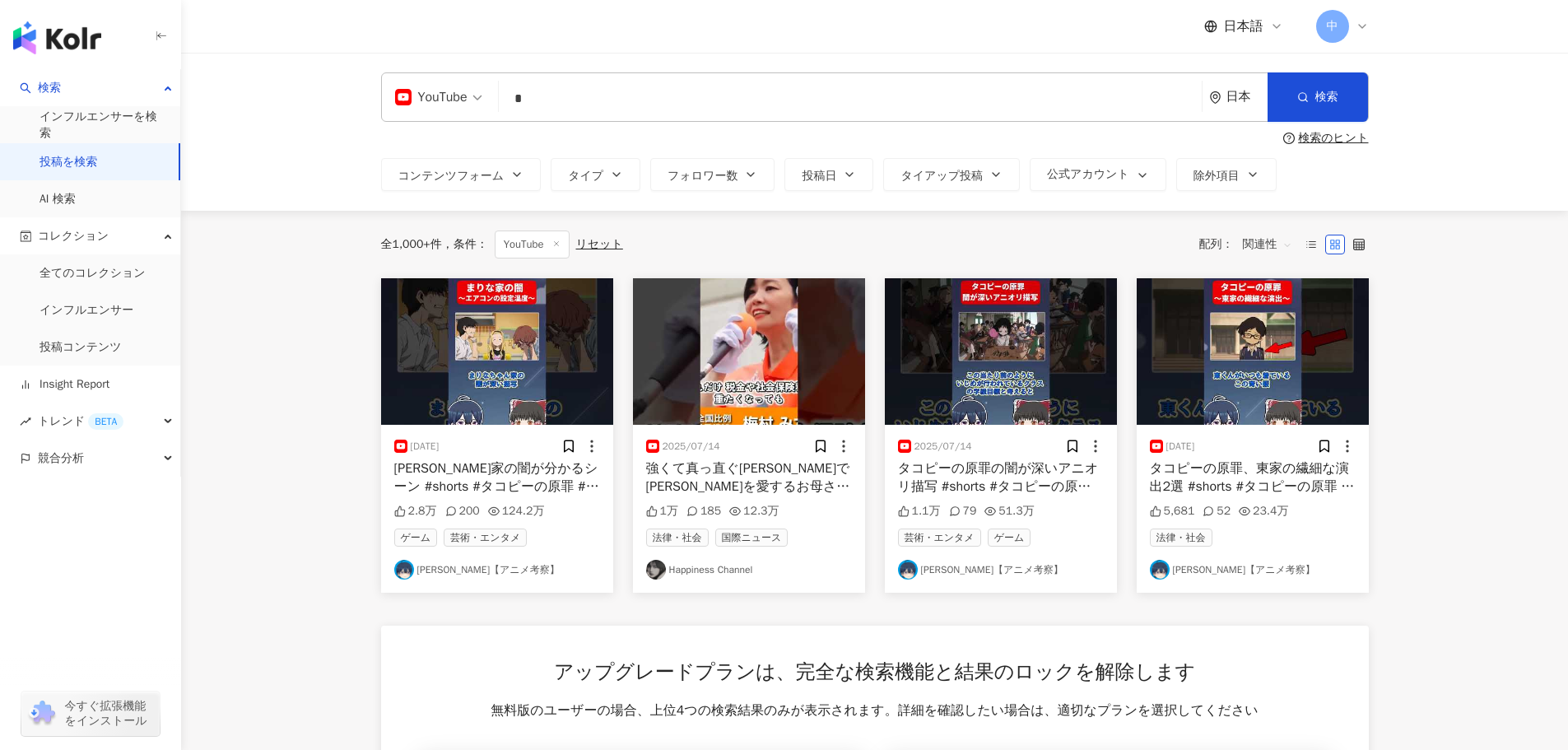 type 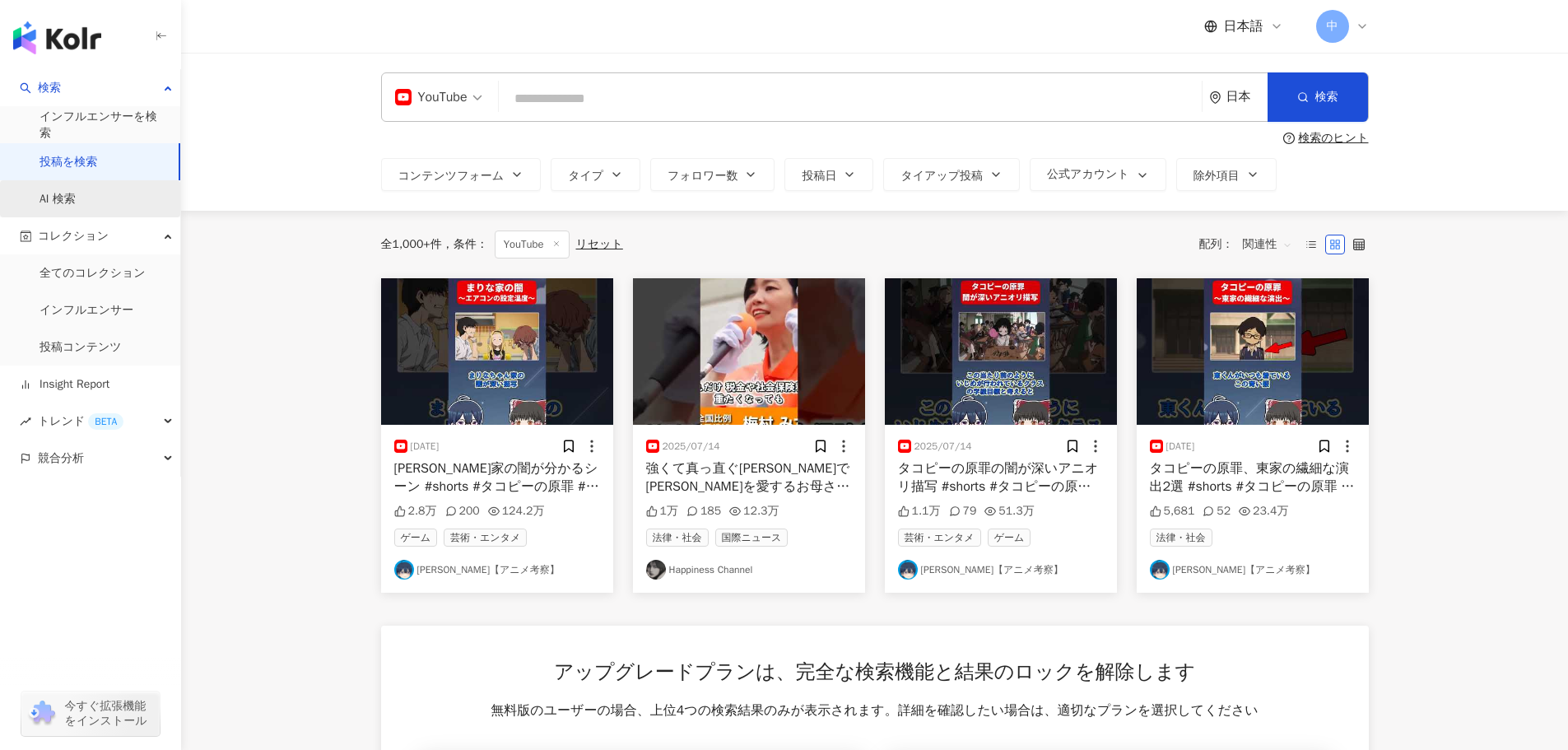 click on "AI 検索" at bounding box center (58, 199) 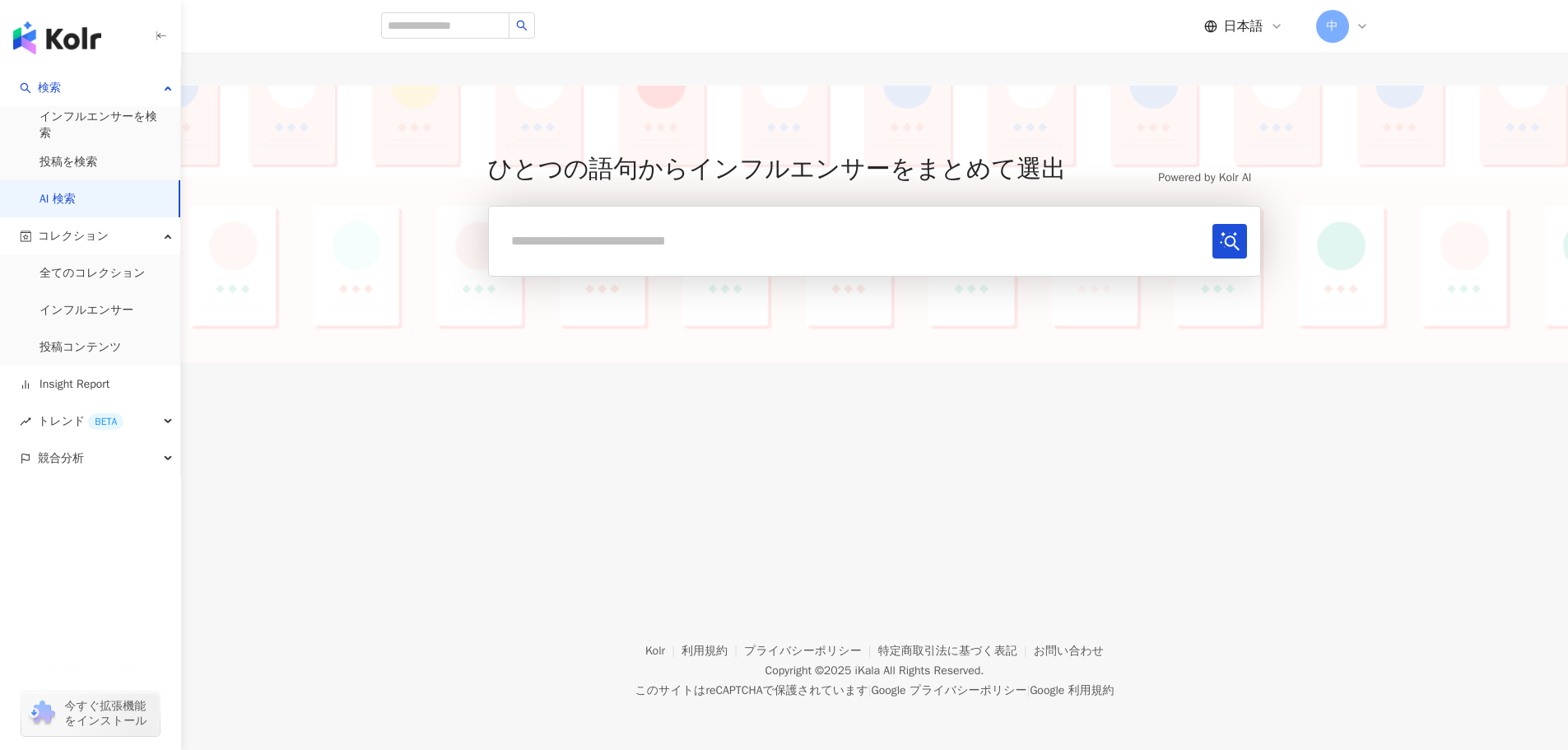 click at bounding box center [854, 240] 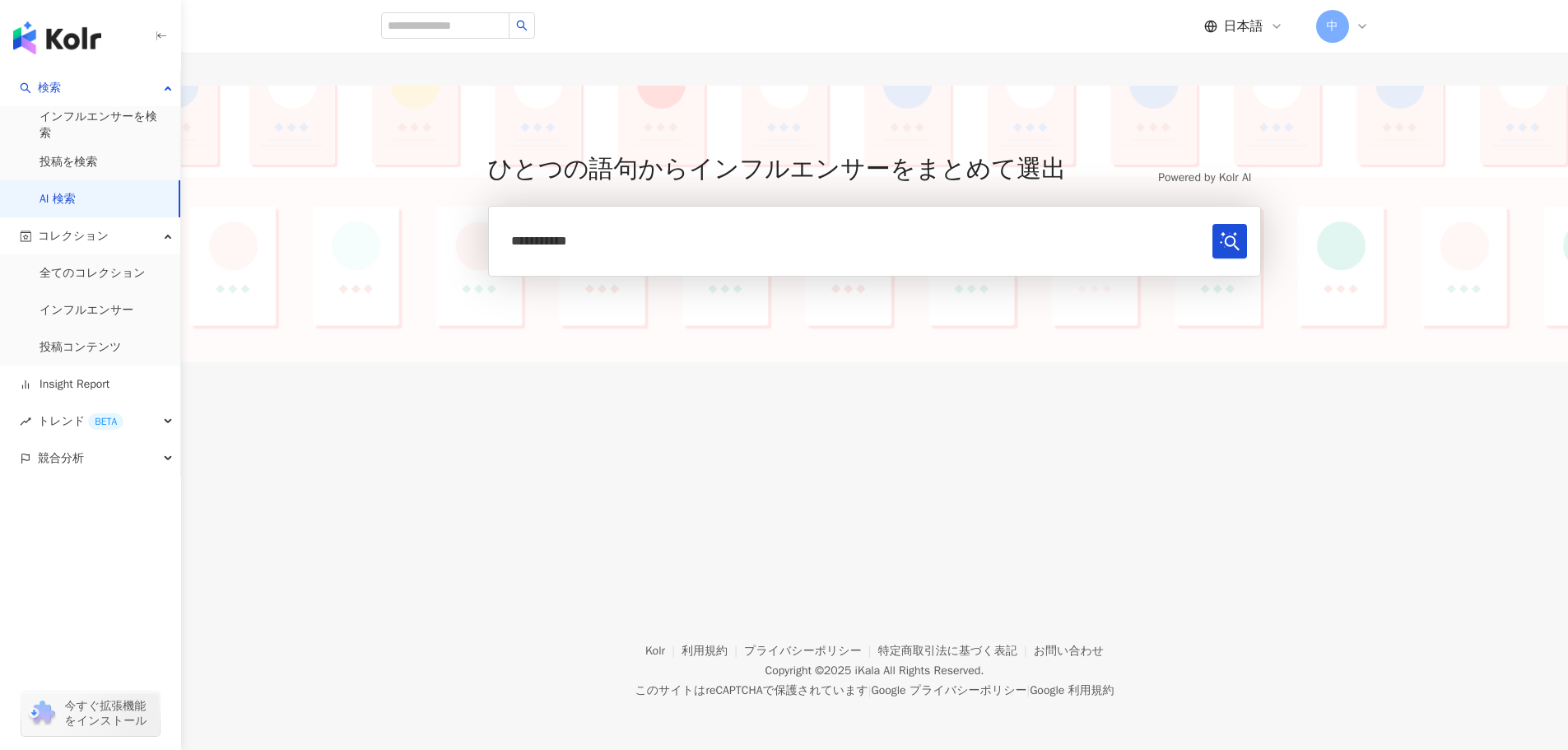 type on "**********" 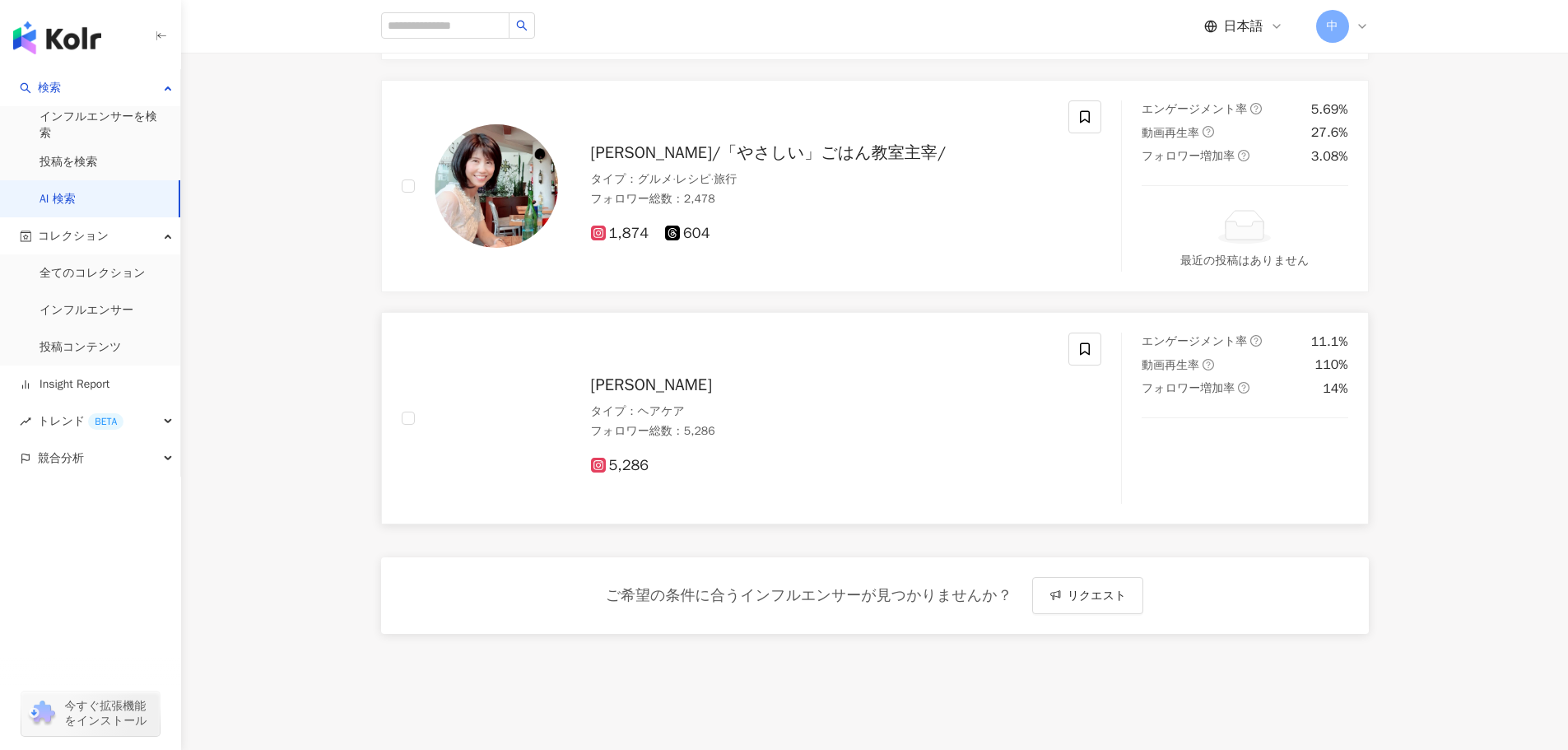 scroll, scrollTop: 5516, scrollLeft: 0, axis: vertical 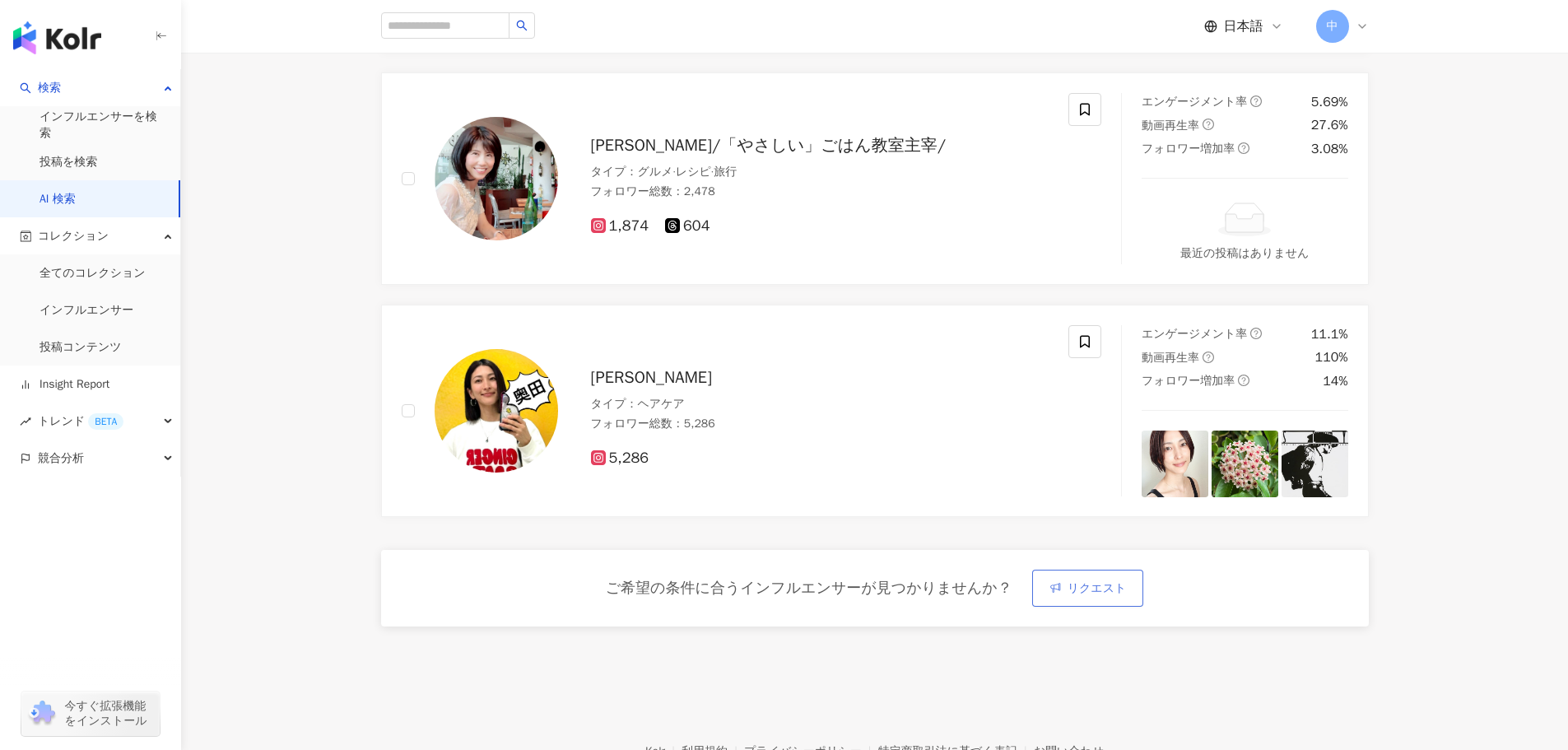click on "リクエスト" at bounding box center [1097, 589] 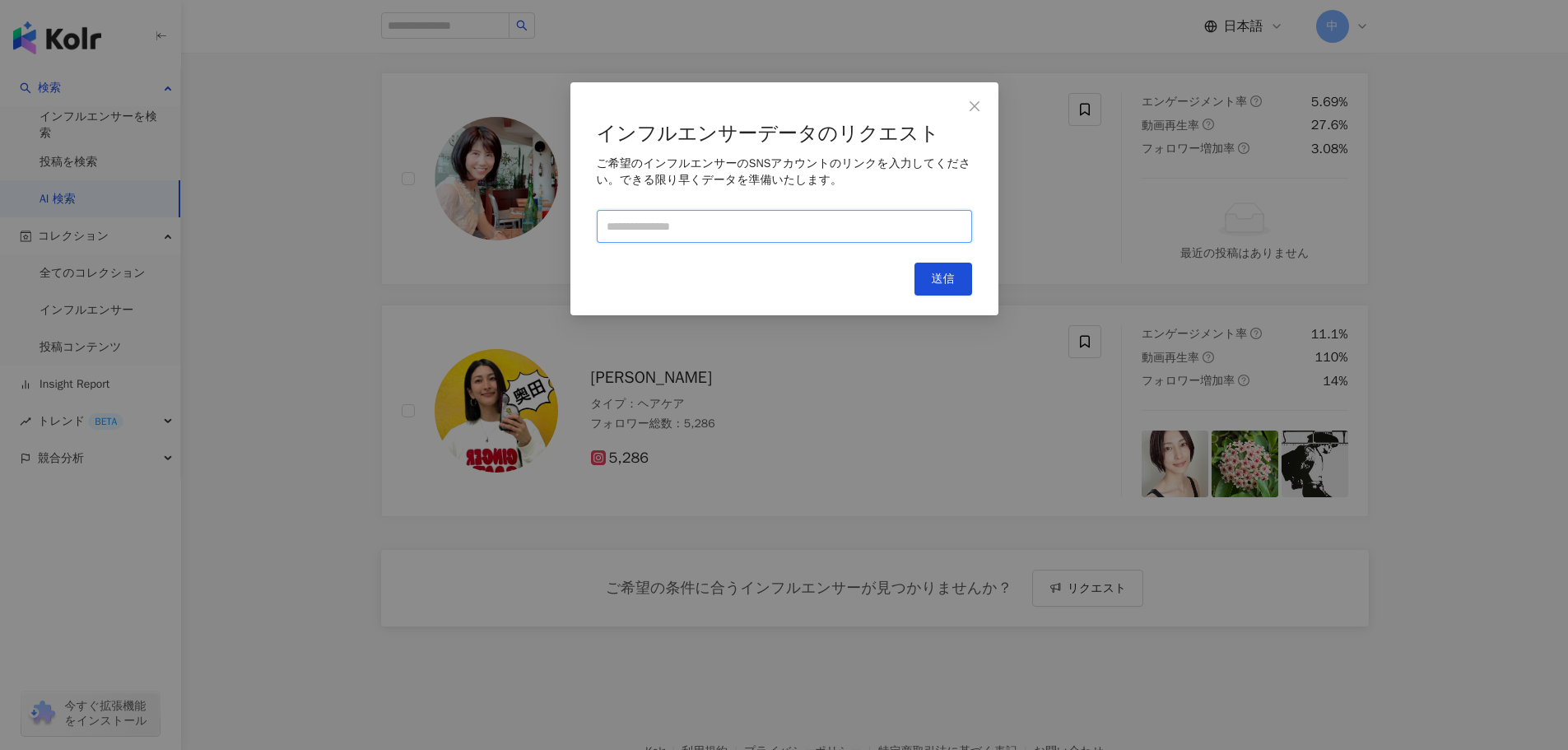 click at bounding box center [784, 226] 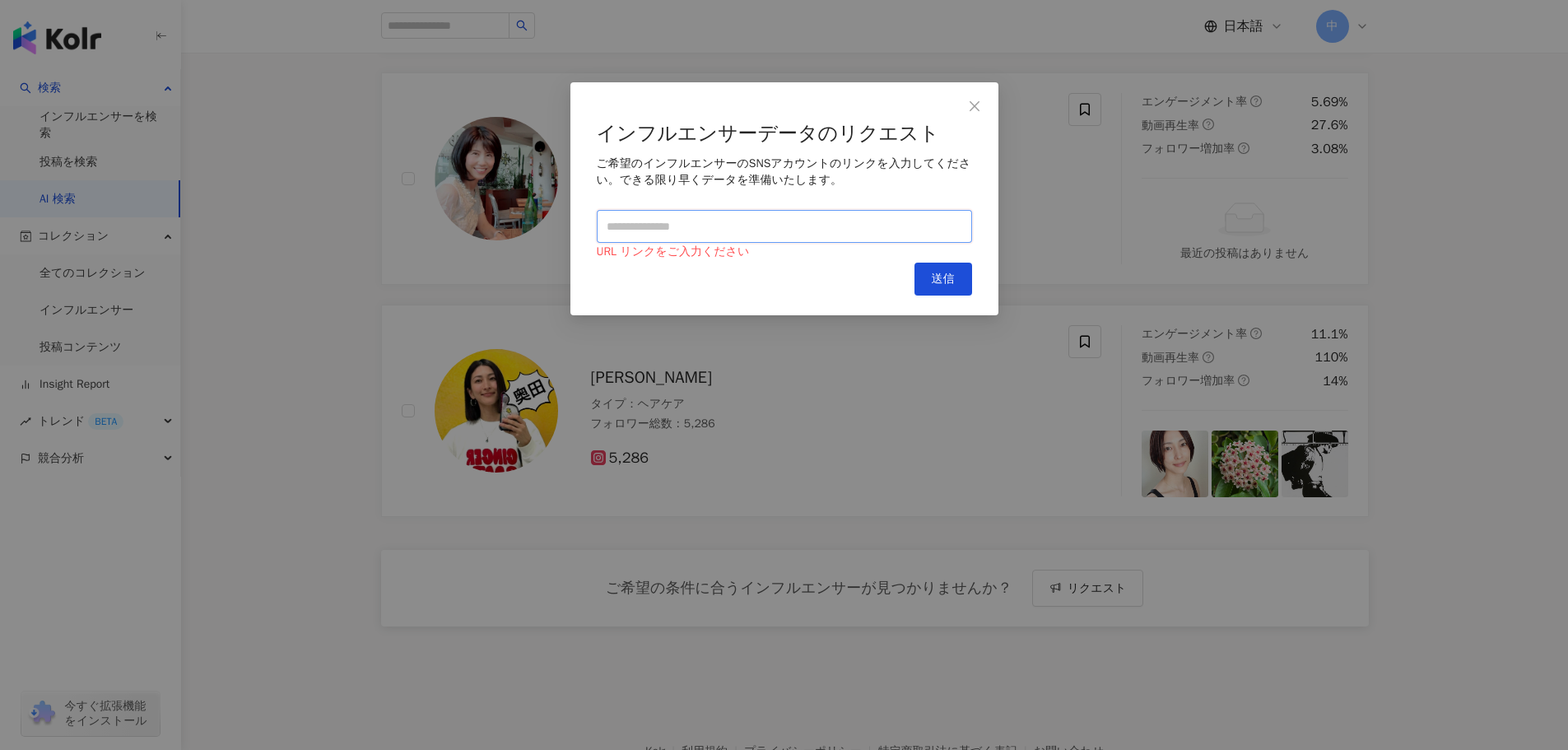 click at bounding box center (784, 226) 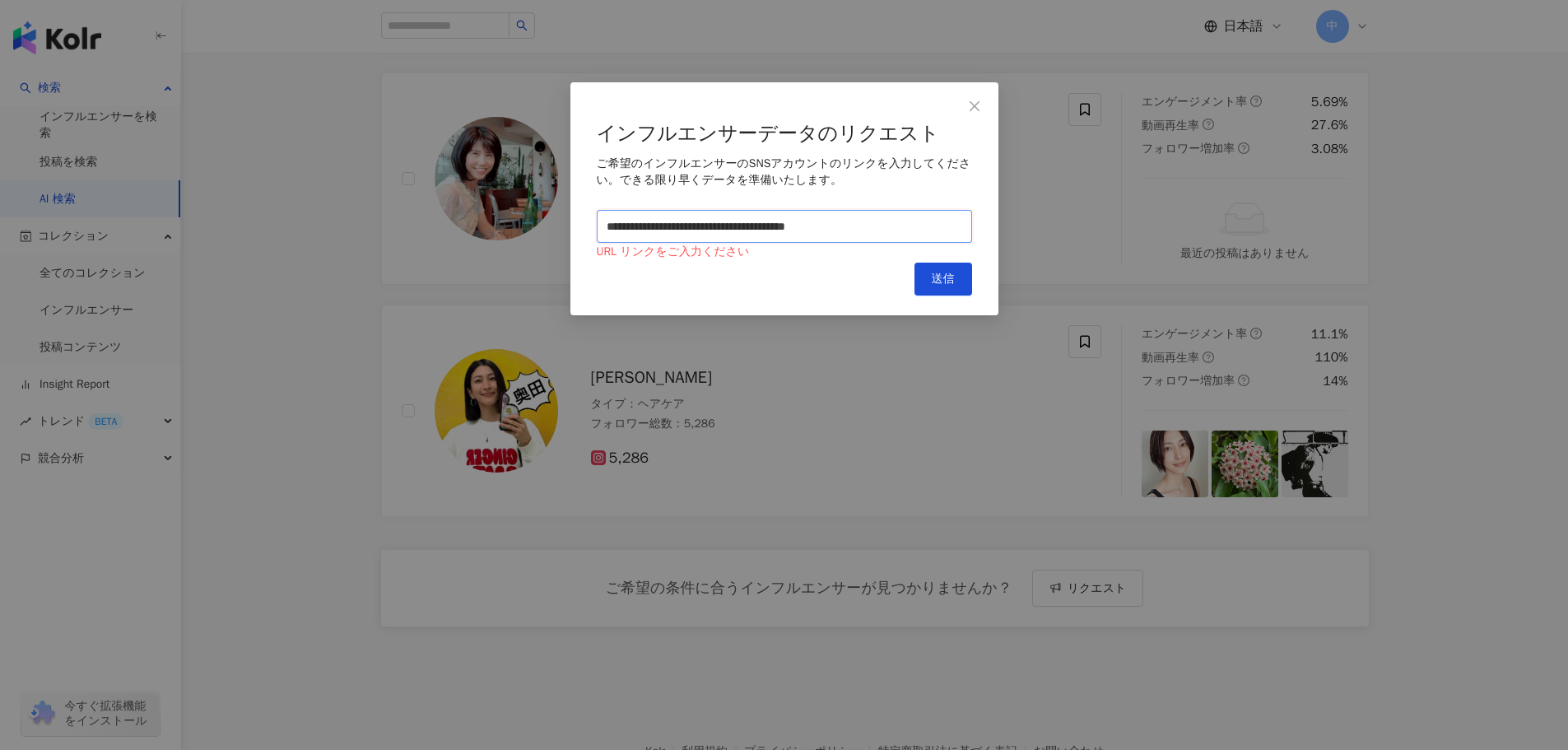 type on "**********" 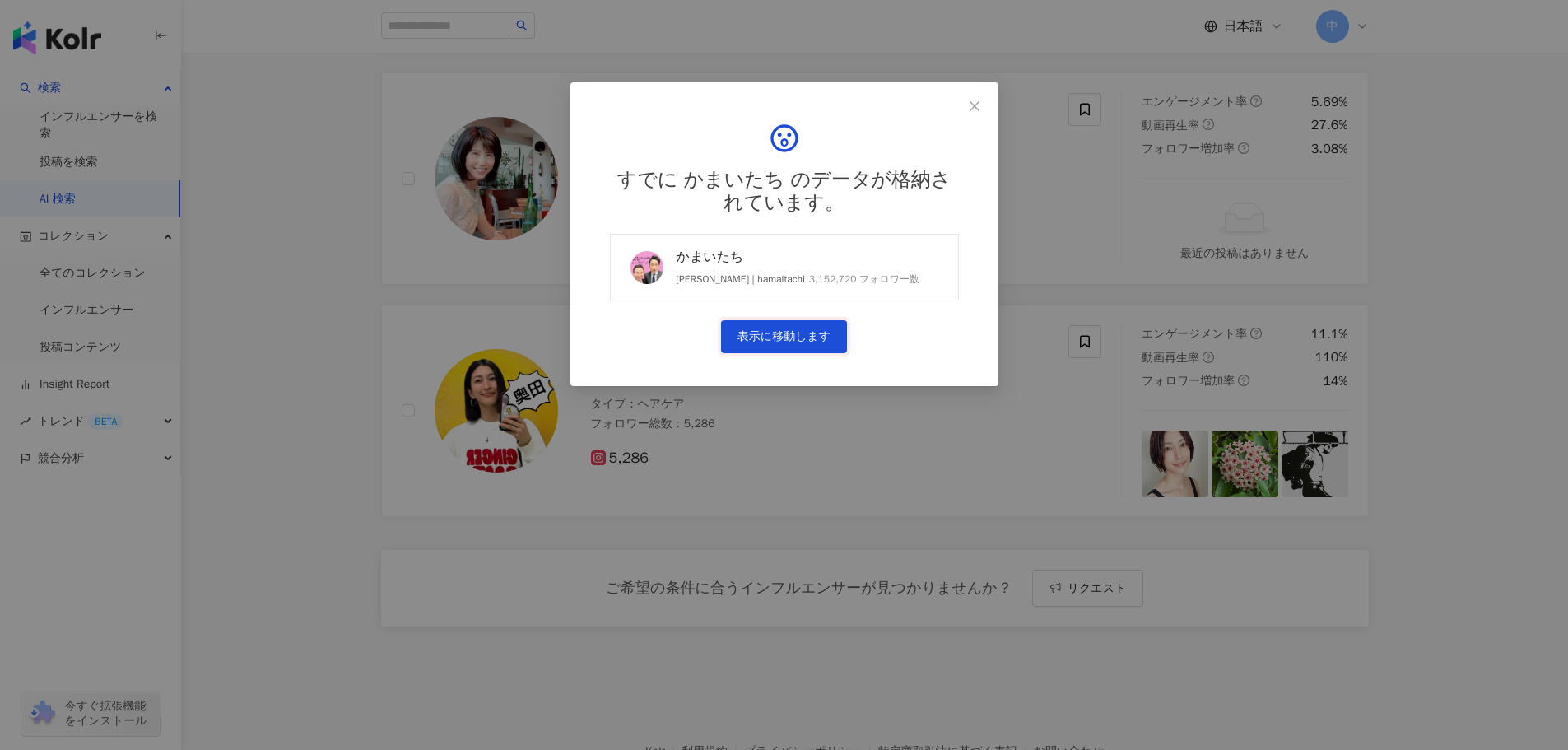 click on "表示に移動します" at bounding box center [784, 337] 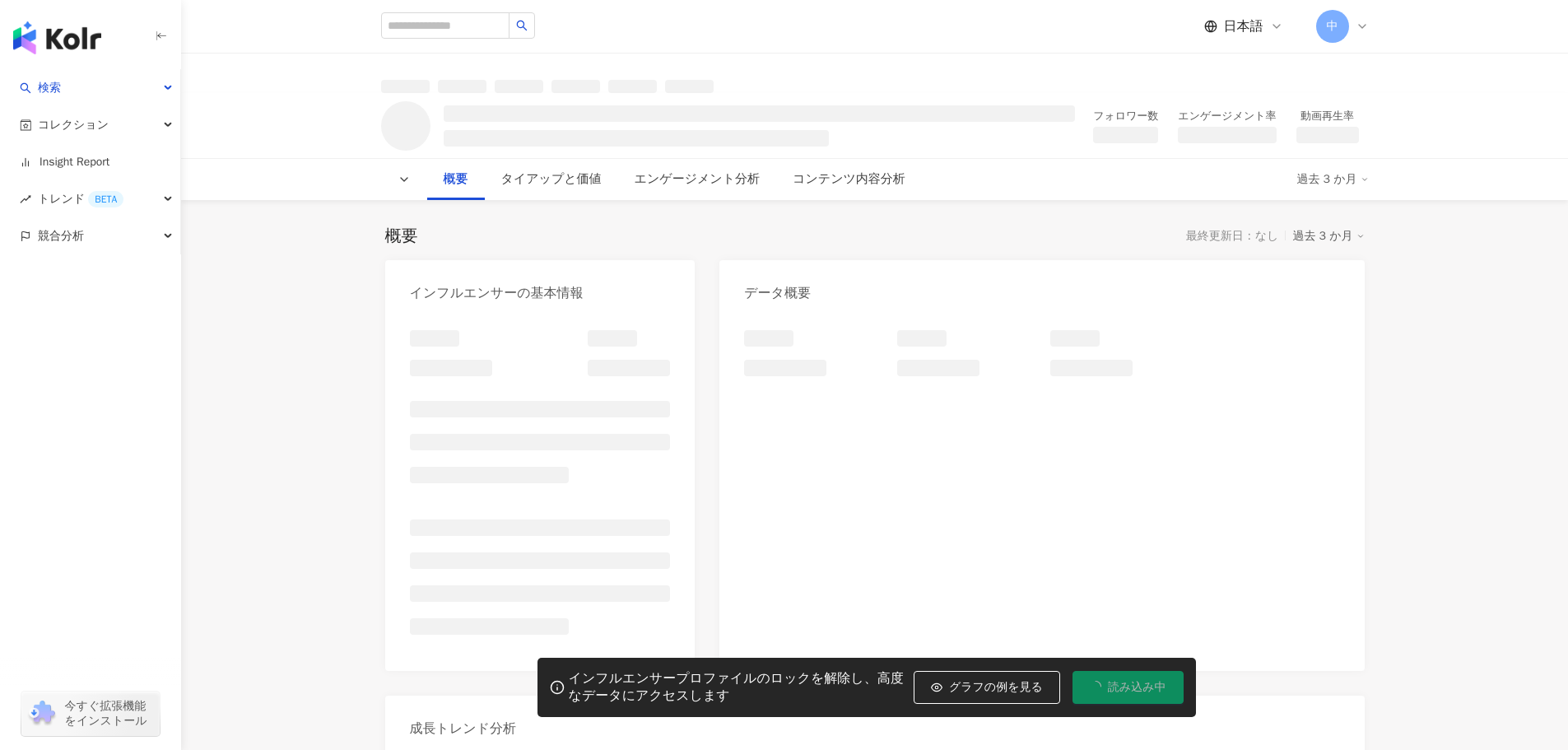 scroll, scrollTop: 0, scrollLeft: 0, axis: both 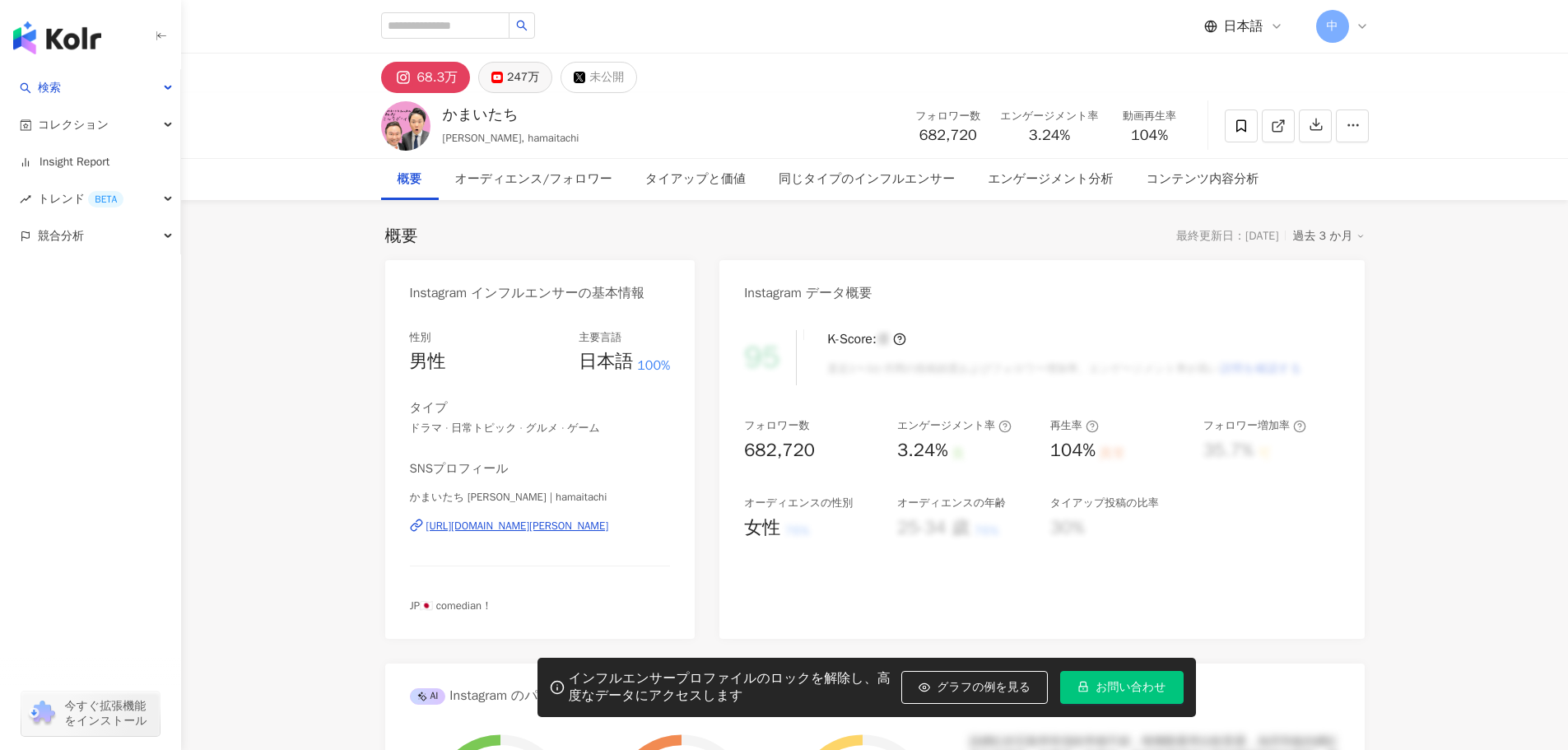 click on "247万" at bounding box center [523, 77] 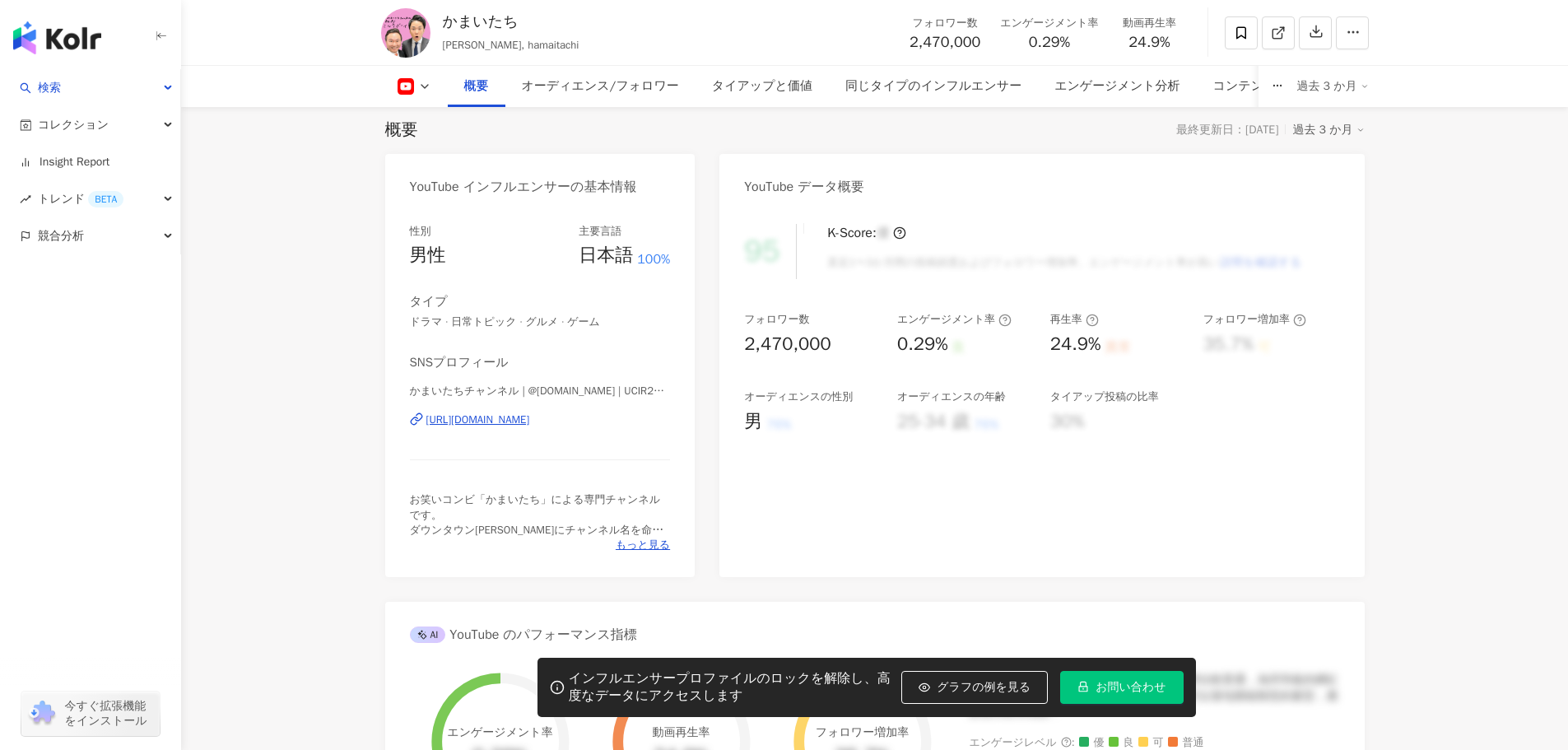 scroll, scrollTop: 82, scrollLeft: 0, axis: vertical 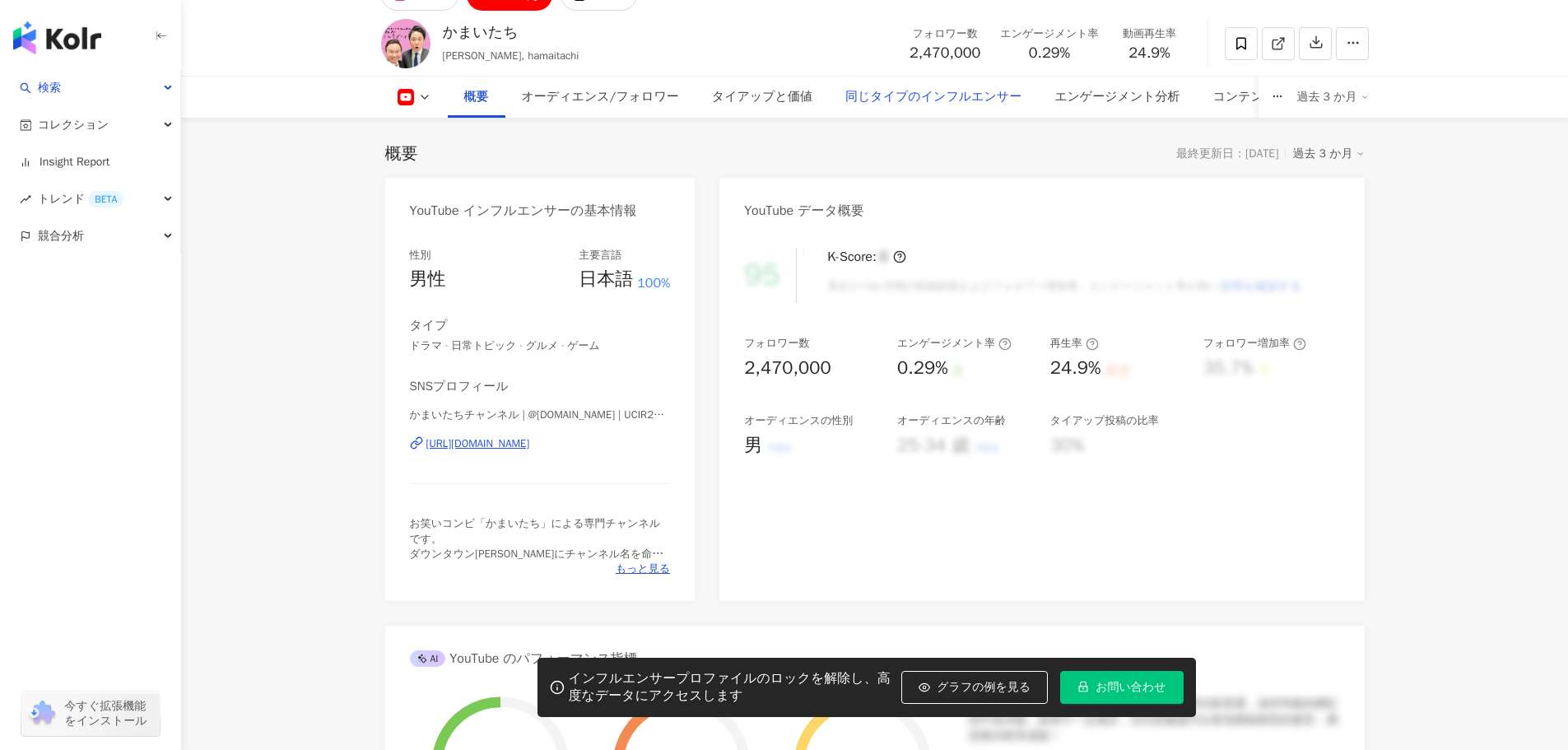 click on "同じタイプのインフルエンサー" at bounding box center [933, 97] 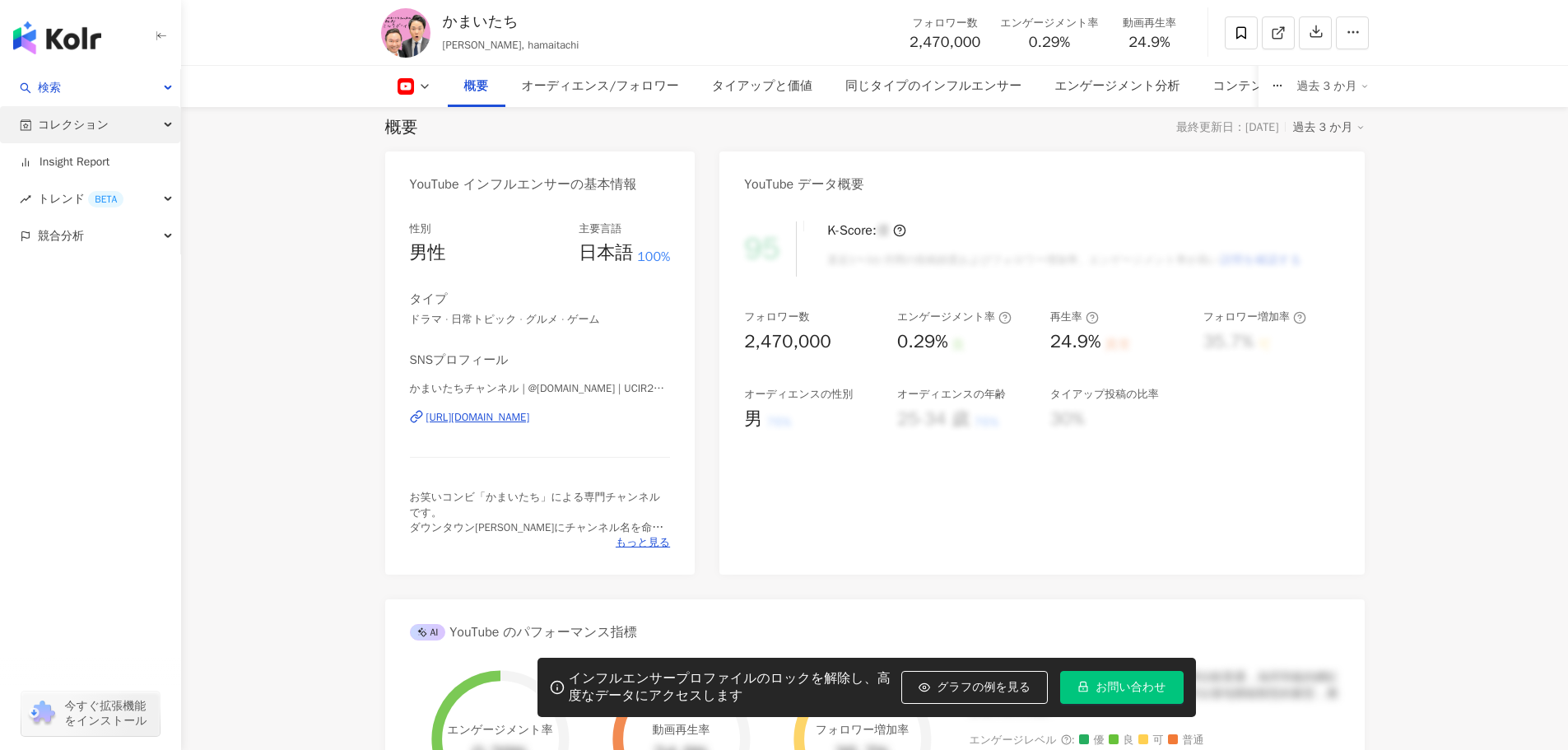 scroll, scrollTop: 72, scrollLeft: 0, axis: vertical 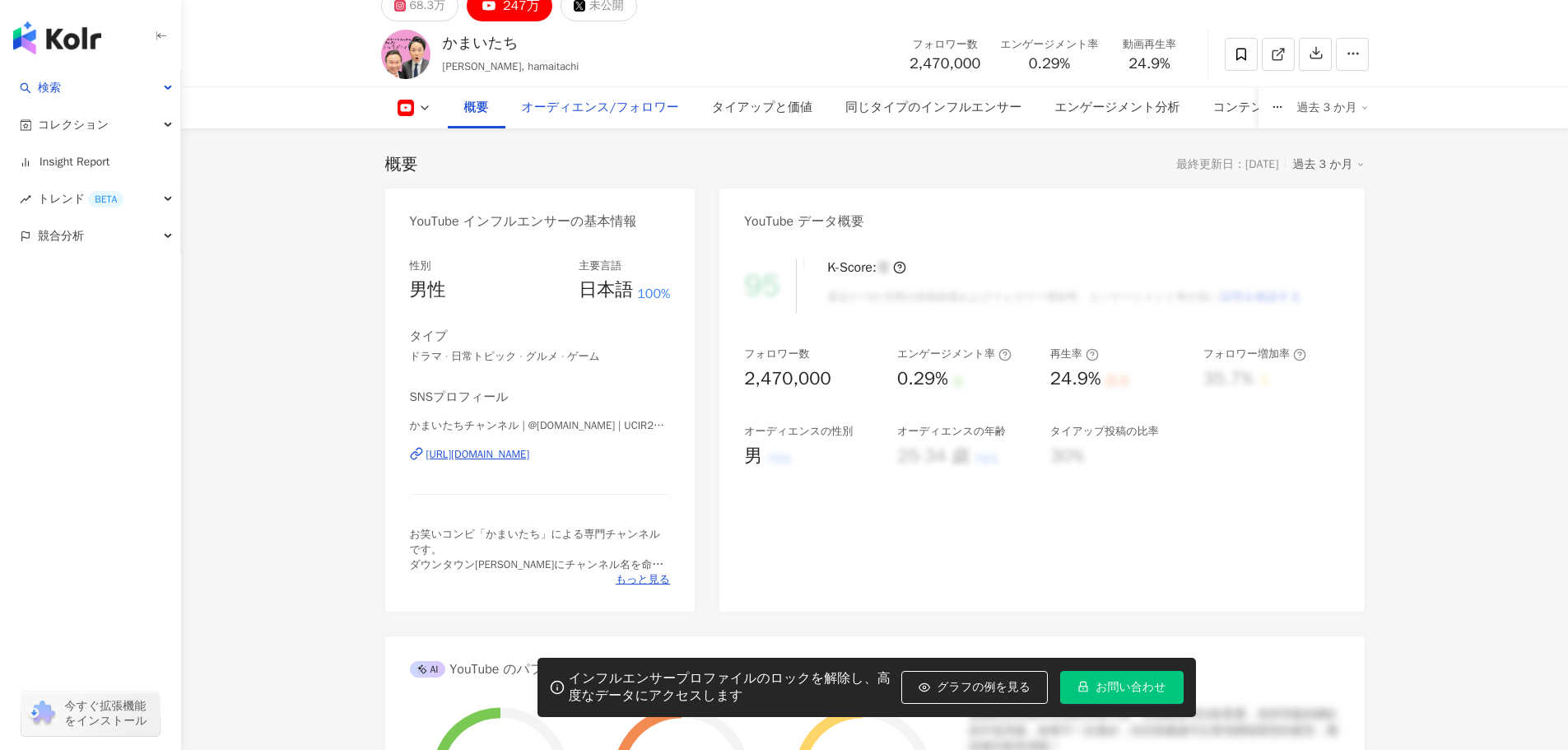 click on "オーディエンス/フォロワー" at bounding box center (600, 108) 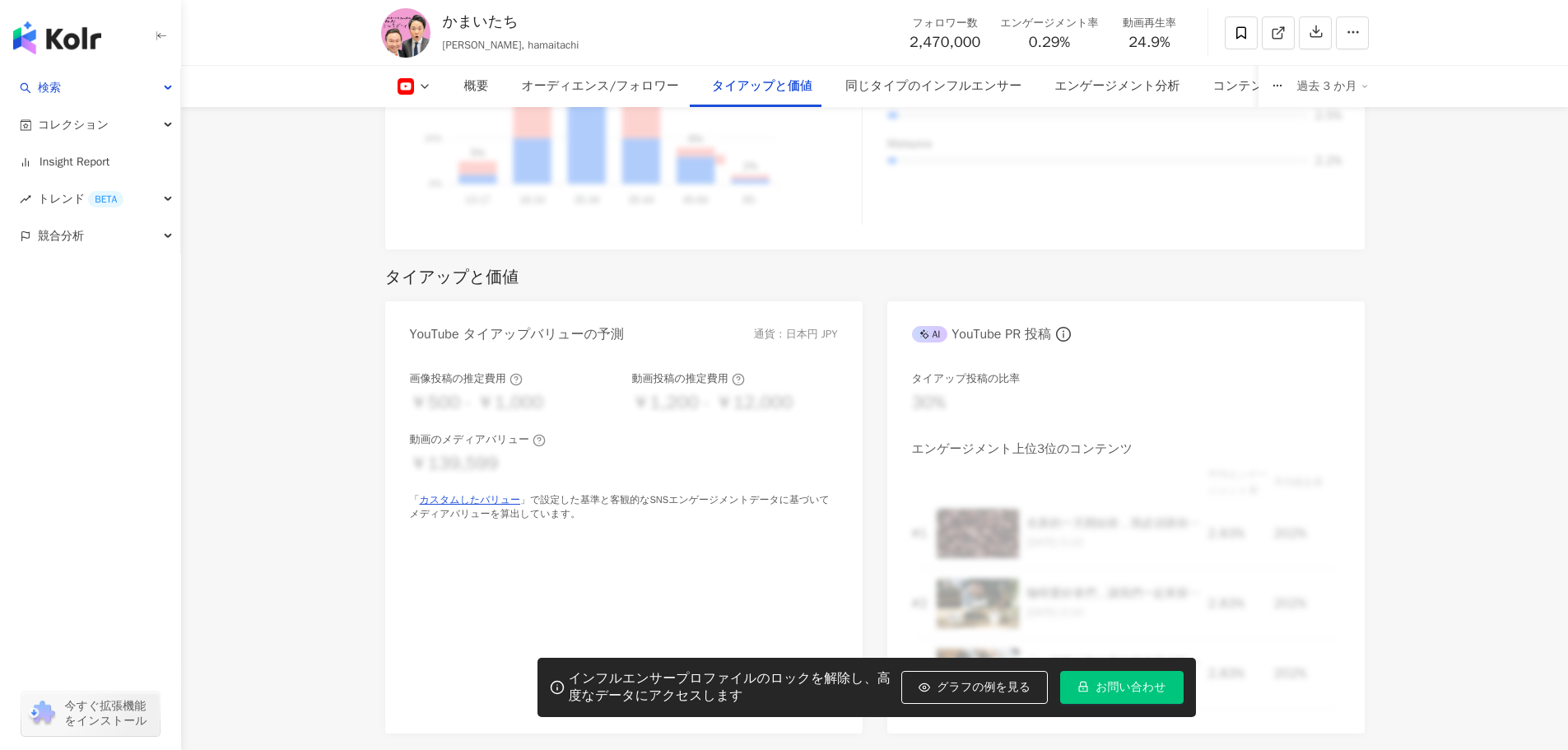 scroll, scrollTop: 1766, scrollLeft: 0, axis: vertical 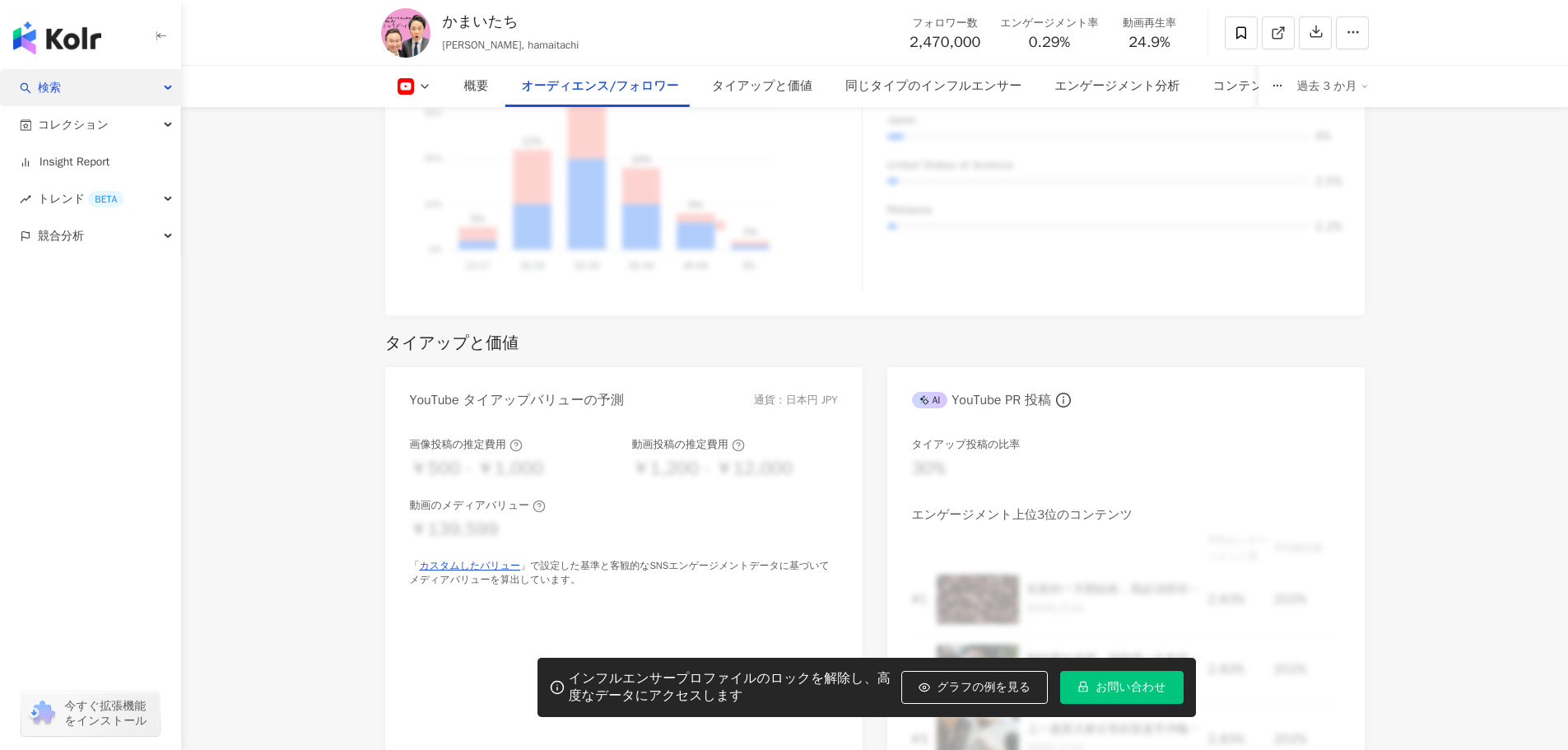 click on "検索" at bounding box center (90, 87) 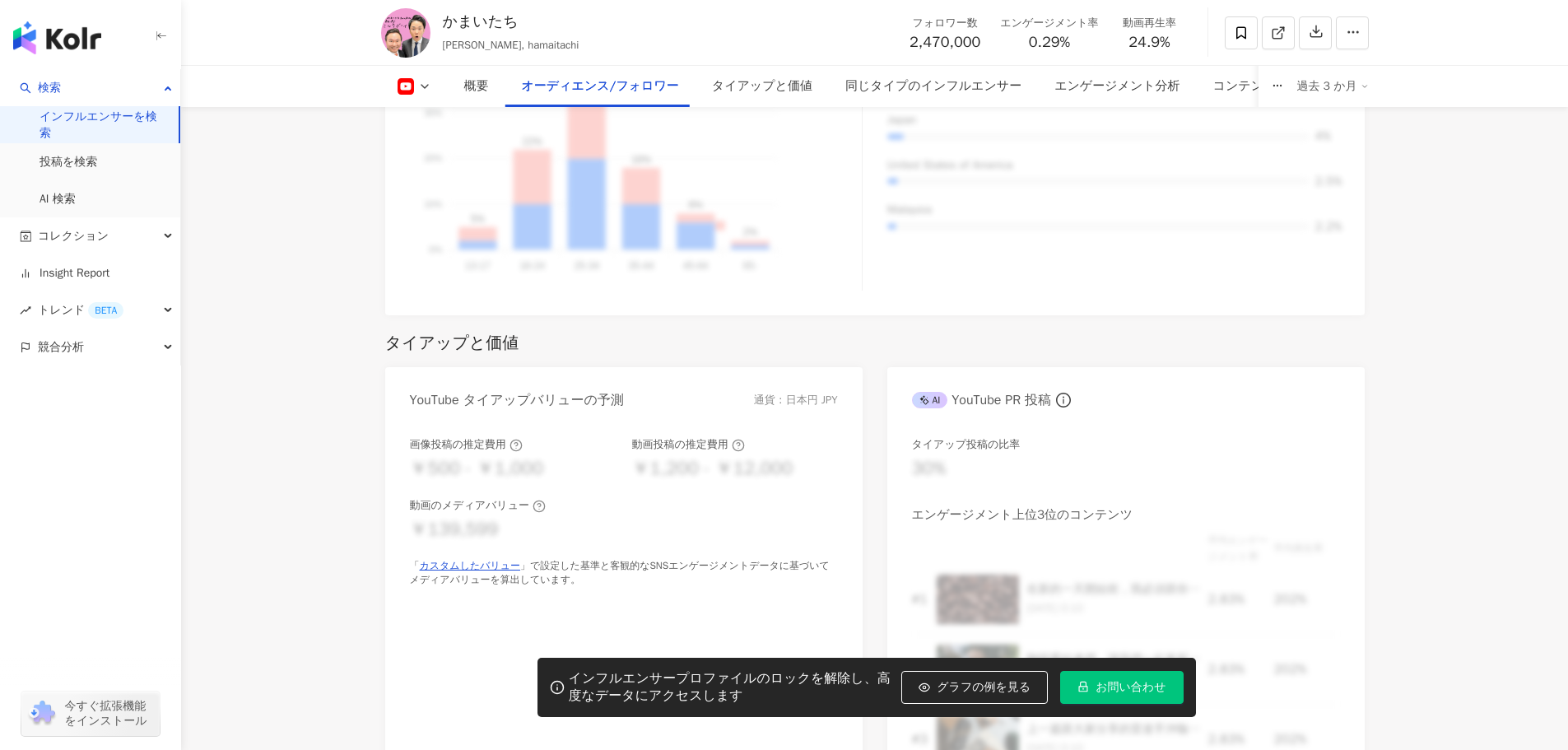 click on "インフルエンサーを検索" at bounding box center [102, 124] 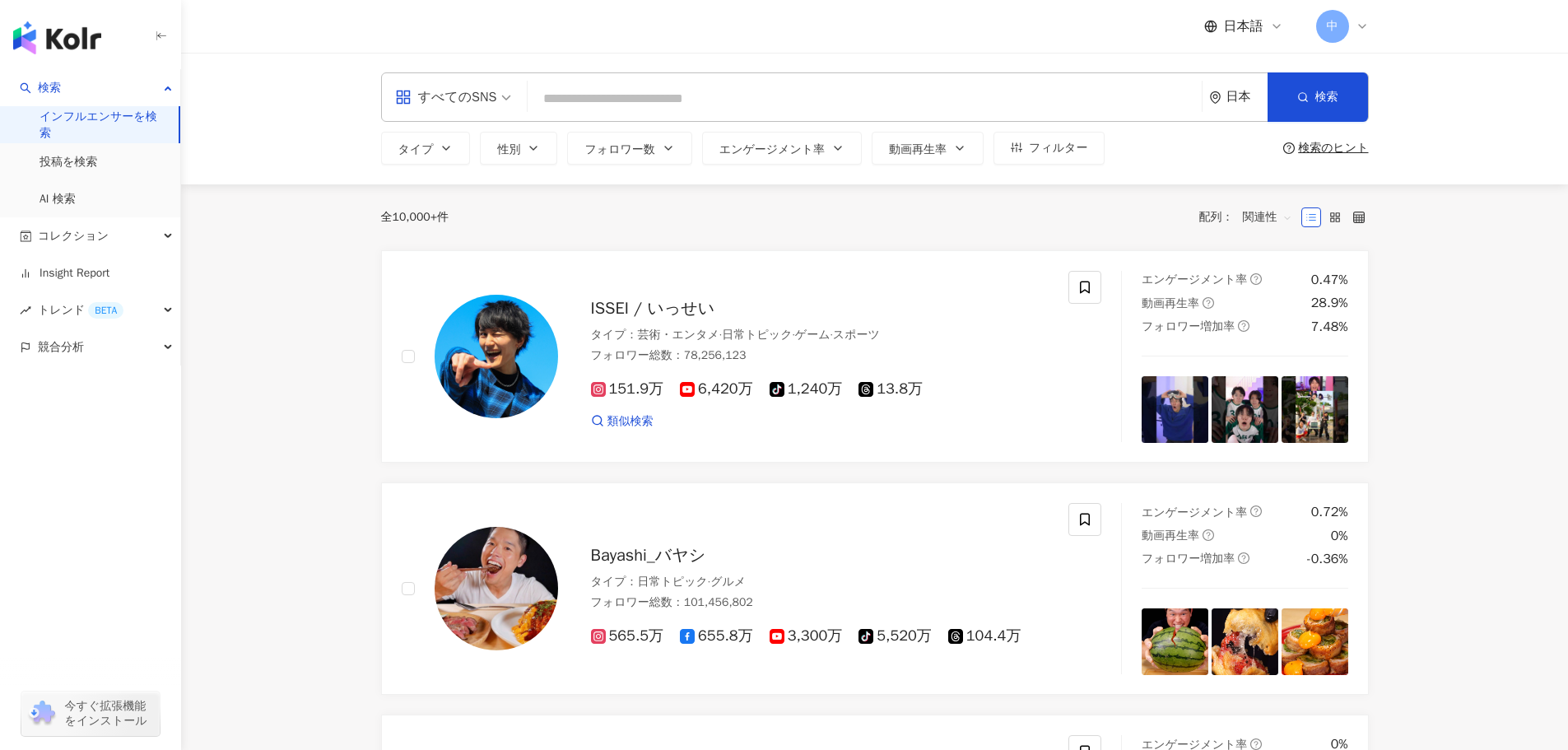 click at bounding box center (864, 99) 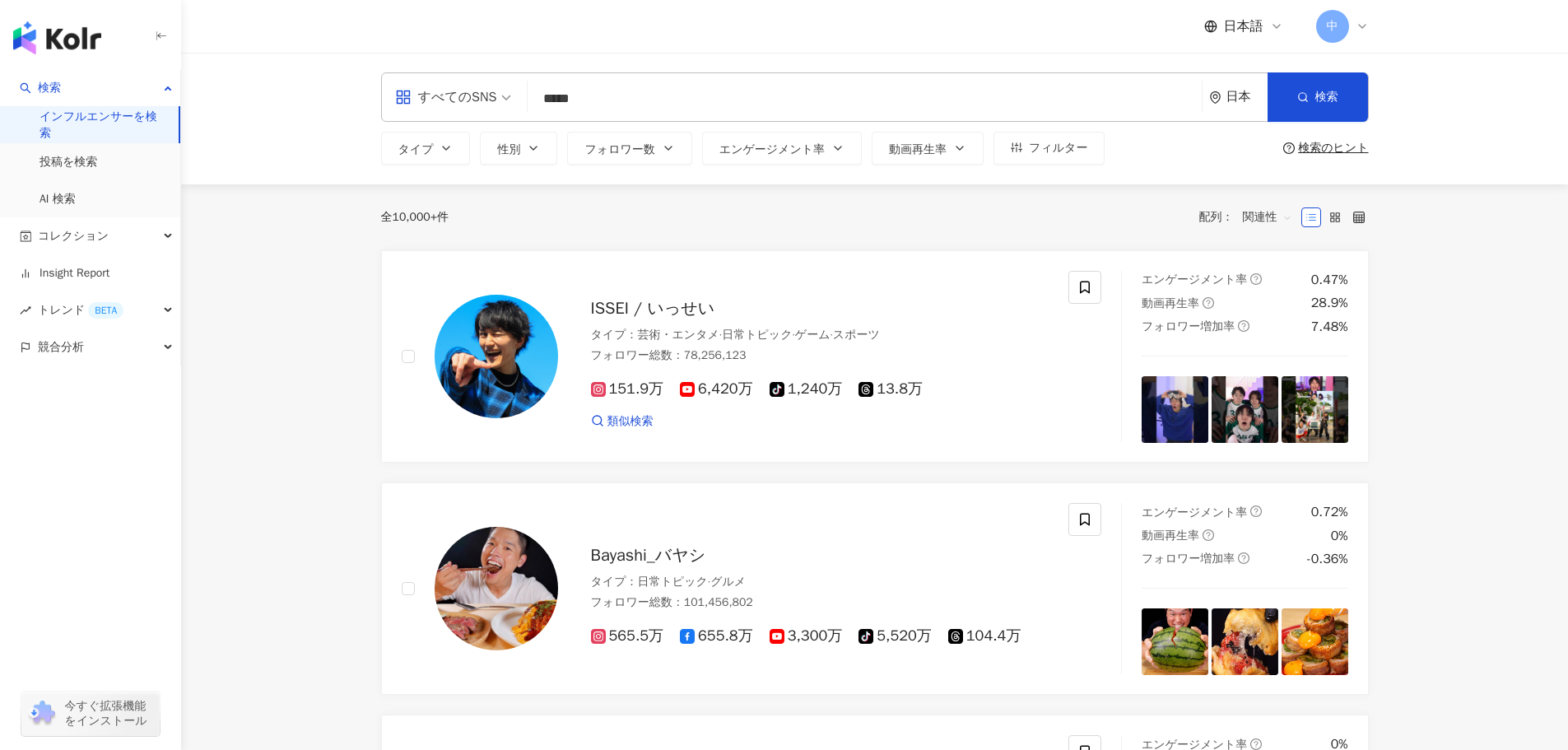 type on "*****" 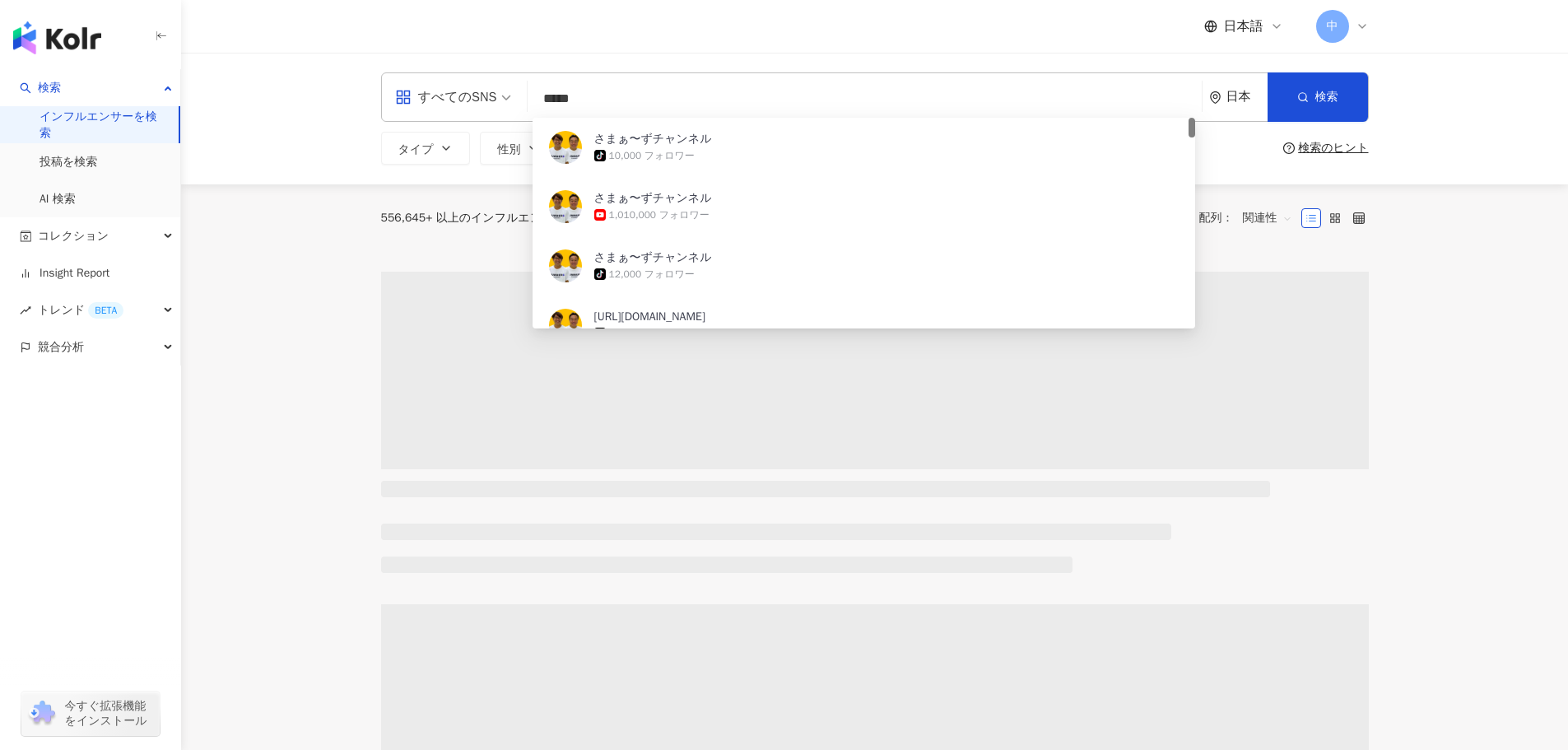 click on "すべてのSNS ***** 日本 検索 f979c9f1-2c54-48dc-9dde-22814e8704f8 さまぁ〜ずチャンネル tiktok-icon 10,000   フォロワー さまぁ〜ずチャンネル 1,010,000   フォロワー さまぁ〜ずチャンネル tiktok-icon 12,000   フォロワー [URL][DOMAIN_NAME] tiktok-icon 12,300   フォロワー [PERSON_NAME]さまぁ〜ず公式チャンネル 23,700   フォロワー タイプ 性別 フォロワー数 エンゲージメント率 動画再生率 フィルター 検索のヒント 556,645+ 以上のインフルエンサーから検索 条件 ： キーワード：さまぁ～ず リセット 配列： 関連性 アップグレードプランは、完全な検索機能と結果のロックを解除します 無料版のユーザーの場合、上位4つの検索結果のみが表示されます。詳細を確認したい場合は、適切なプランを選択してください Eコマース、ブランド、中小企業向け Startup プラン  200 回/月  無制限  30 個" at bounding box center [874, 876] 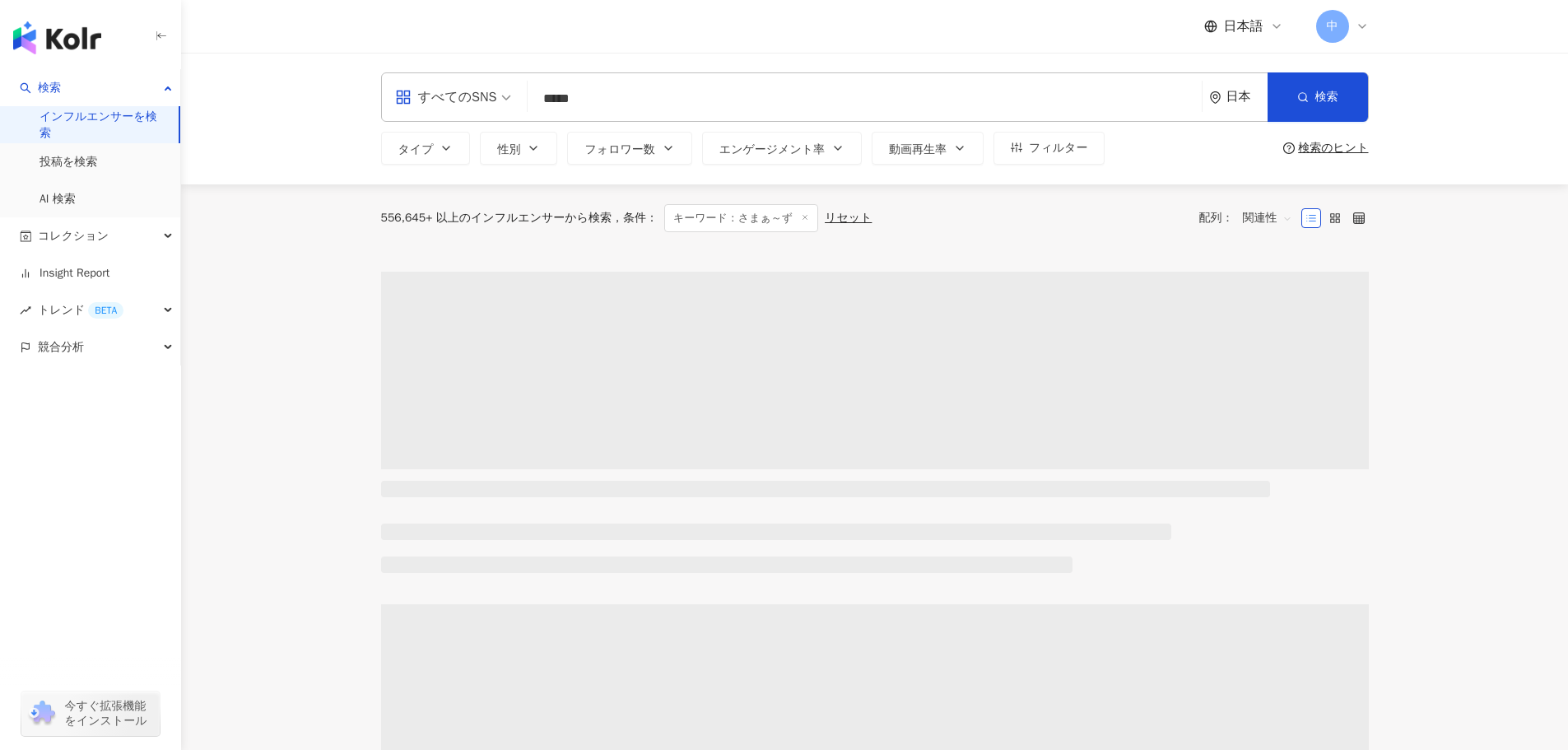 click on "*****" at bounding box center (864, 99) 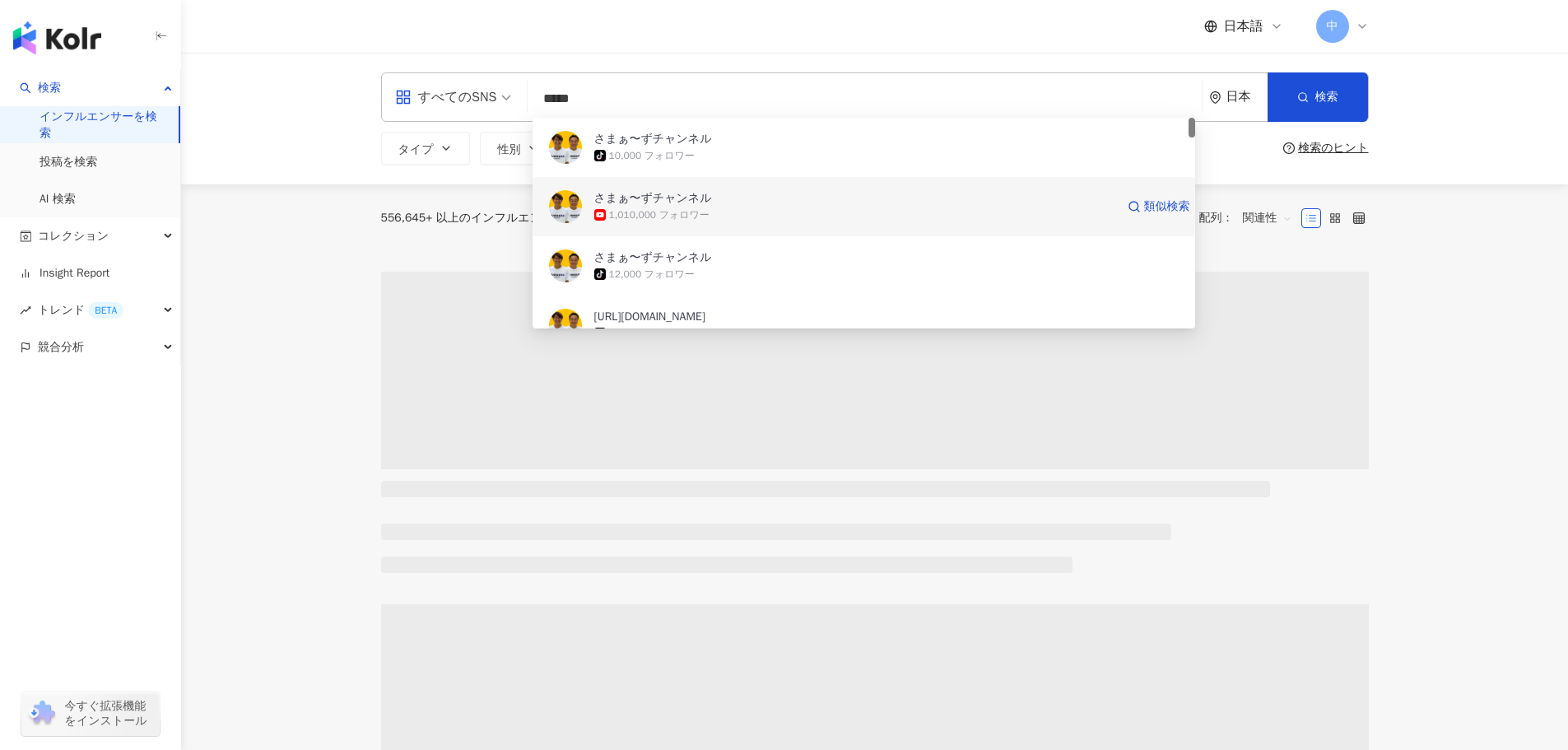 click on "1,010,000   フォロワー" at bounding box center (854, 215) 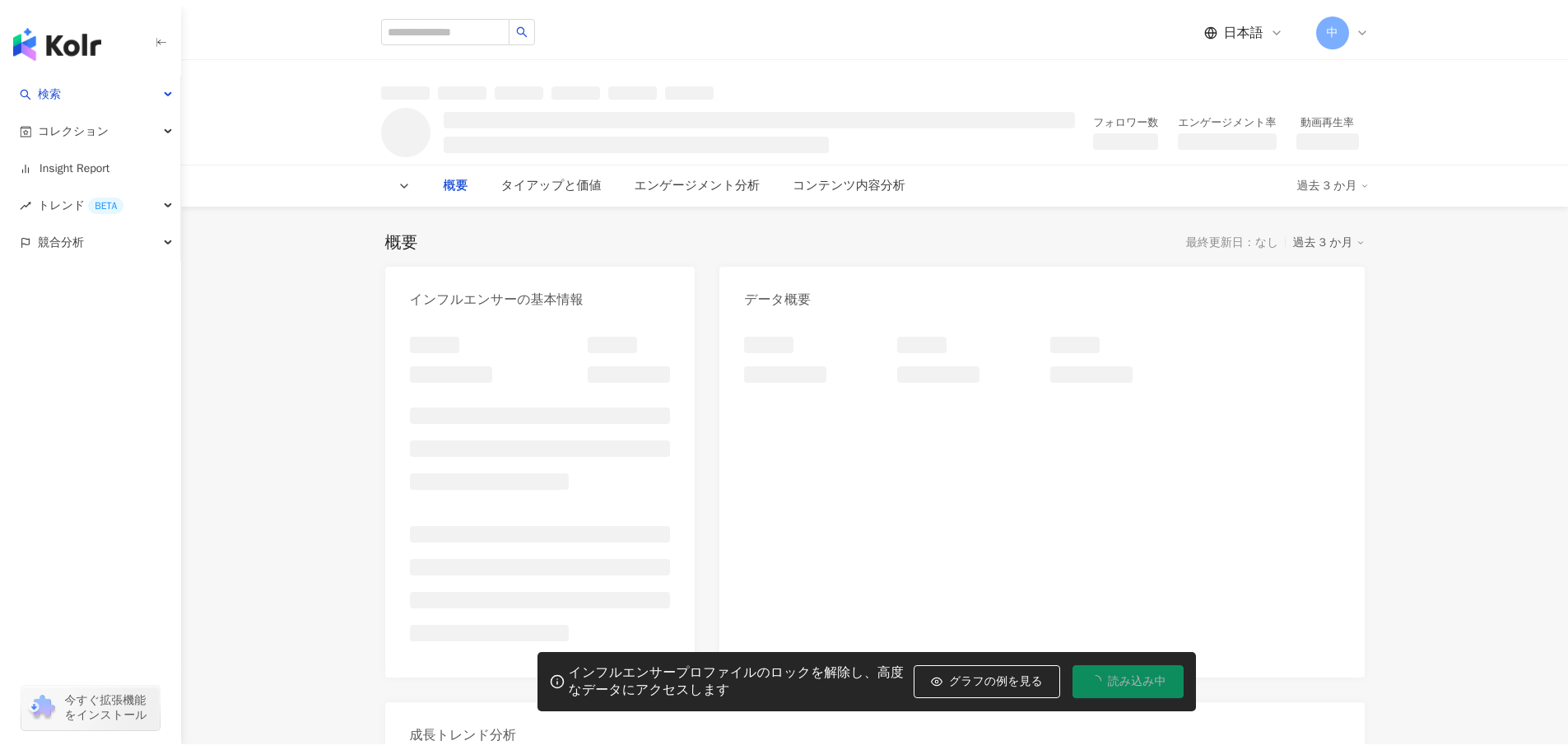scroll, scrollTop: 0, scrollLeft: 0, axis: both 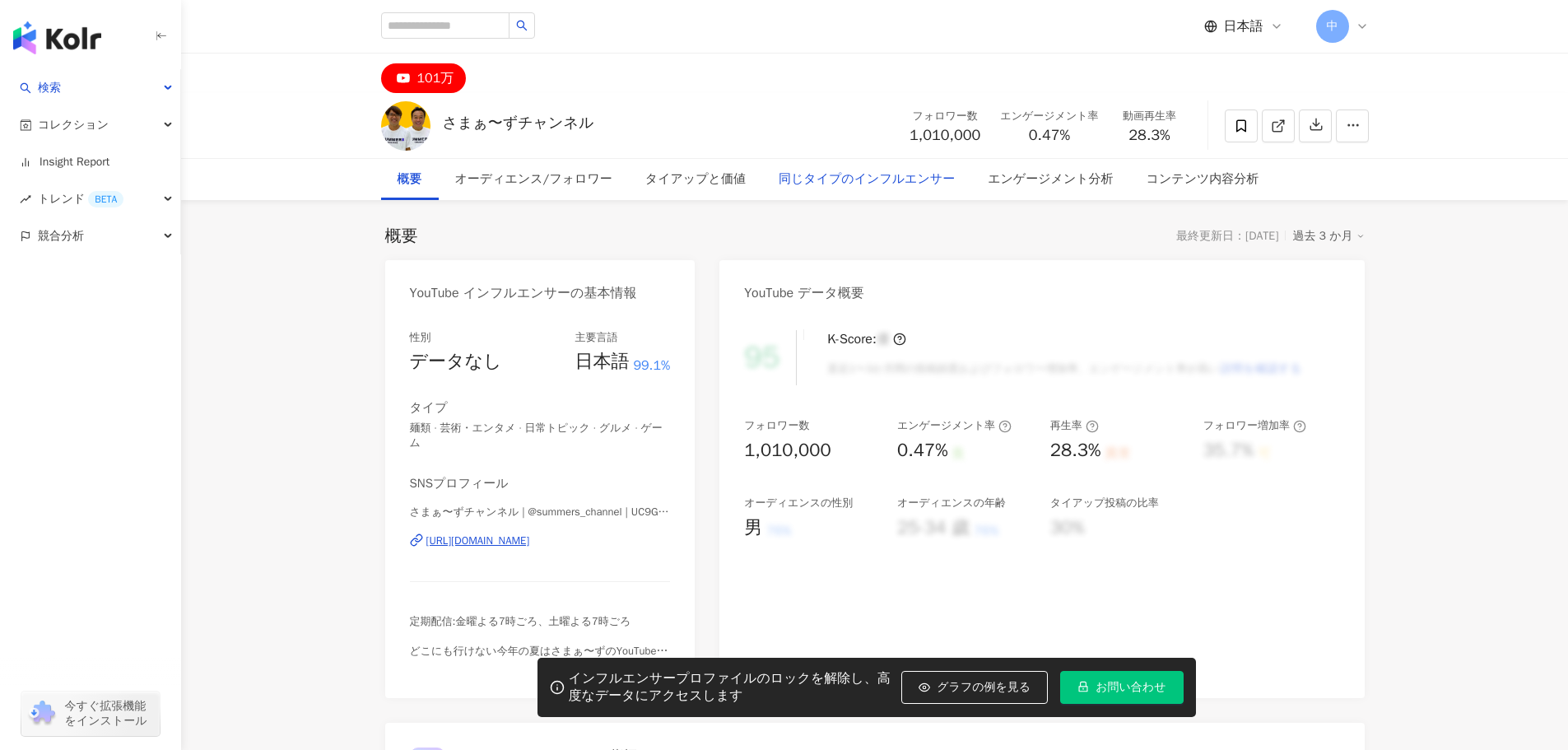click on "同じタイプのインフルエンサー" at bounding box center (867, 179) 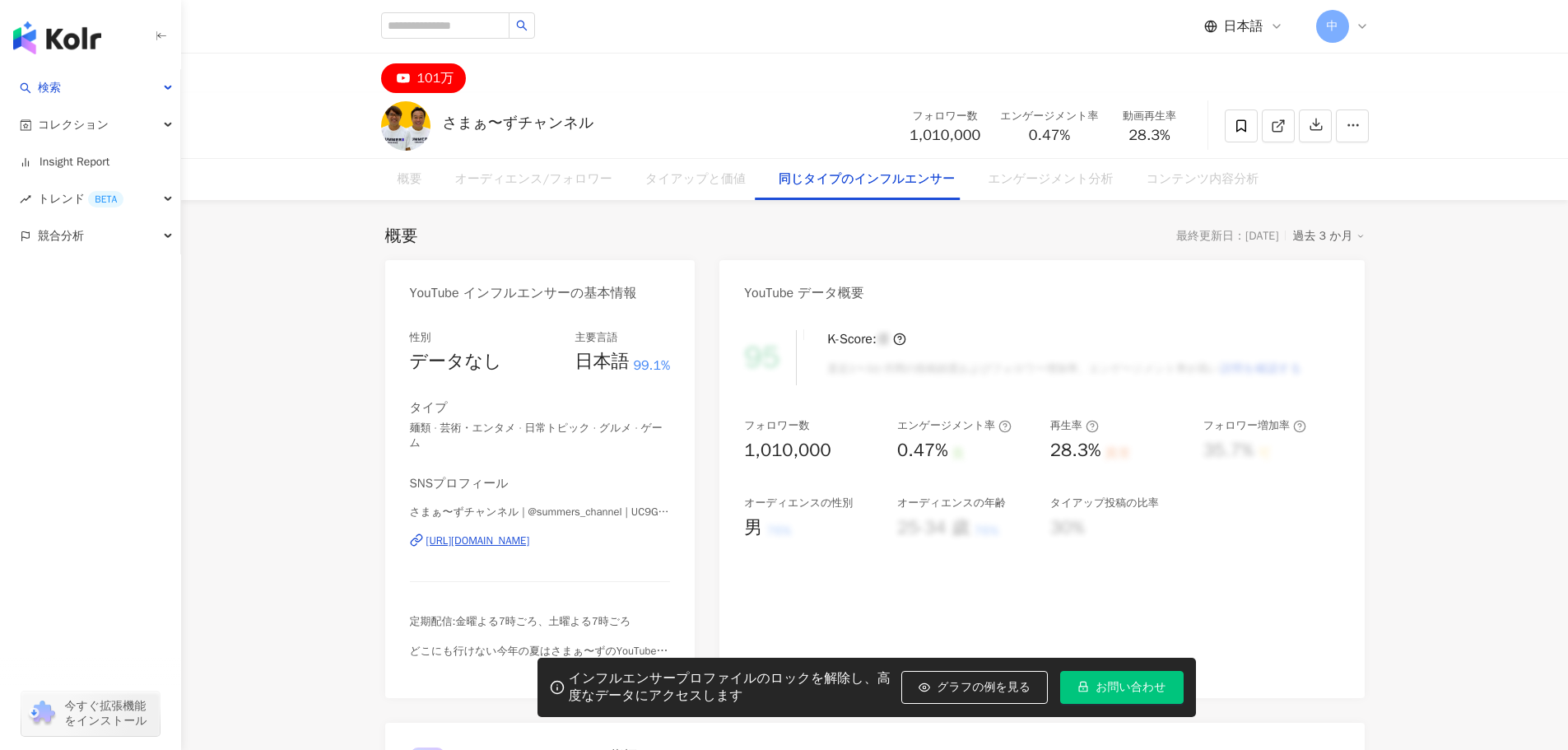 scroll, scrollTop: 2474, scrollLeft: 0, axis: vertical 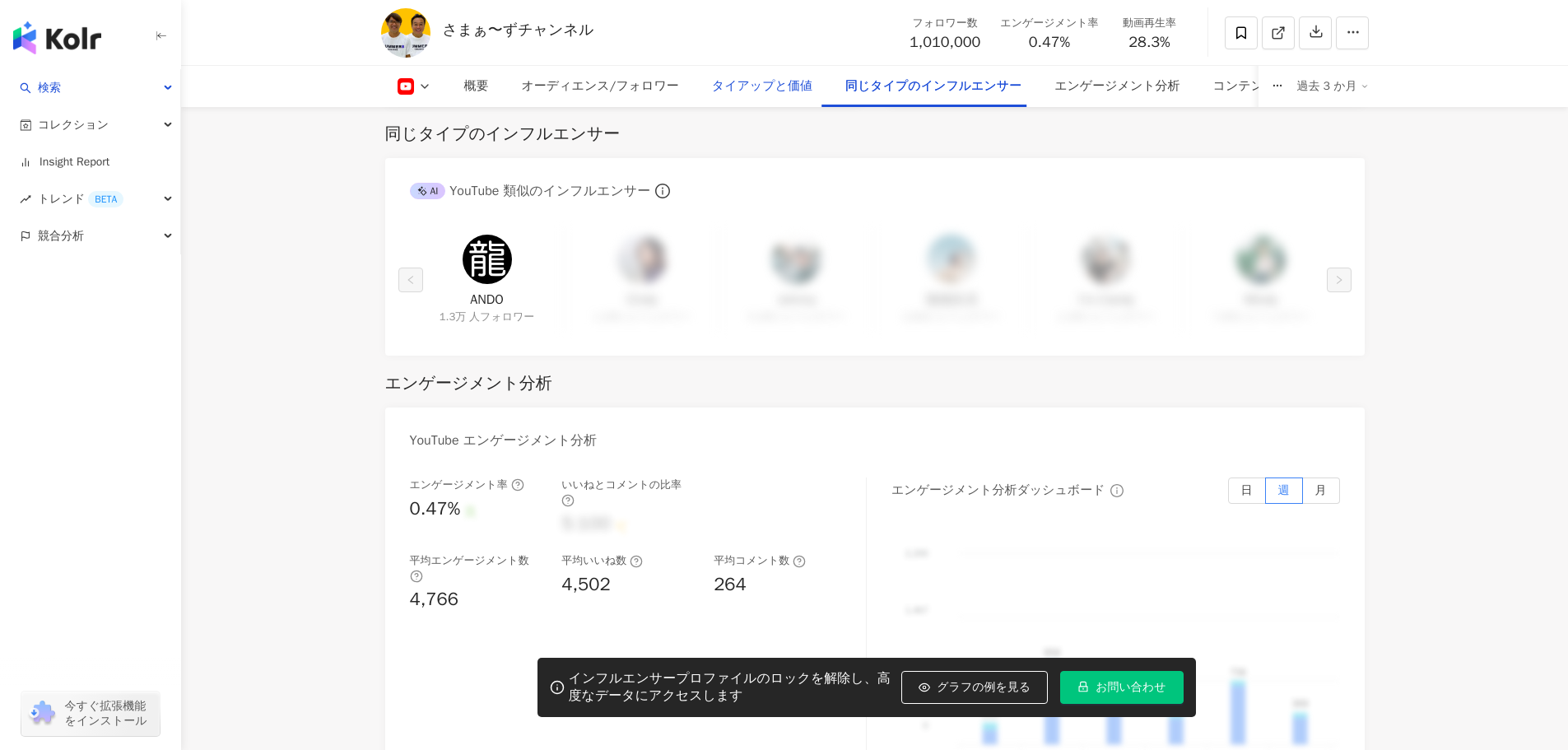 click on "タイアップと価値" at bounding box center [762, 86] 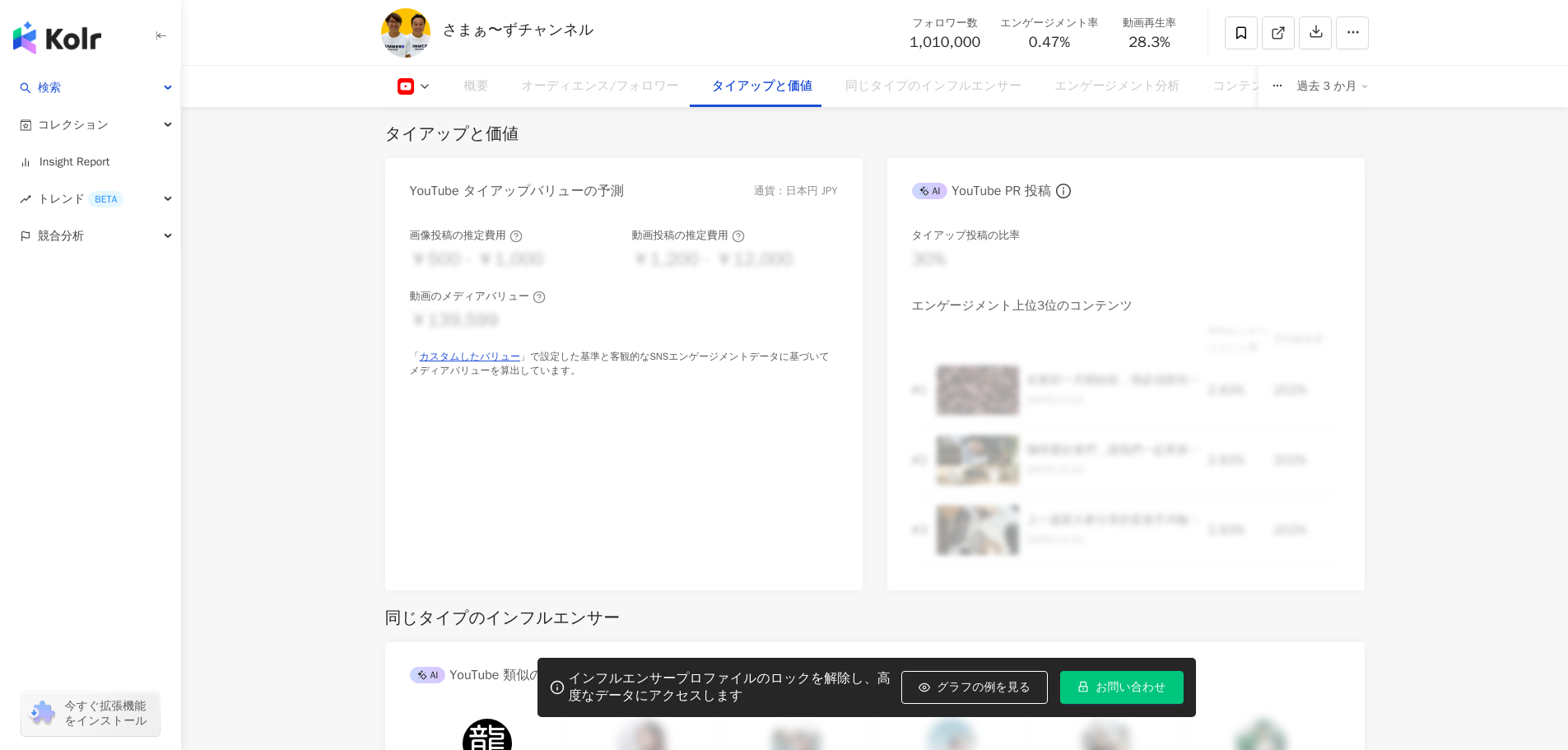 click on "タイアップと価値 YouTube タイアップバリューの予測 通貨：日本円 JPY 画像投稿の推定費用   ￥500 - ￥1,000 動画投稿の推定費用   ￥1,200 - ￥12,000 動画のメディアバリュー   ￥139,599 「 カスタムしたバリュー 」で設定した基準と客観的なSNSエンゲージメントデータに基づいてメディアバリューを算出しています。 AI YouTube PR 投稿 タイアップ投稿の比率   30% エンゲージメント上位3位のコンテンツ 平均エンゲージメント率 平均再生率 # 1 在新的一天開始前，我必須跟你們分享我的秘密武器：雷達手沖咖啡組！這個組合絕對是我每天清晨的救星！🌟 2022/10/09 0:10 2.83% 202% # 2 咖啡愛好者們，讓我們一起來探索雷達手沖咖啡的魅力吧！這是一種獨特而迷人的咖啡沖煮方式，讓我們一起揭開它的神秘面紗。 2022/10/09 0:10 2.83% 202% # 3 2022/10/09 0:10 2.83% 202%" at bounding box center (875, 348) 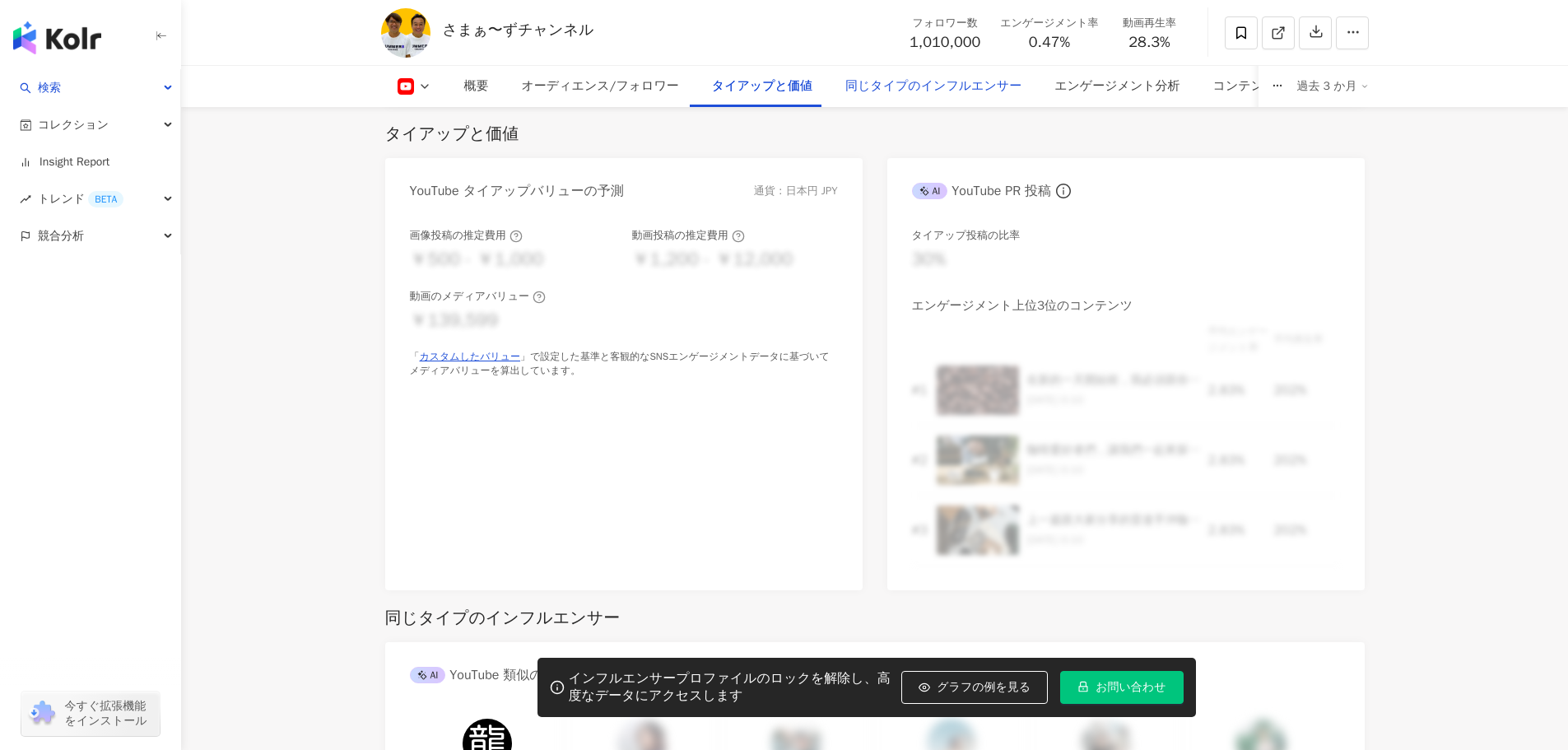 click on "同じタイプのインフルエンサー" at bounding box center [933, 86] 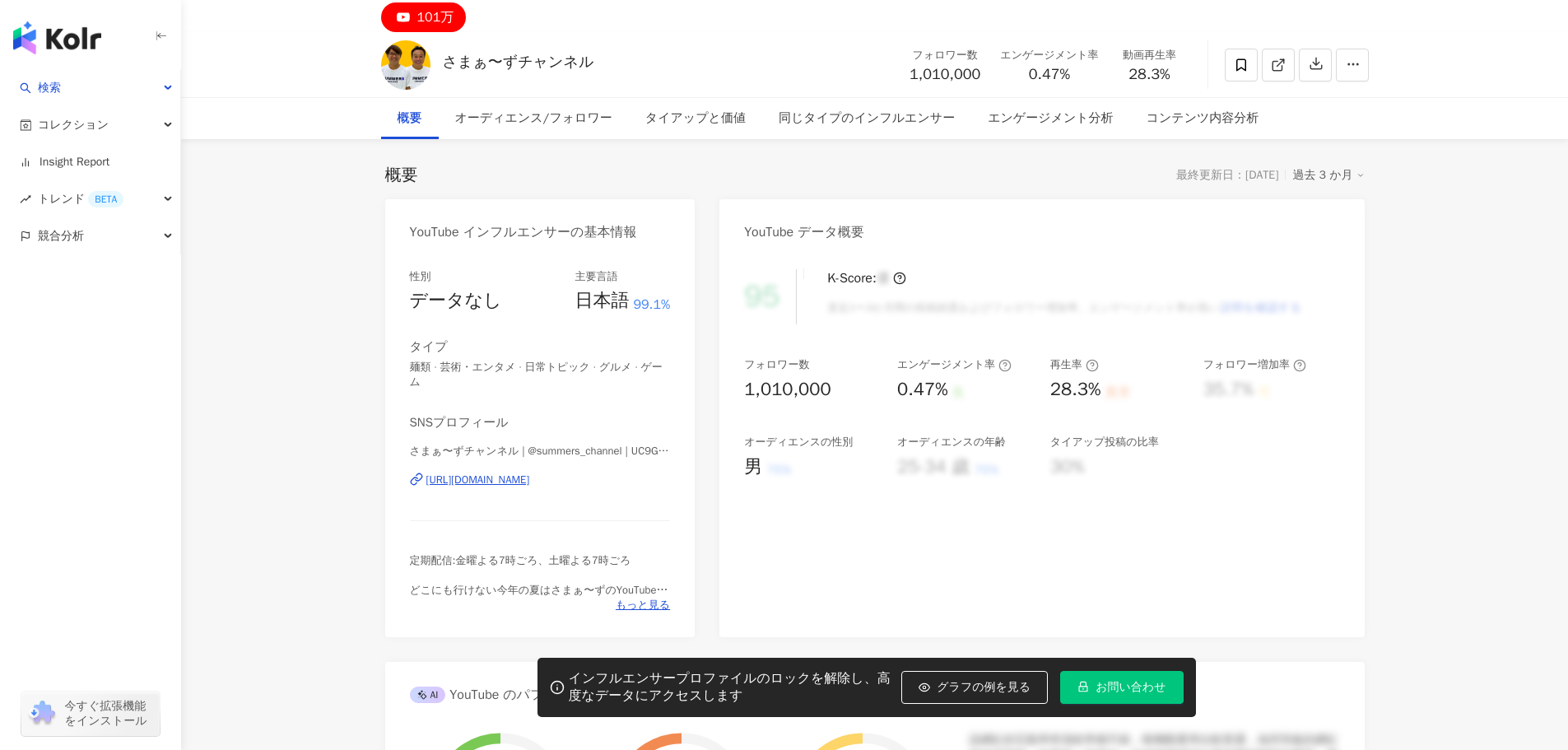 scroll, scrollTop: 0, scrollLeft: 0, axis: both 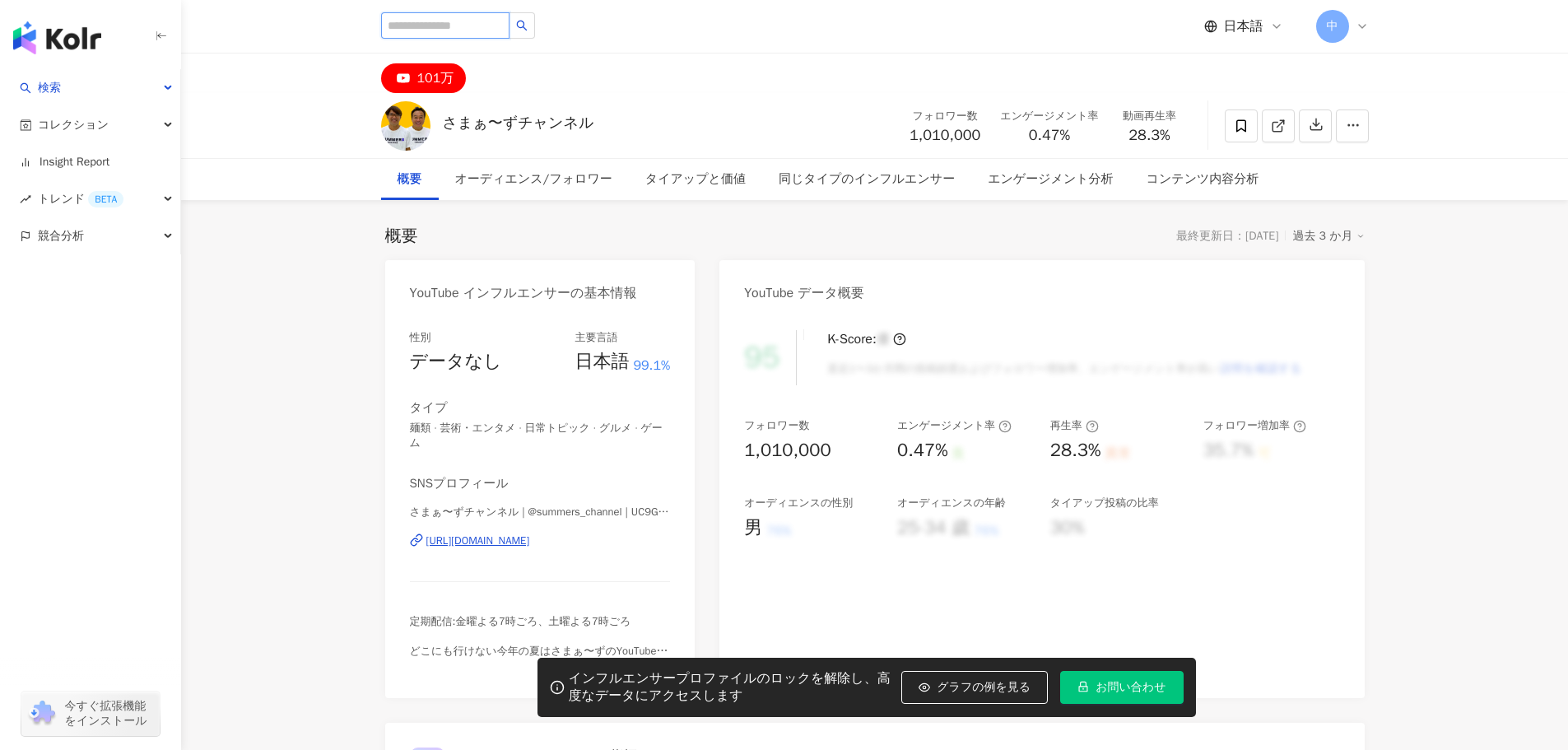 click at bounding box center [445, 26] 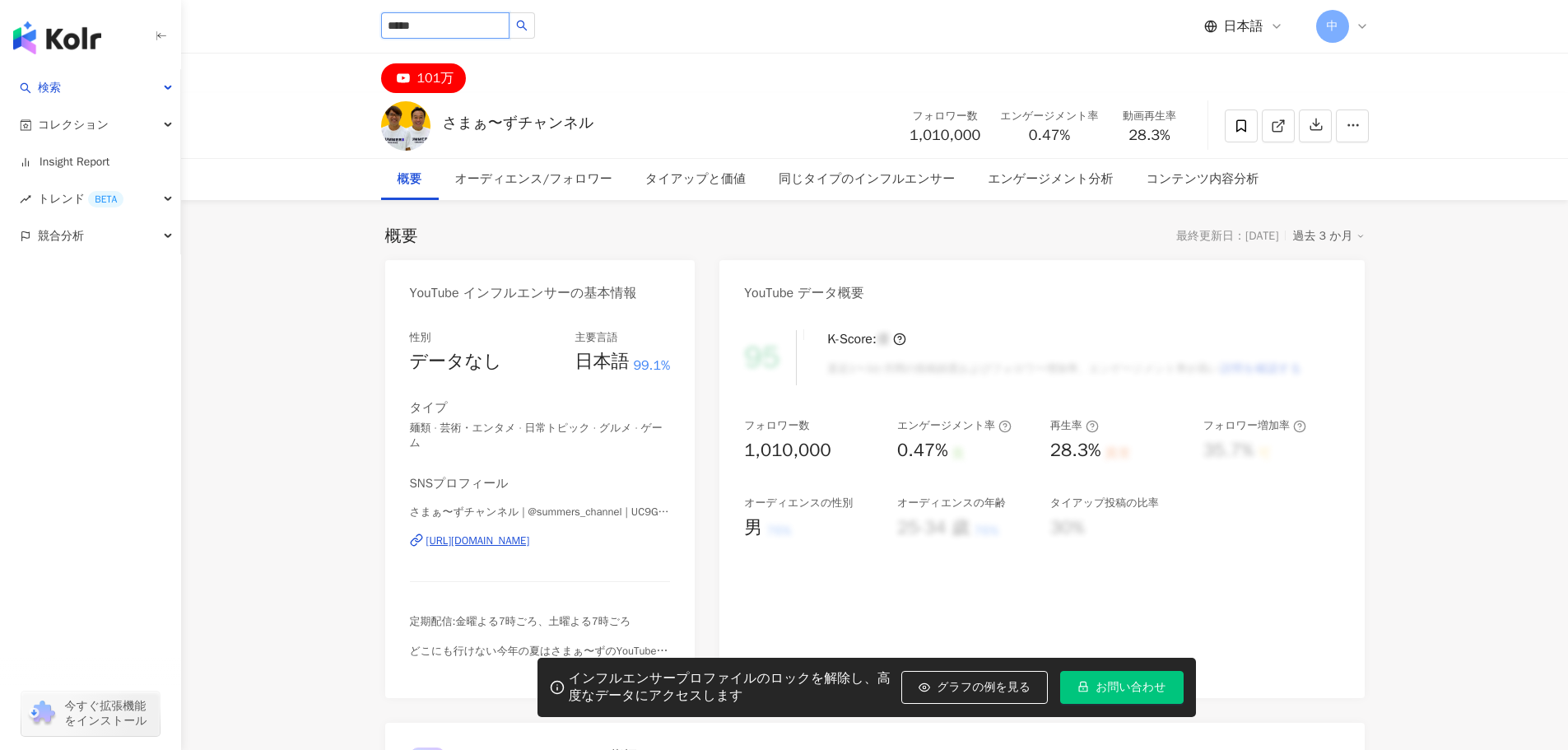 type on "*****" 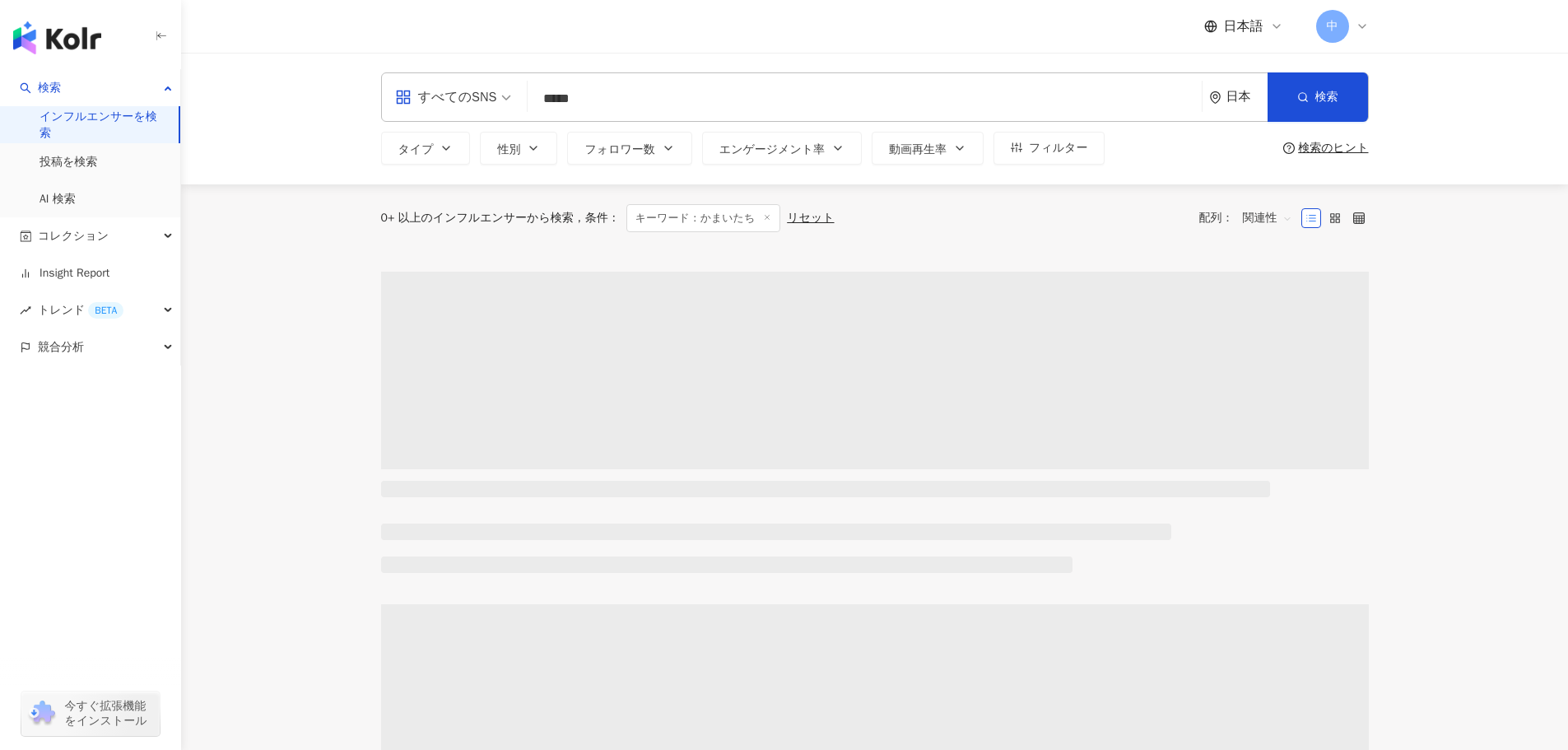 click on "すべてのSNS" at bounding box center (454, 97) 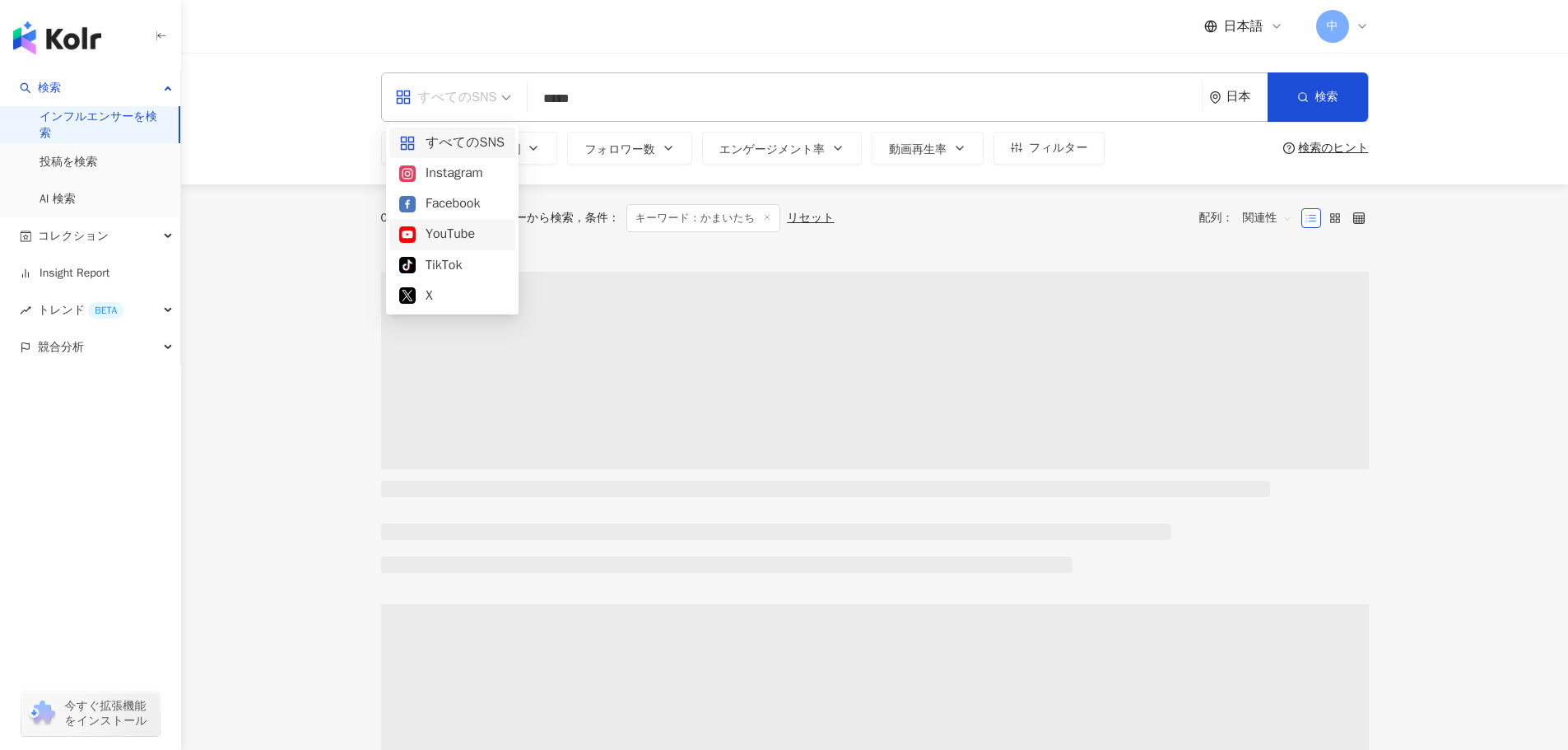 click on "YouTube" at bounding box center (452, 234) 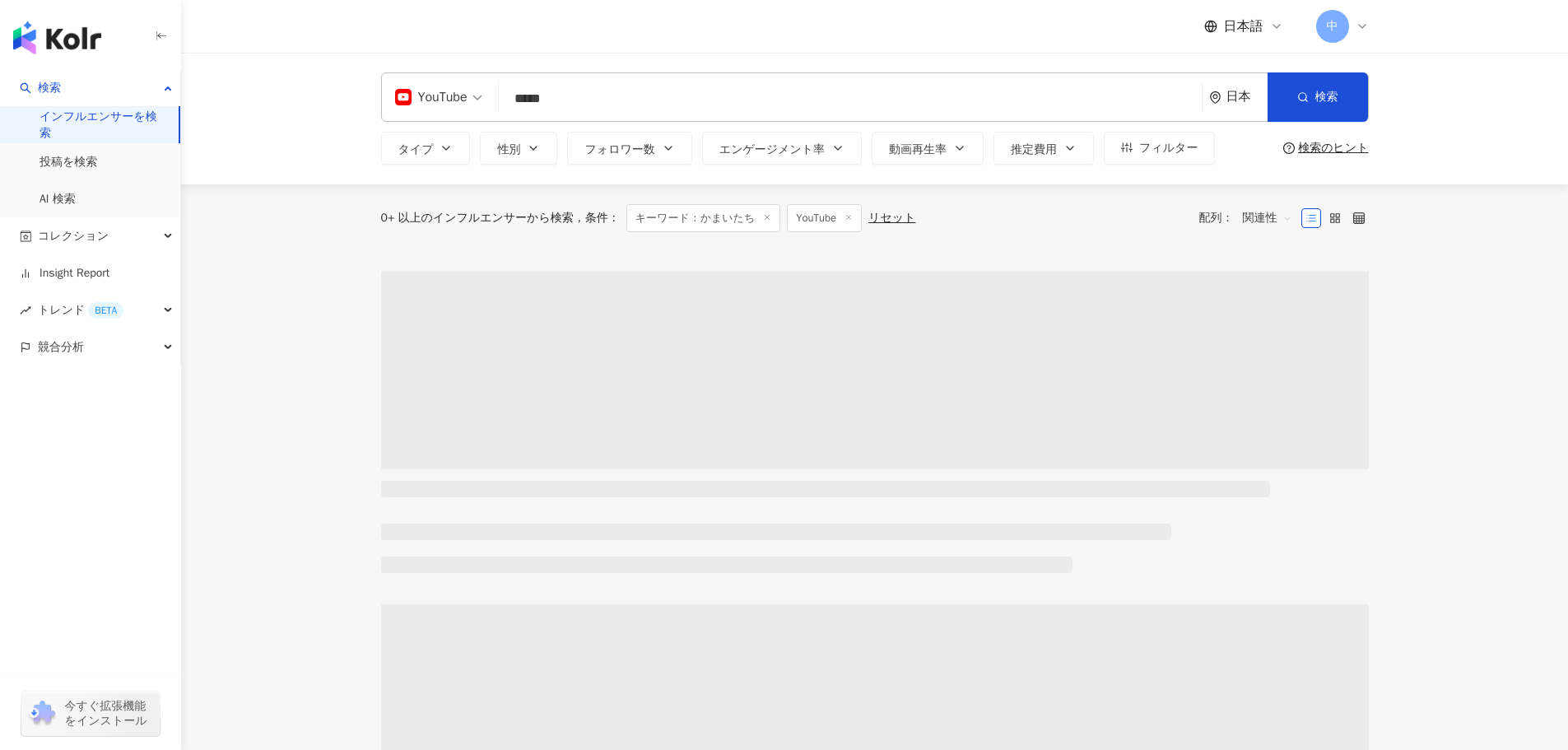click on "yt YouTube ***** 日本 検索 タイプ 性別 フォロワー数 エンゲージメント率 動画再生率 推定費用  フィルター 検索のヒント 0+ 以上のインフルエンサーから検索 条件 ： キーワード：かまいたち YouTube リセット 配列： 関連性 アップグレードプランは、完全な検索機能と結果のロックを解除します 無料版のユーザーの場合、上位4つの検索結果のみが表示されます。詳細を確認したい場合は、適切なプランを選択してください Eコマース、ブランド、中小企業向け Startup プラン  200 回/月 ：インフルエンサーデータを閲覧  無制限 ： AI検索機能を含むインフルエンサー検索結果  30 個 ：マイコレクションリスト  1 個 ：Insight Report  5 人 ：チーム人数 ワンクリックでデータ書き出し 表示 Startup プラン 大企業や代理店向け Advanced インフルエンサー検索機能" at bounding box center [874, 876] 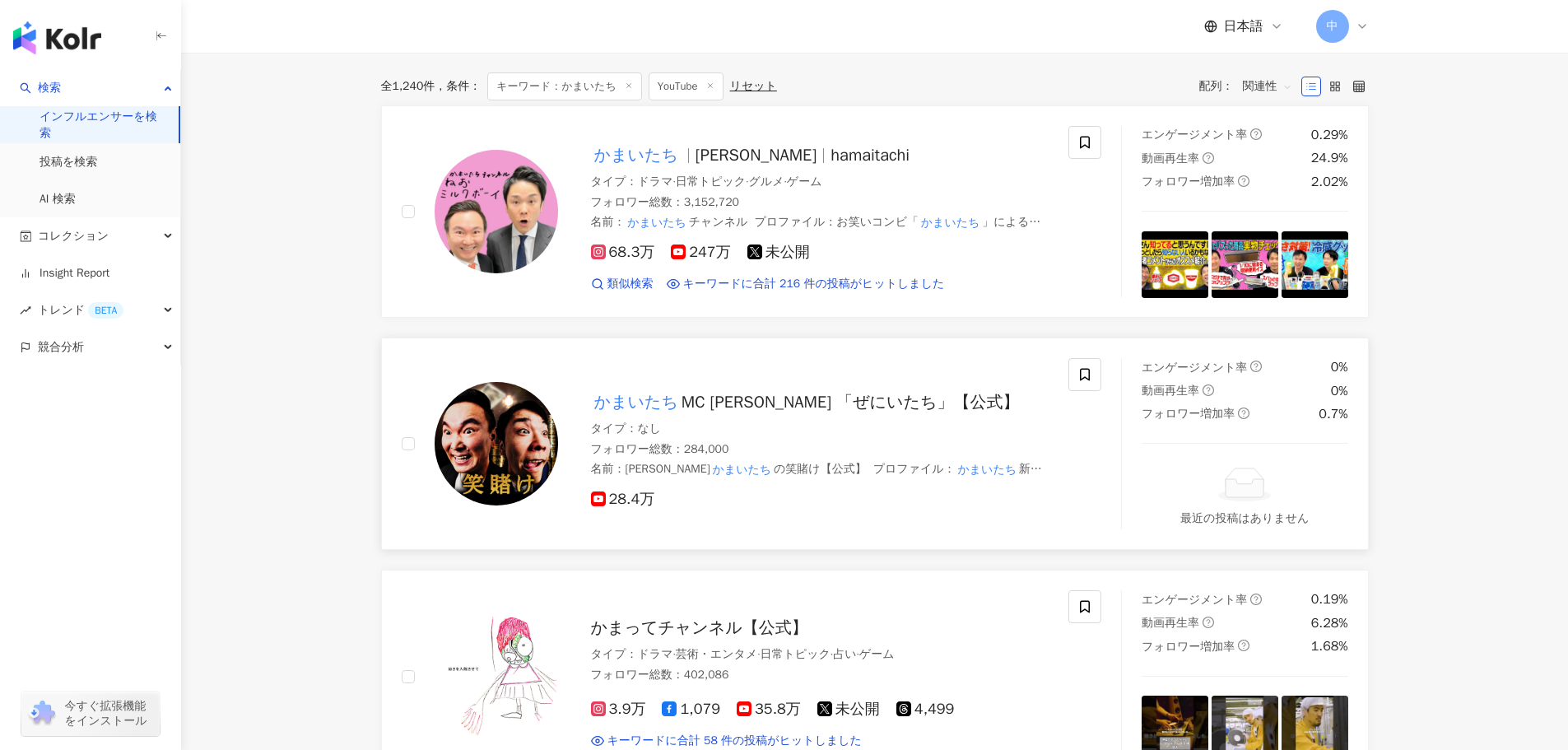 scroll, scrollTop: 82, scrollLeft: 0, axis: vertical 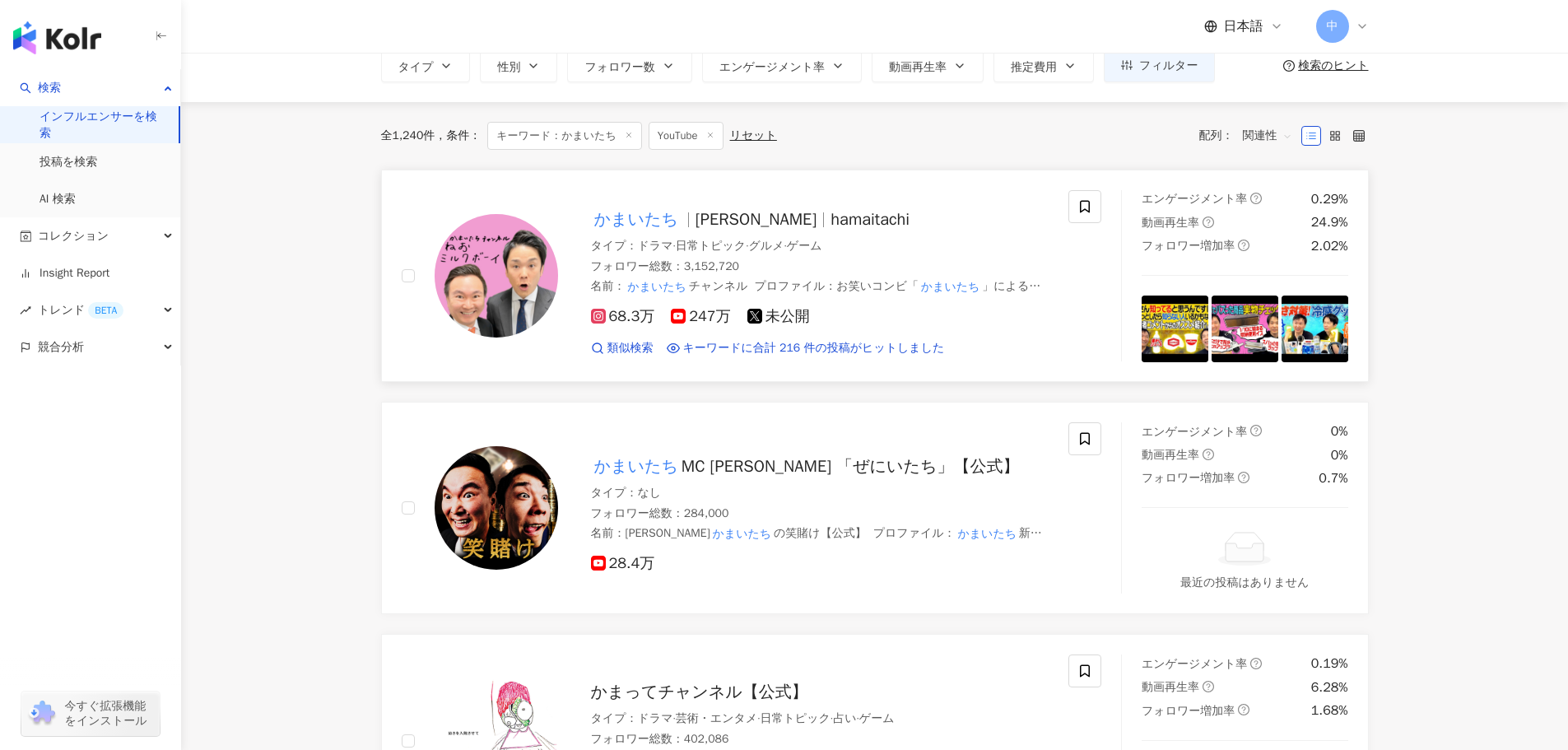 click on "かまいたち" at bounding box center [636, 219] 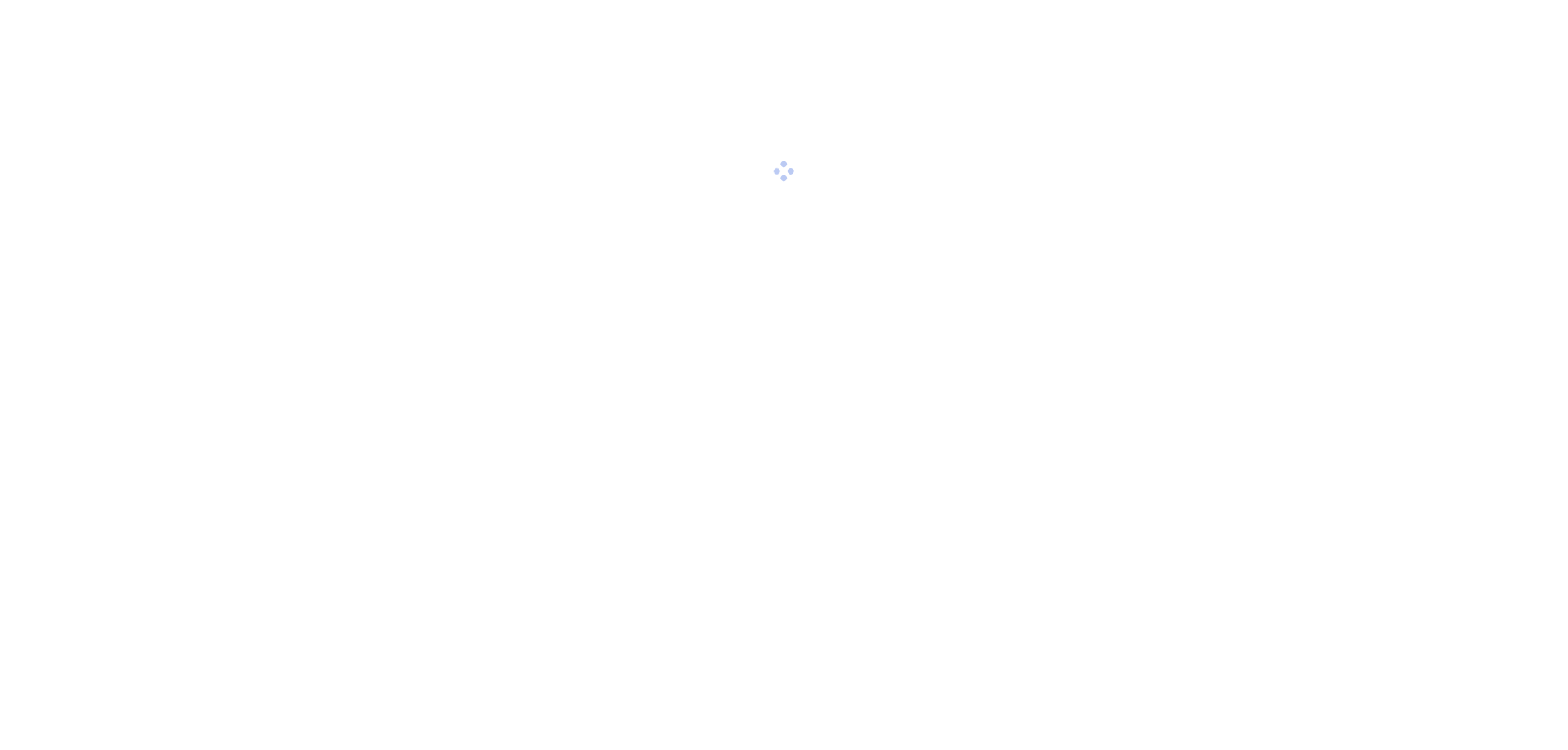 scroll, scrollTop: 0, scrollLeft: 0, axis: both 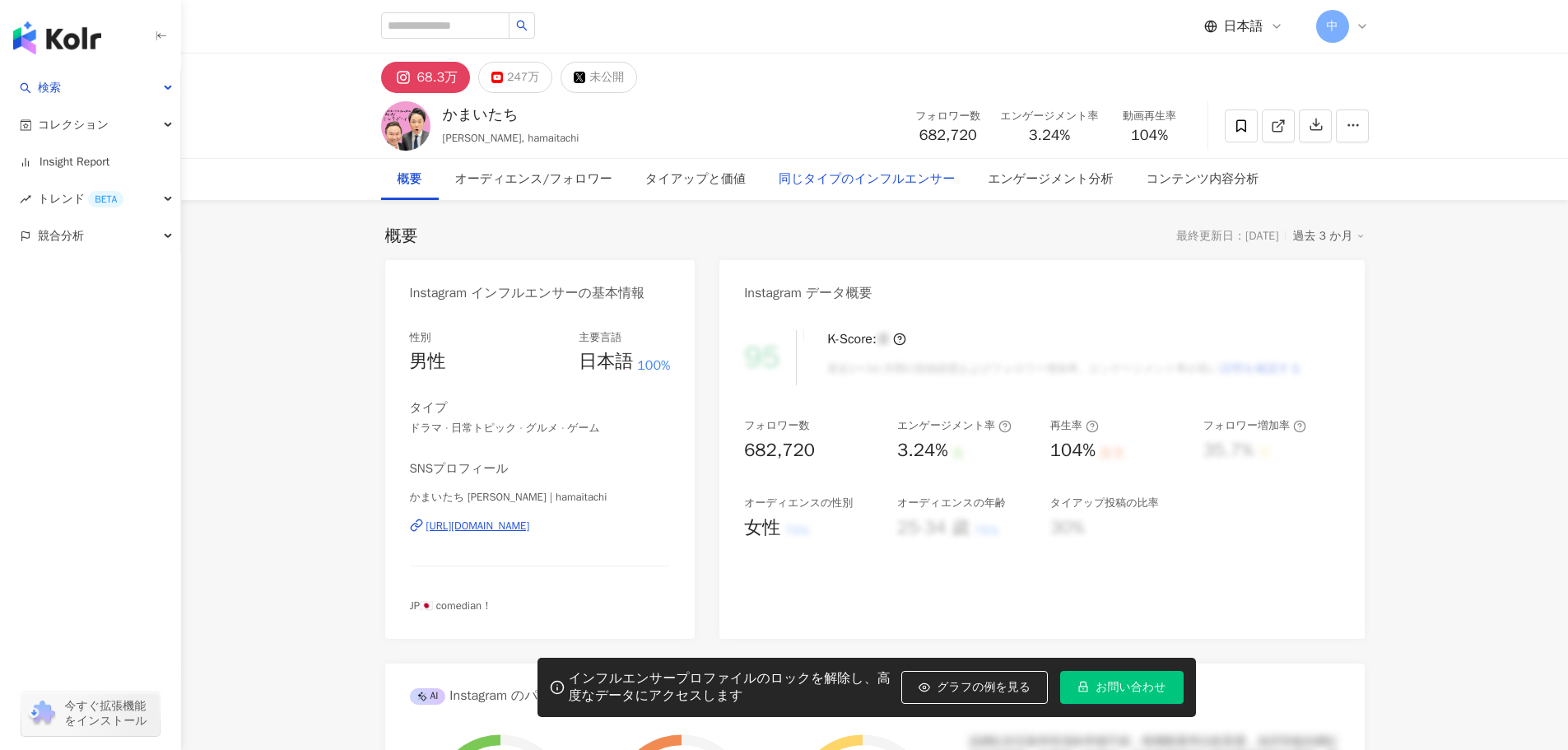 click on "同じタイプのインフルエンサー" at bounding box center [867, 179] 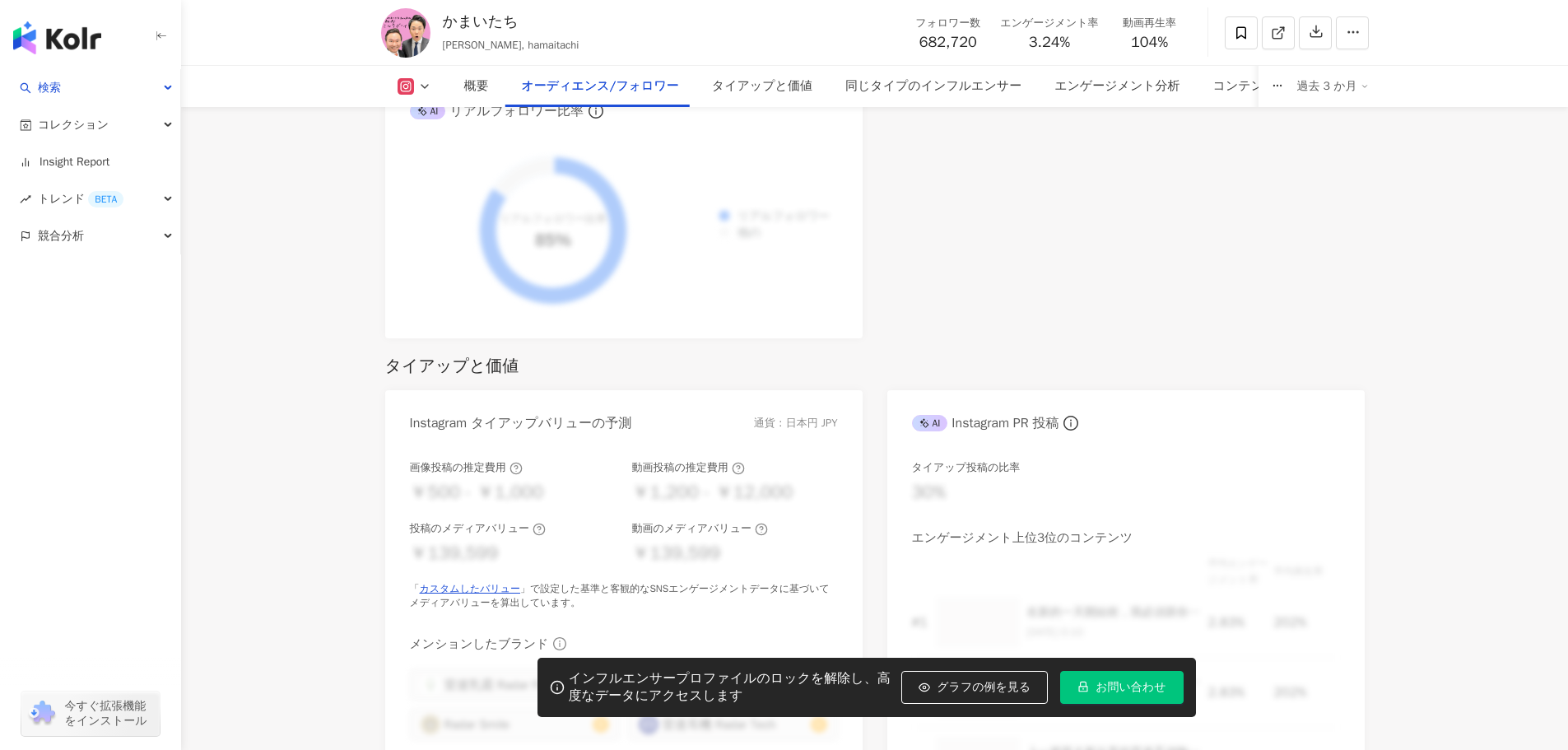 scroll, scrollTop: 1711, scrollLeft: 0, axis: vertical 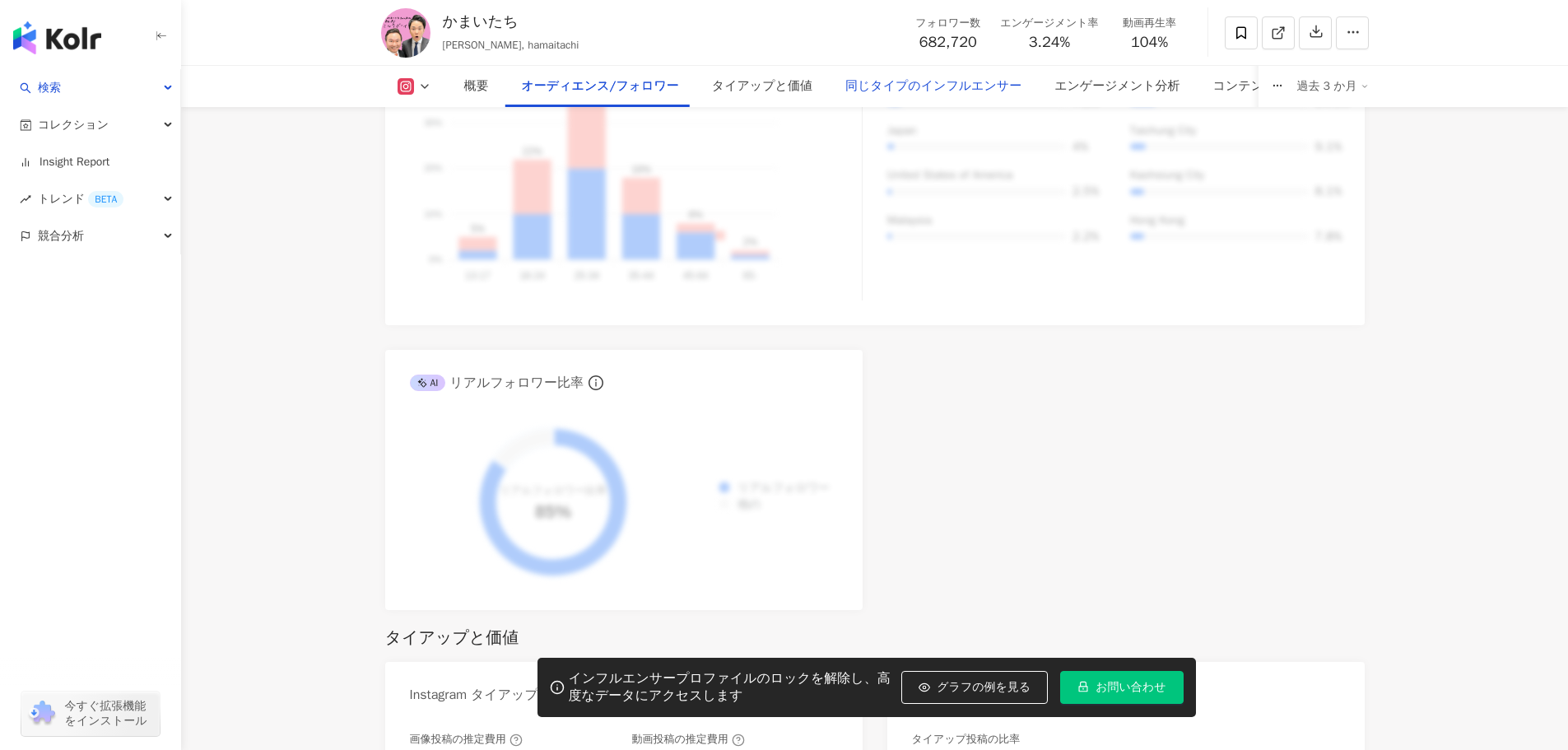 click on "同じタイプのインフルエンサー" at bounding box center (933, 86) 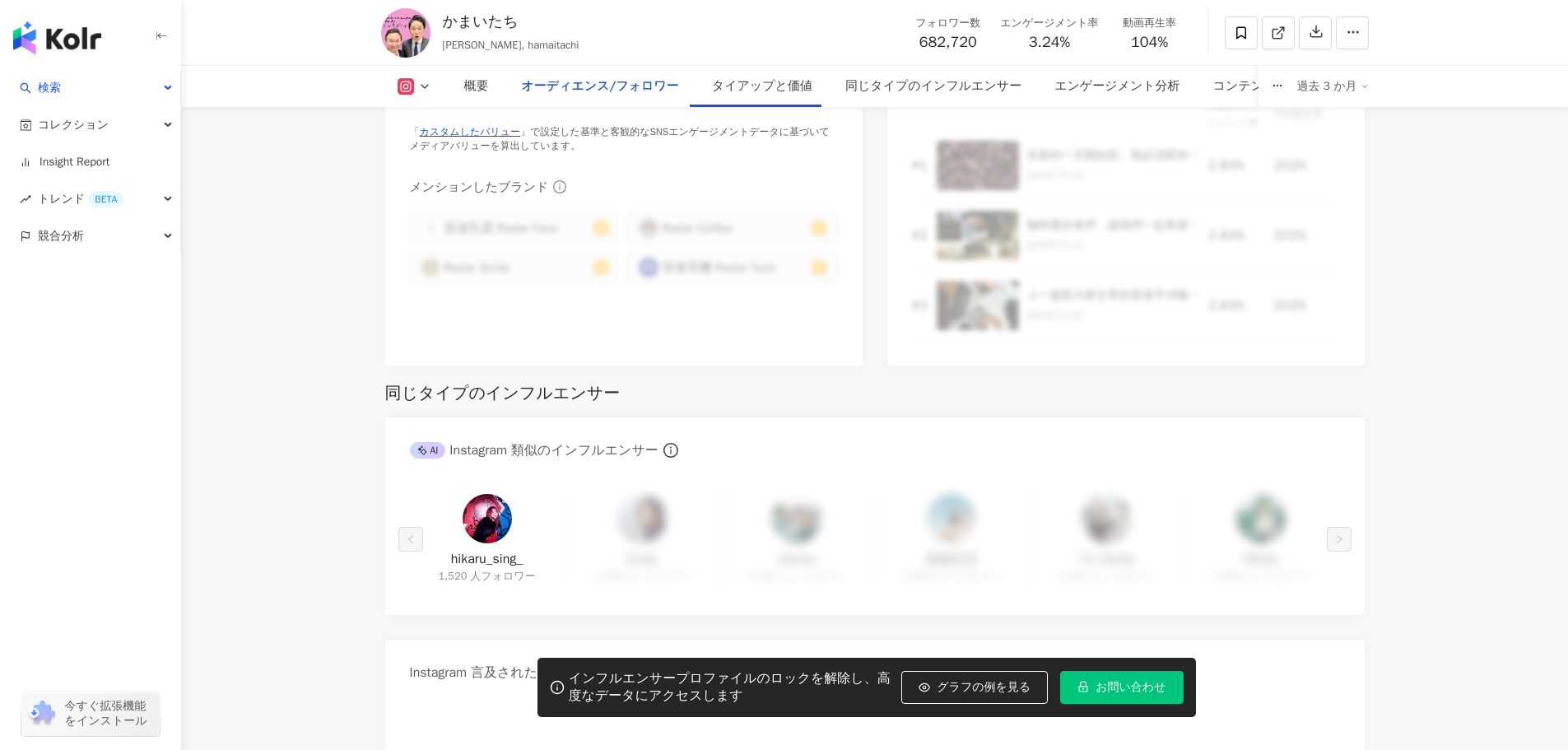scroll, scrollTop: 2122, scrollLeft: 0, axis: vertical 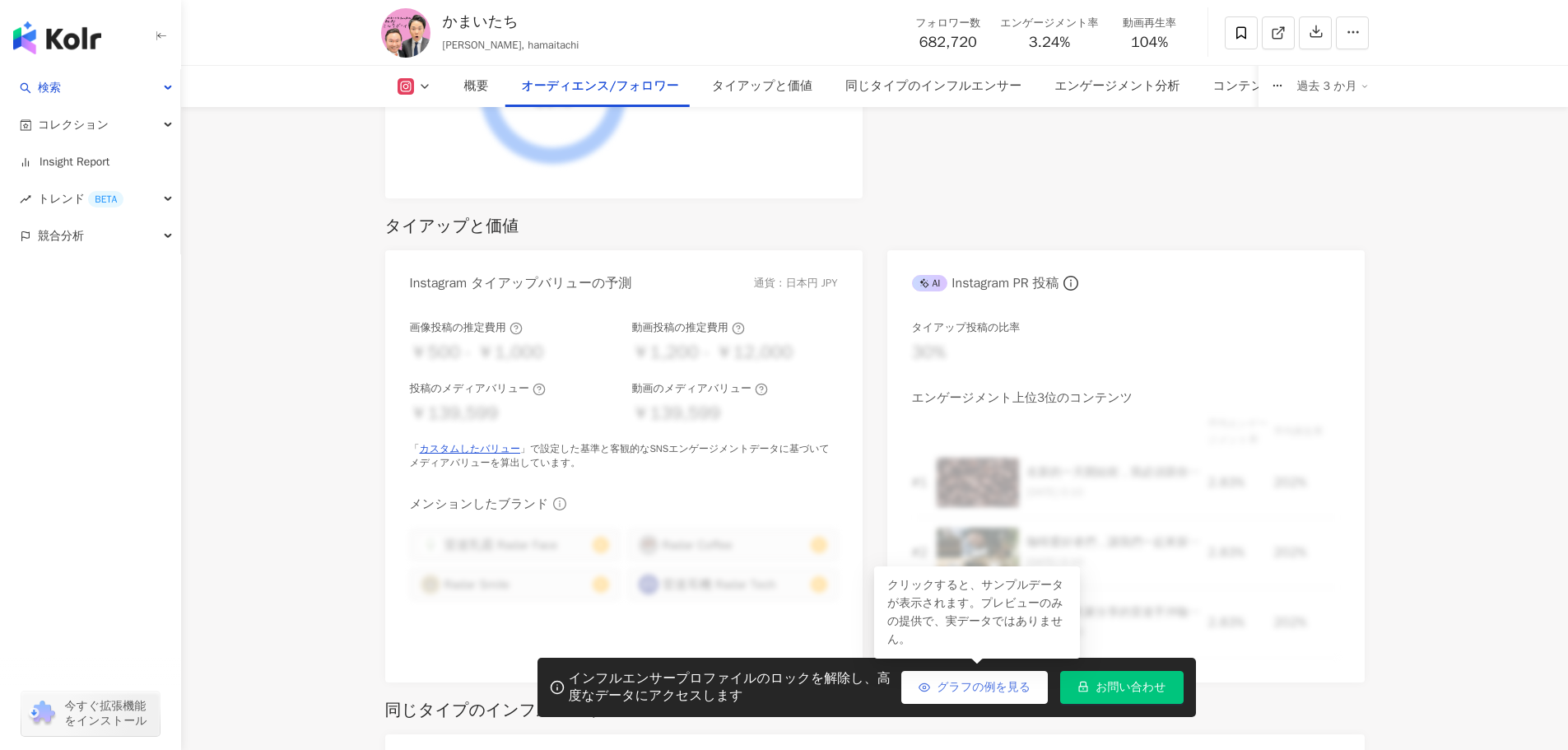 click on "グラフの例を見る" at bounding box center [984, 687] 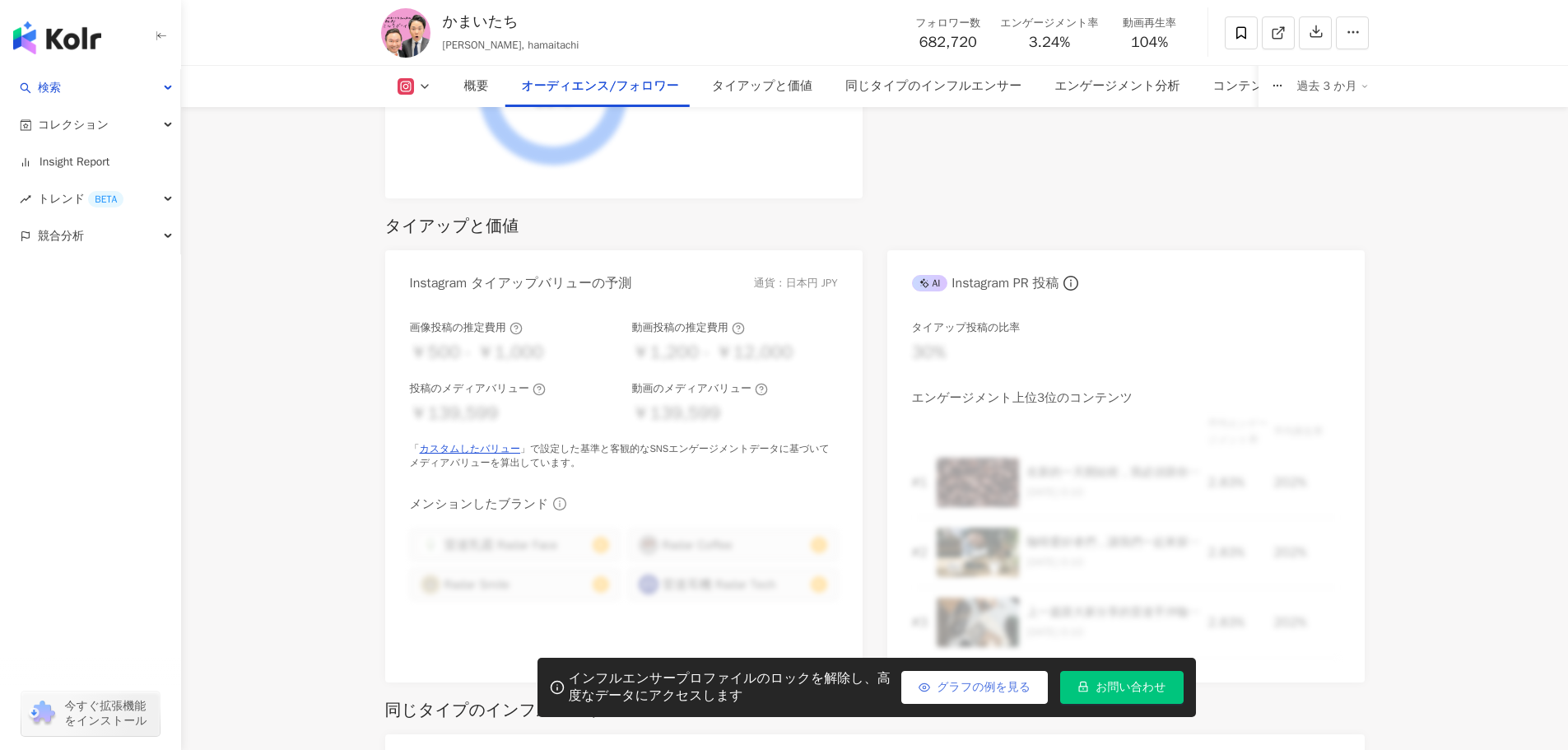 click on "グラフの例を見る" at bounding box center (984, 687) 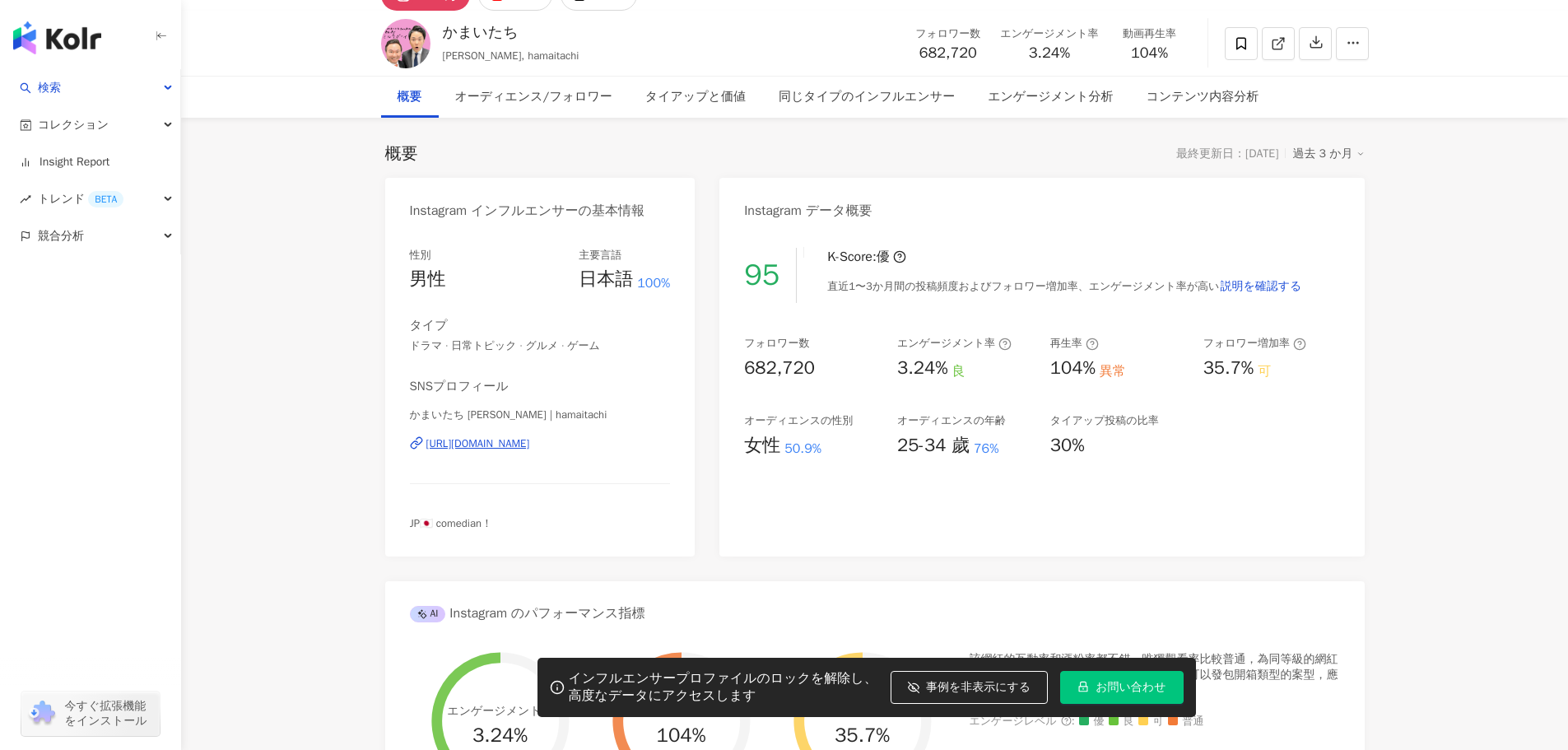 scroll, scrollTop: 0, scrollLeft: 0, axis: both 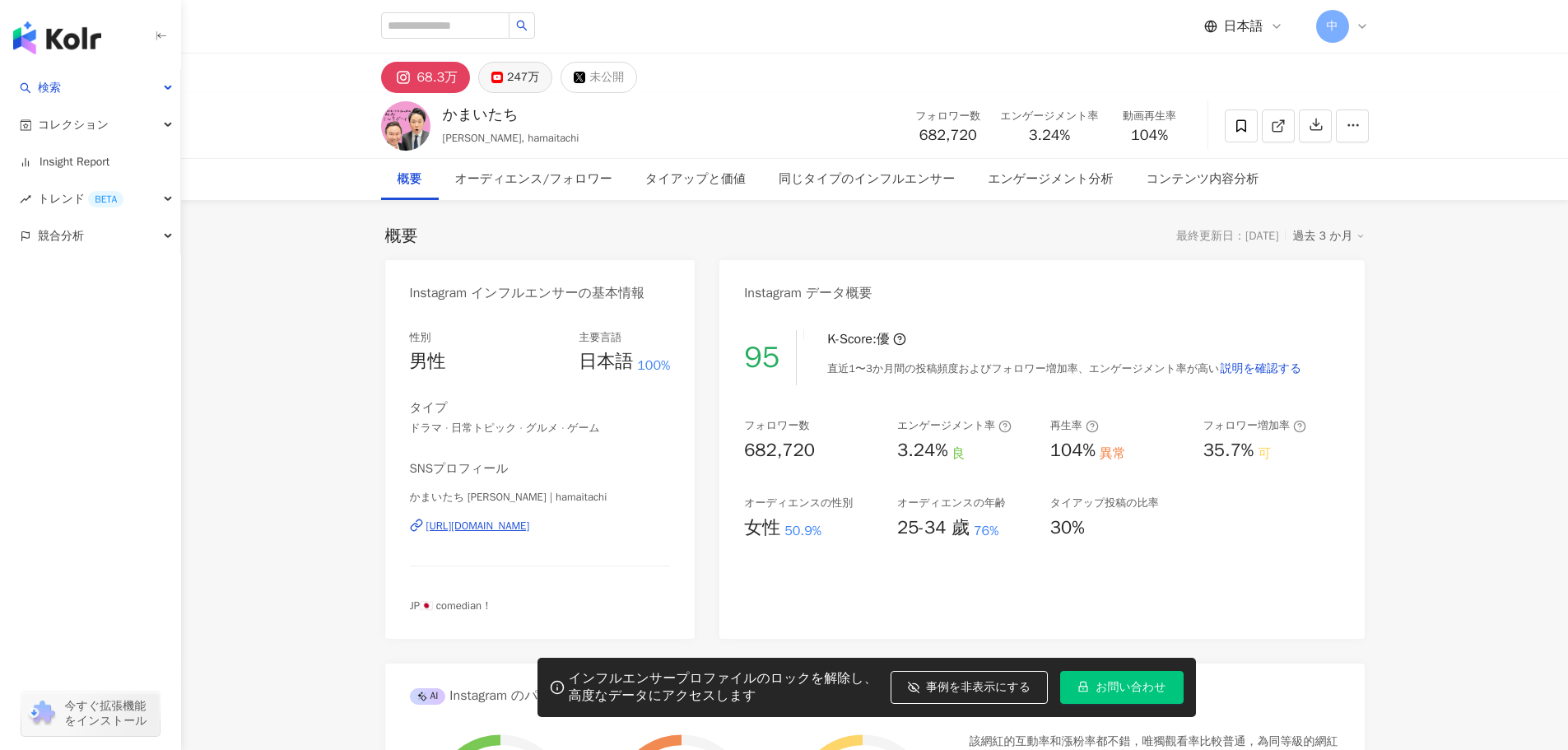 click on "247万" at bounding box center [515, 77] 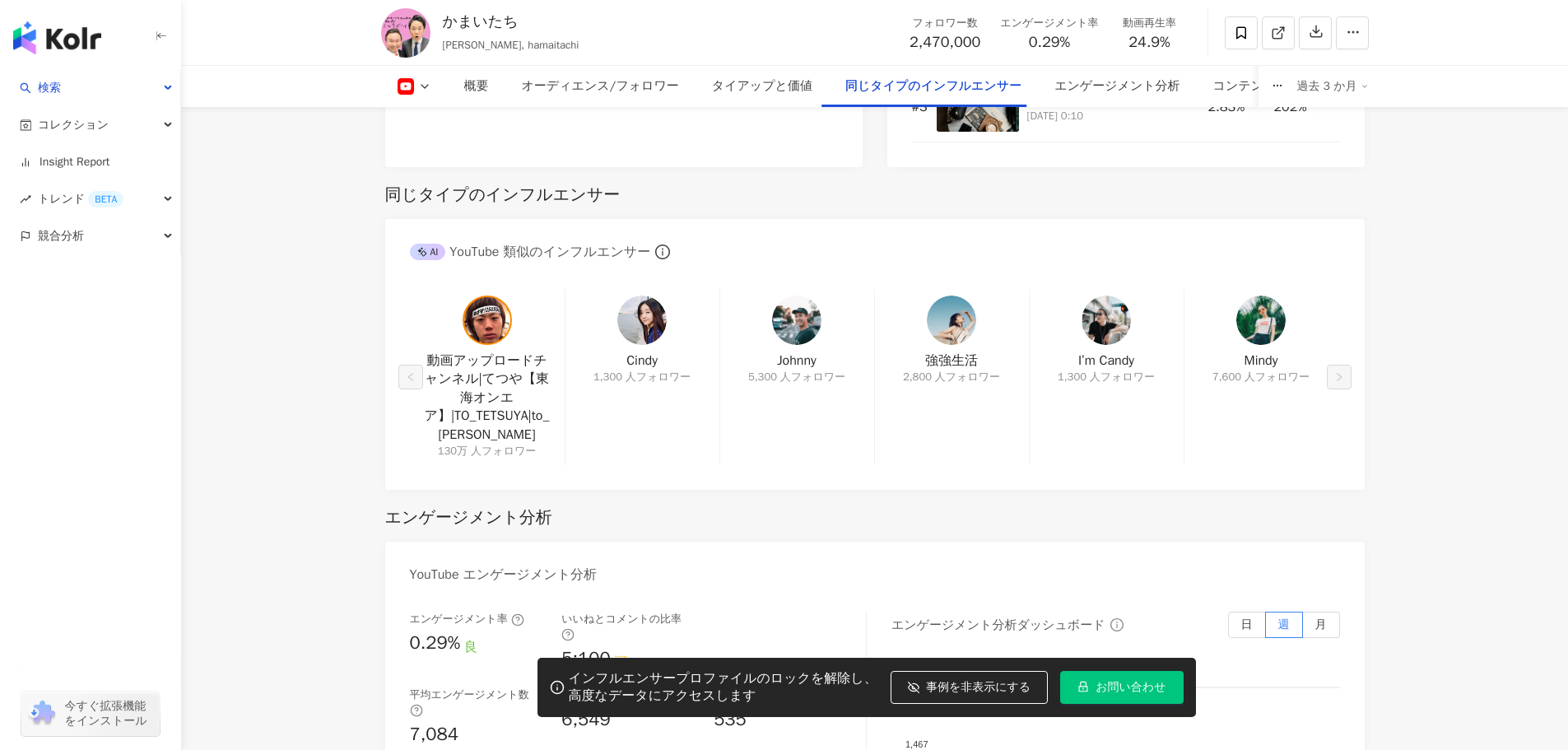 scroll, scrollTop: 2387, scrollLeft: 0, axis: vertical 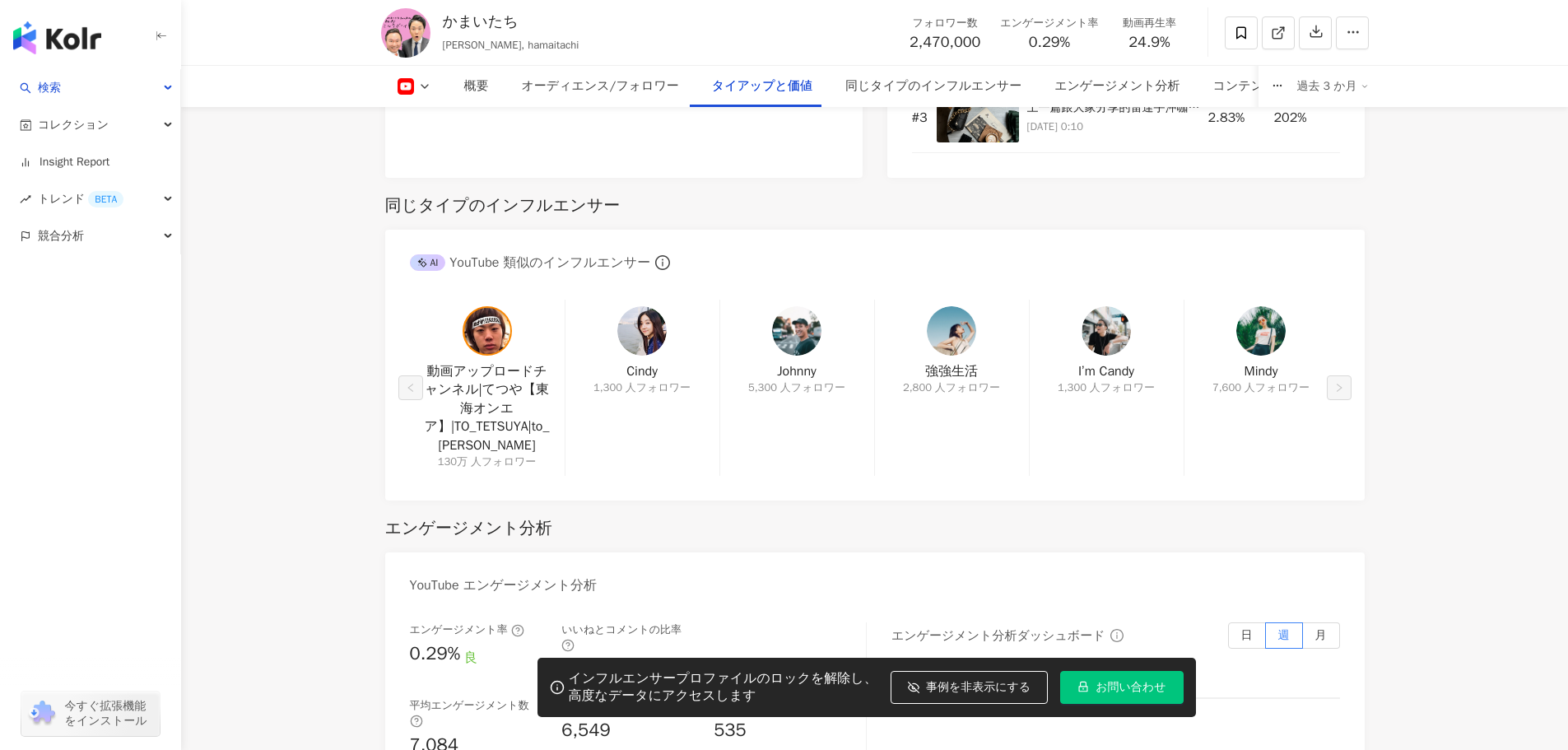 click on "68.3万 247万 未公開 かまいたち 濱家隆一, hamaitachi
フォロワー数 2,470,000 エンゲージメント率 0.29% 動画再生率 24.9% 概要 オーディエンス/フォロワー タイアップと価値 同じタイプのインフルエンサー エンゲージメント分析 コンテンツ内容分析 過去 3 か月 概要 最終更新日：2025/07/22 過去 3 か月 YouTube インフルエンサーの基本情報 性別   男性 主要言語   日本語 100% タイプ ドラマ · 日常トピック · グルメ · ゲーム SNSプロフィール かまいたちチャンネル | @kamaitachi.channel | UCIR2mQ77wHrLMreV45nYhgw https://www.youtube.com/channel/UCIR2mQ77wHrLMreV45nYhgw もっと見る YouTube データ概要 95 K-Score :   優 直近1〜3か月間の投稿頻度およびフォロワー増加率、エンゲージメント率が高い 説明を確認する フォロワー数   2,470,000 エンゲージメント率   0.29% 良 再生率   24.9% 異常 フォロワー増加率" at bounding box center (874, 223) 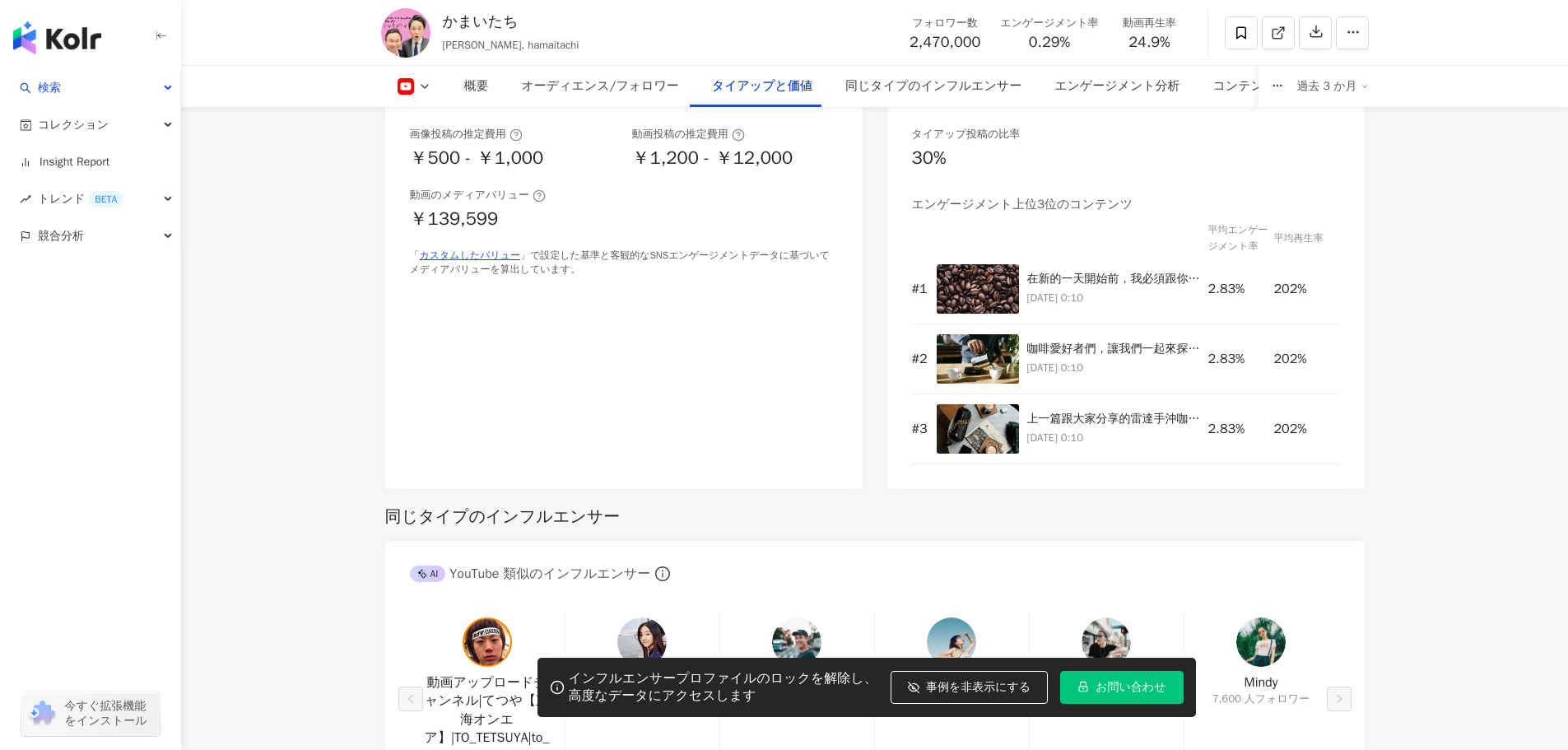 scroll, scrollTop: 2058, scrollLeft: 0, axis: vertical 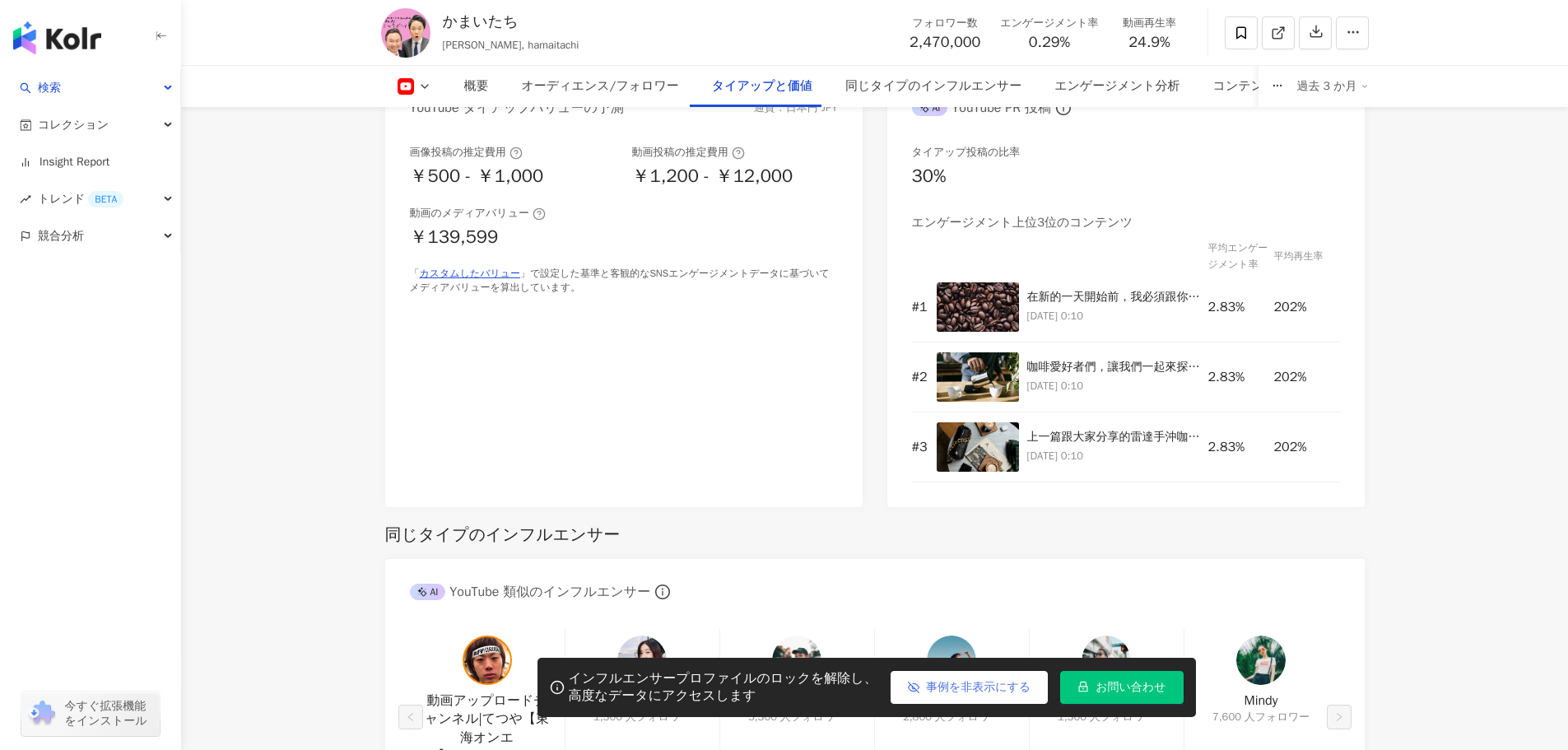 click on "事例を非表示にする" at bounding box center [978, 687] 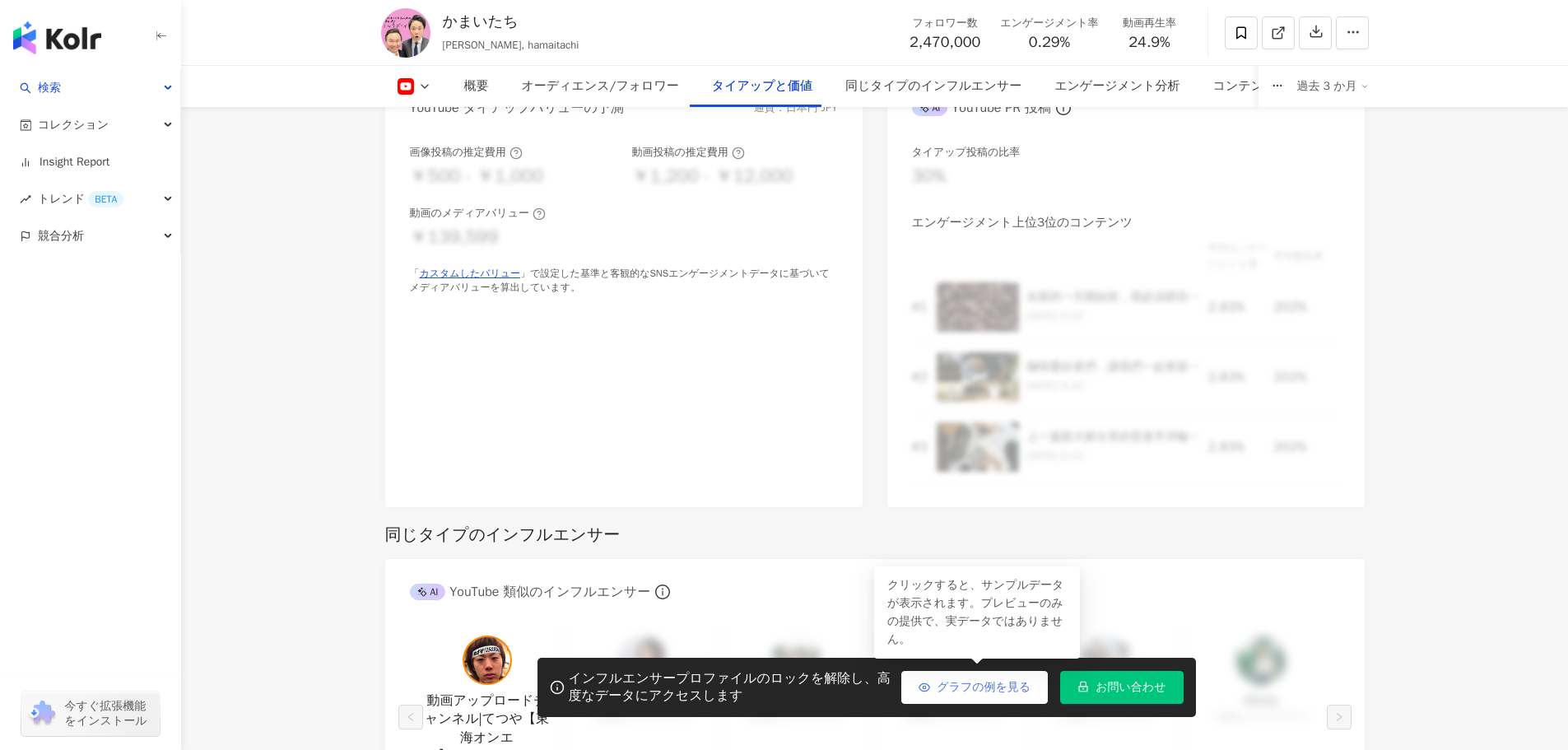 click on "グラフの例を見る" at bounding box center (984, 687) 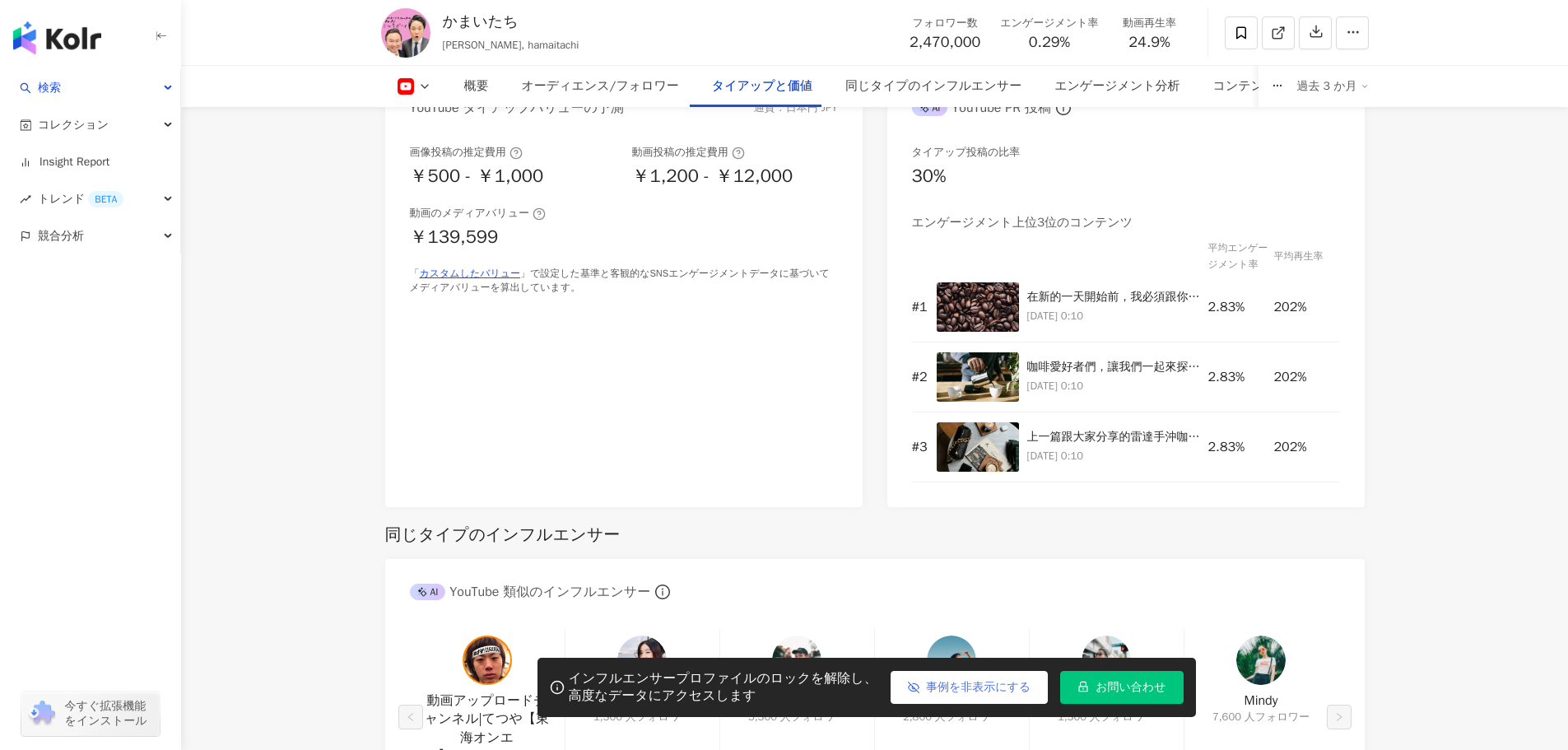 click on "事例を非表示にする" at bounding box center (978, 687) 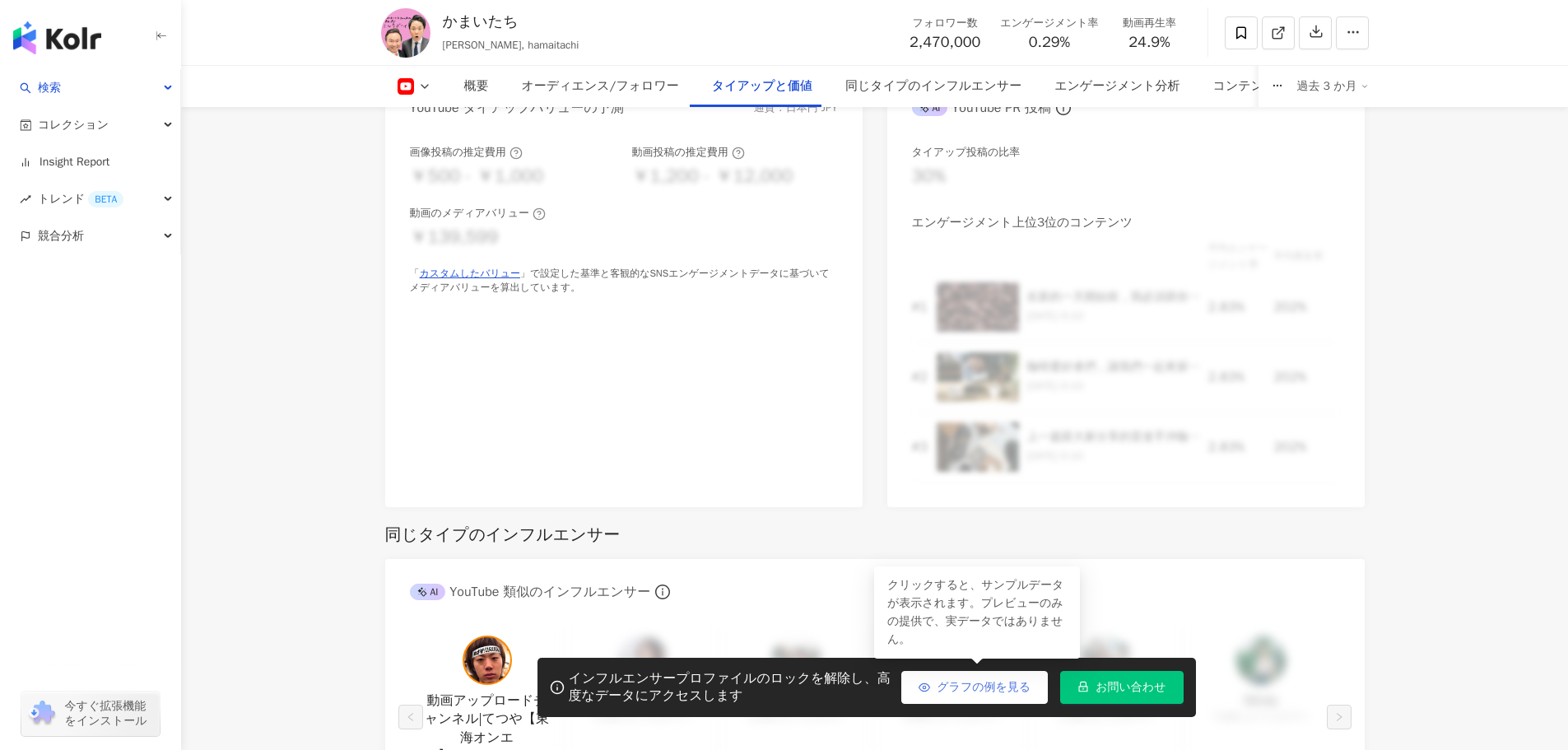 click on "グラフの例を見る" at bounding box center (984, 687) 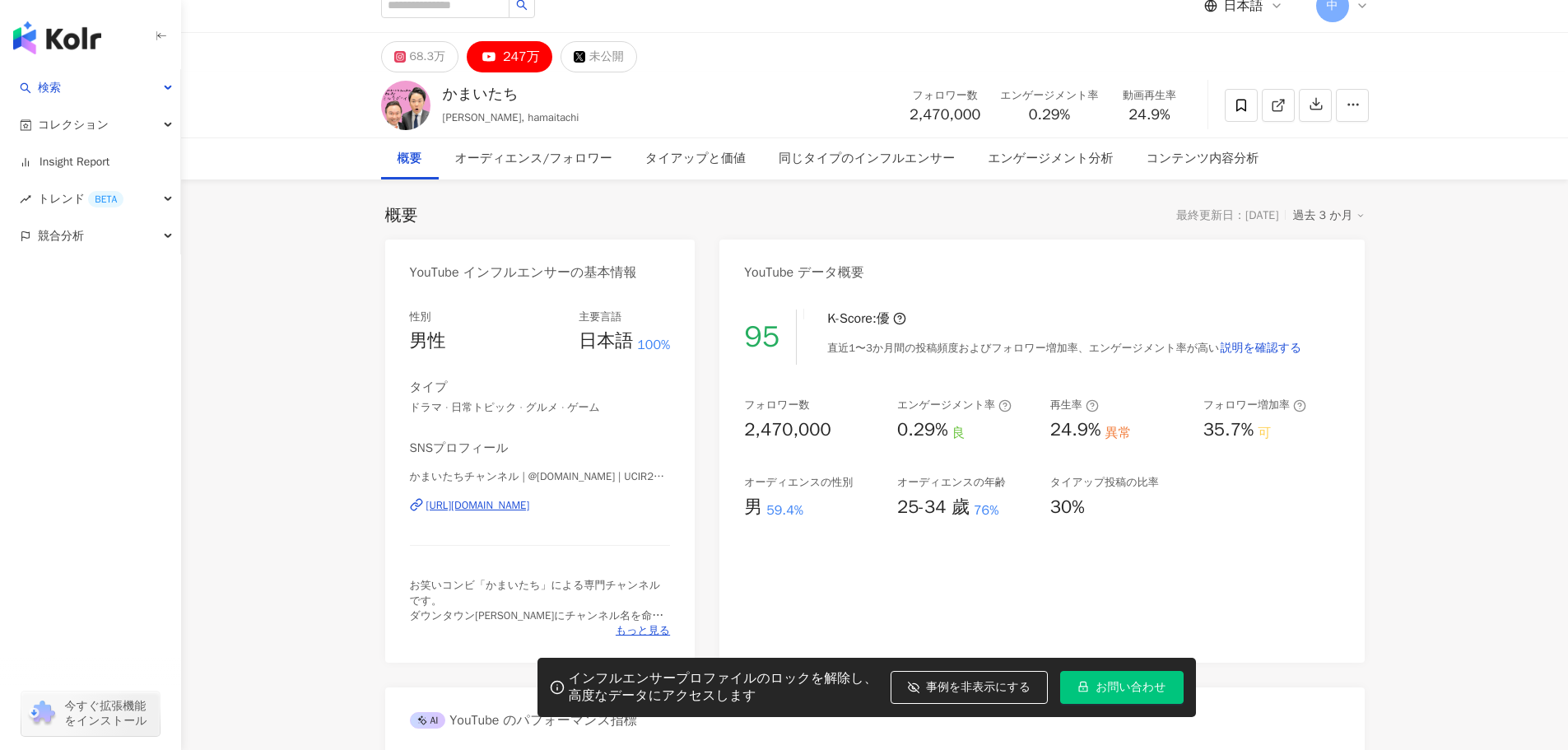 scroll, scrollTop: 82, scrollLeft: 0, axis: vertical 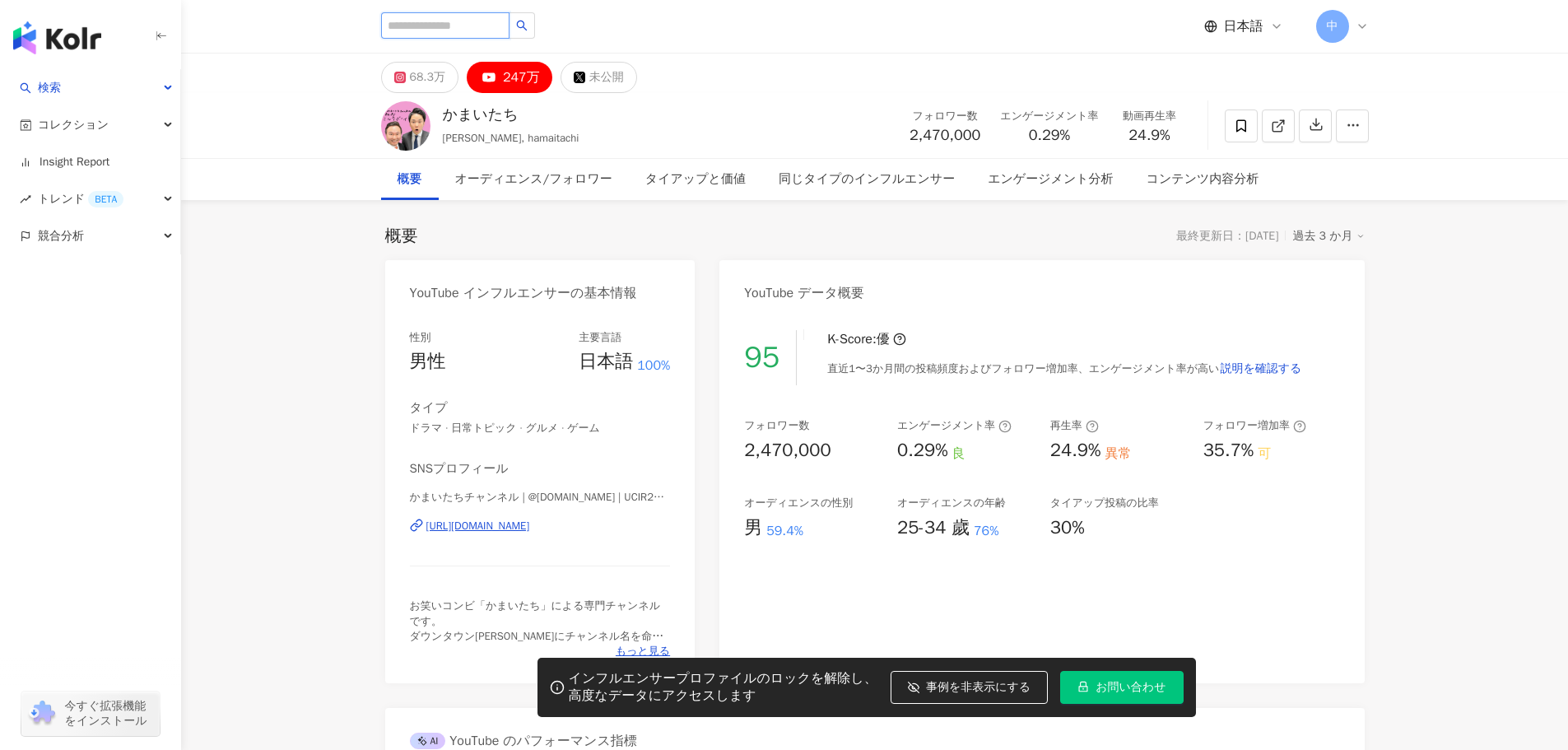 click at bounding box center (445, 26) 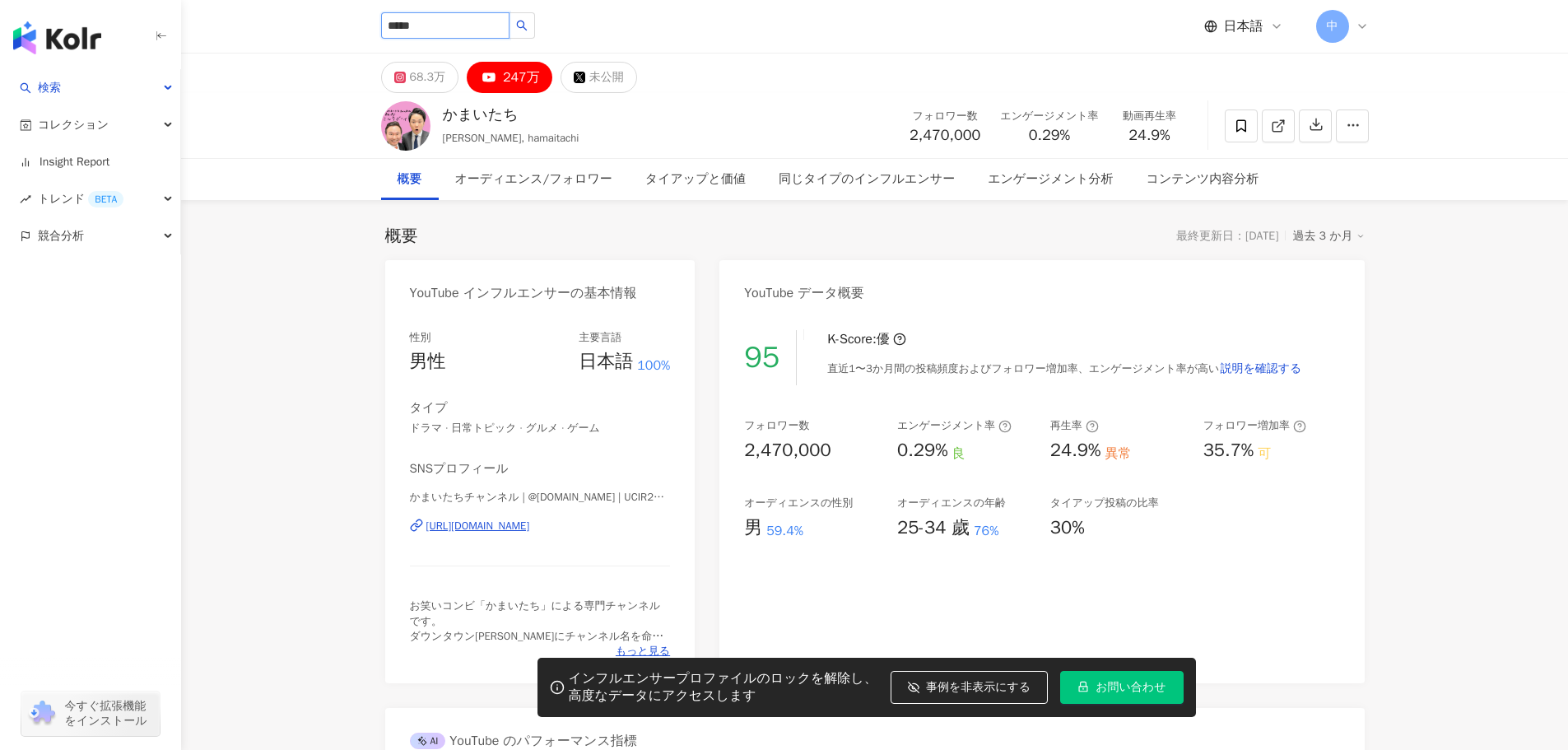 type on "*****" 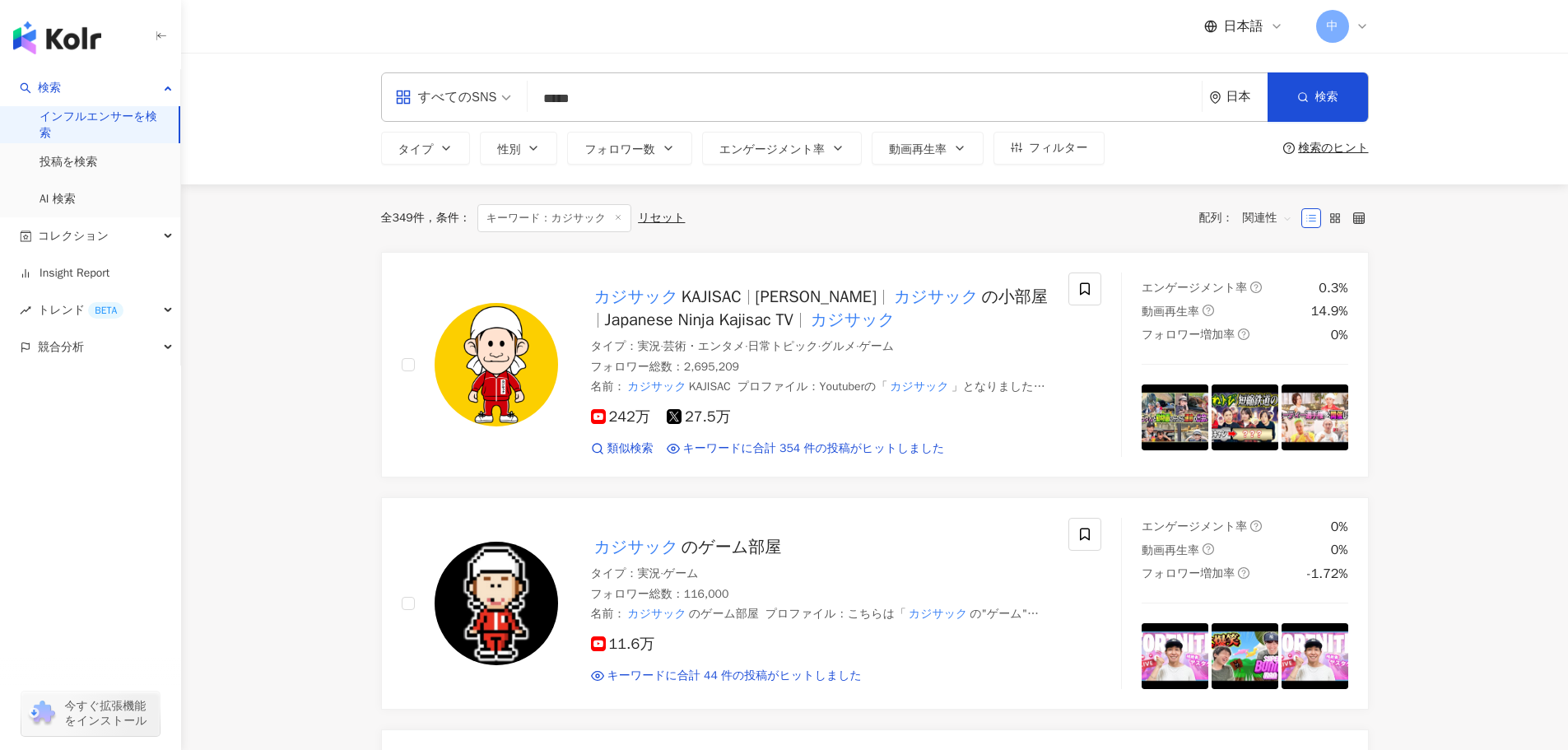 click on "すべてのSNS ***** 日本 検索 f578626c-c5a2-490c-b4d1-5bc4eb62f861 カジサック KAJISAC 2,695,209   フォロワー カジサックのゲーム部屋 116,000   フォロワー ゆい【カジサック推し】 tiktok-icon 7,593   フォロワー ヤスタケ(カジサックカメラマン) tiktok-icon 6,054   フォロワー カジサックの小部屋 578,000   フォロワー タイプ 性別 フォロワー数 エンゲージメント率 動画再生率 フィルター 検索のヒント 全  349  件 条件 ： キーワード：カジサック リセット 配列： 関連性 カジサック  KAJISAC 梶原雄太 カジサック の小部屋 Japanese Ninja Kajisac TV カジサック タイプ ： 実況  ·  芸術・エンタメ  ·  日常トピック  ·  グルメ  ·  ゲーム フォロワー総数 ： 2,695,209 名前 ： カジサック  KAJISAC プロファイル ： Youtuberの「 カジサック 」となりました。  カジサック 242万 27.5万 類似検索 0.3% 動画再生率" at bounding box center [874, 995] 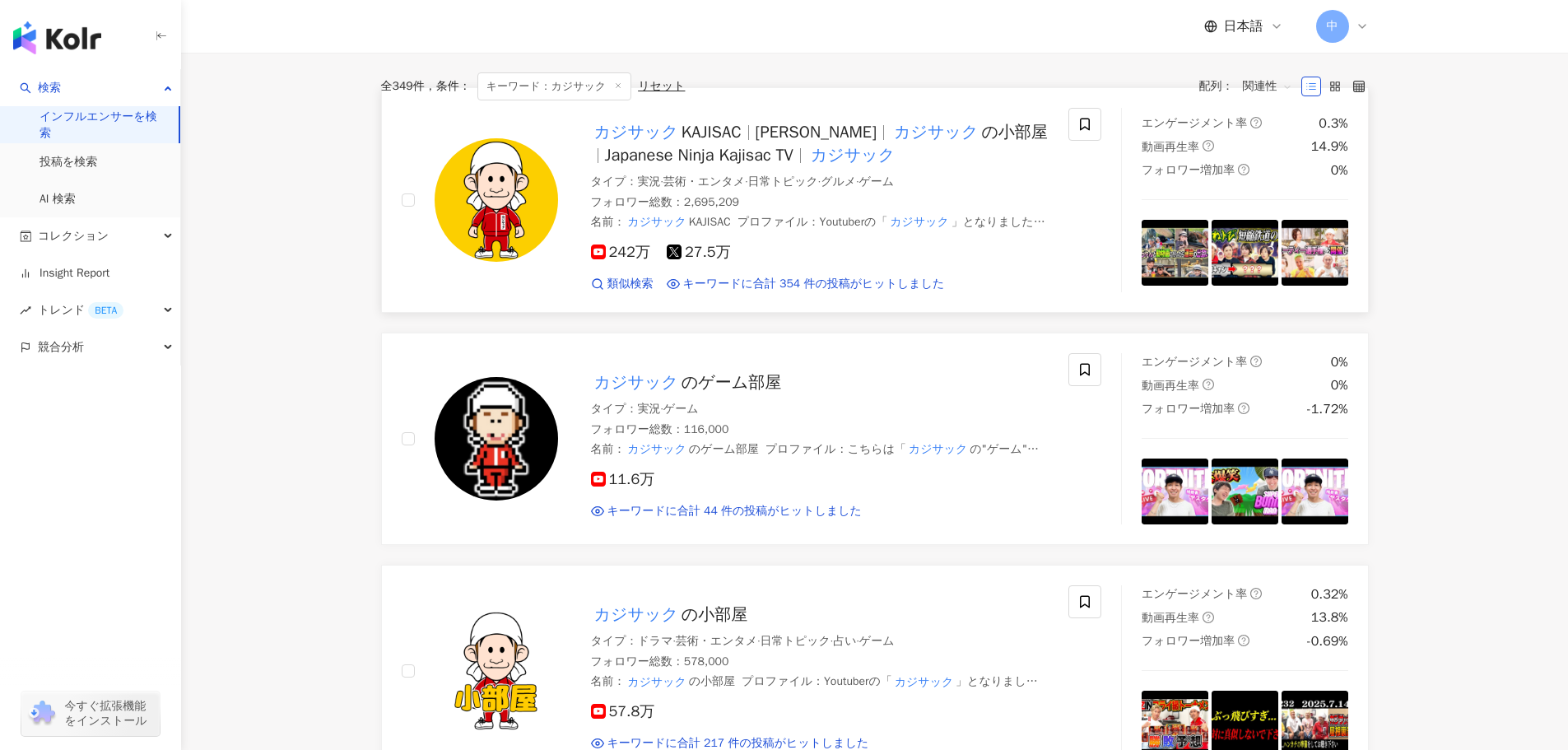scroll, scrollTop: 0, scrollLeft: 0, axis: both 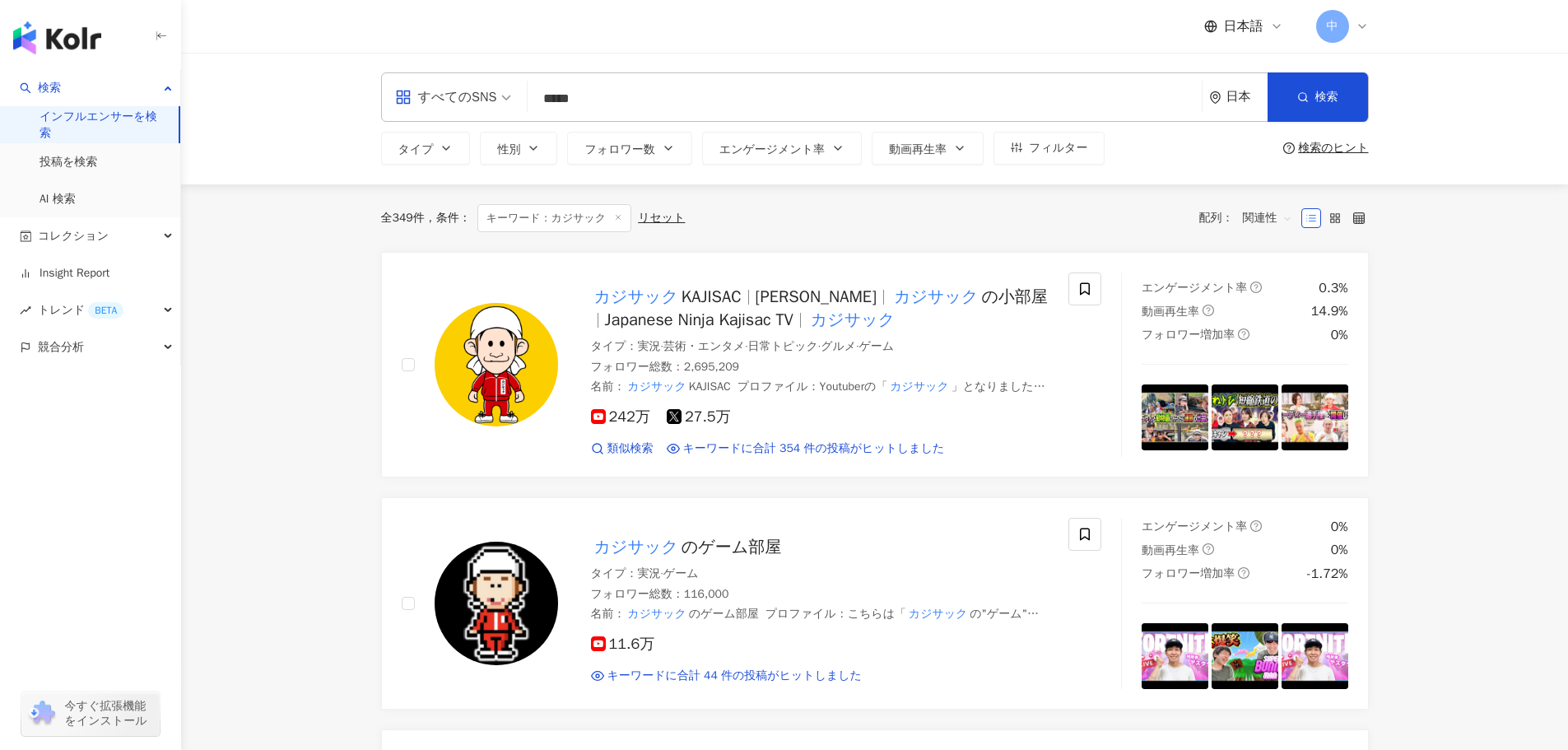 click on "すべてのSNS ***** 日本 検索 82a980c2-7d80-4e4a-b110-1198b5e50acf edec7f26-3c5a-4a2f-b171-8bccf9bc0924 7c800c61-accb-4c11-99b3-b623f0e877d4 カジサック KAJISAC 2,695,209   フォロワー カジサックのゲーム部屋 116,000   フォロワー ゆい【カジサック推し】 tiktok-icon 7,593   フォロワー ヤスタケ(カジサックカメラマン) tiktok-icon 6,054   フォロワー カジサックの小部屋 578,000   フォロワー タイプ 性別 フォロワー数 エンゲージメント率 動画再生率 フィルター 検索のヒント 全  349  件 条件 ： キーワード：カジサック リセット 配列： 関連性 カジサック  KAJISAC 梶原雄太 カジサック の小部屋 Japanese Ninja Kajisac TV カジサック タイプ ： 実況  ·  芸術・エンタメ  ·  日常トピック  ·  グルメ  ·  ゲーム フォロワー総数 ： 2,695,209 名前 ： カジサック  KAJISAC プロファイル ： Youtuberの「 カジサック カジサック" at bounding box center [874, 995] 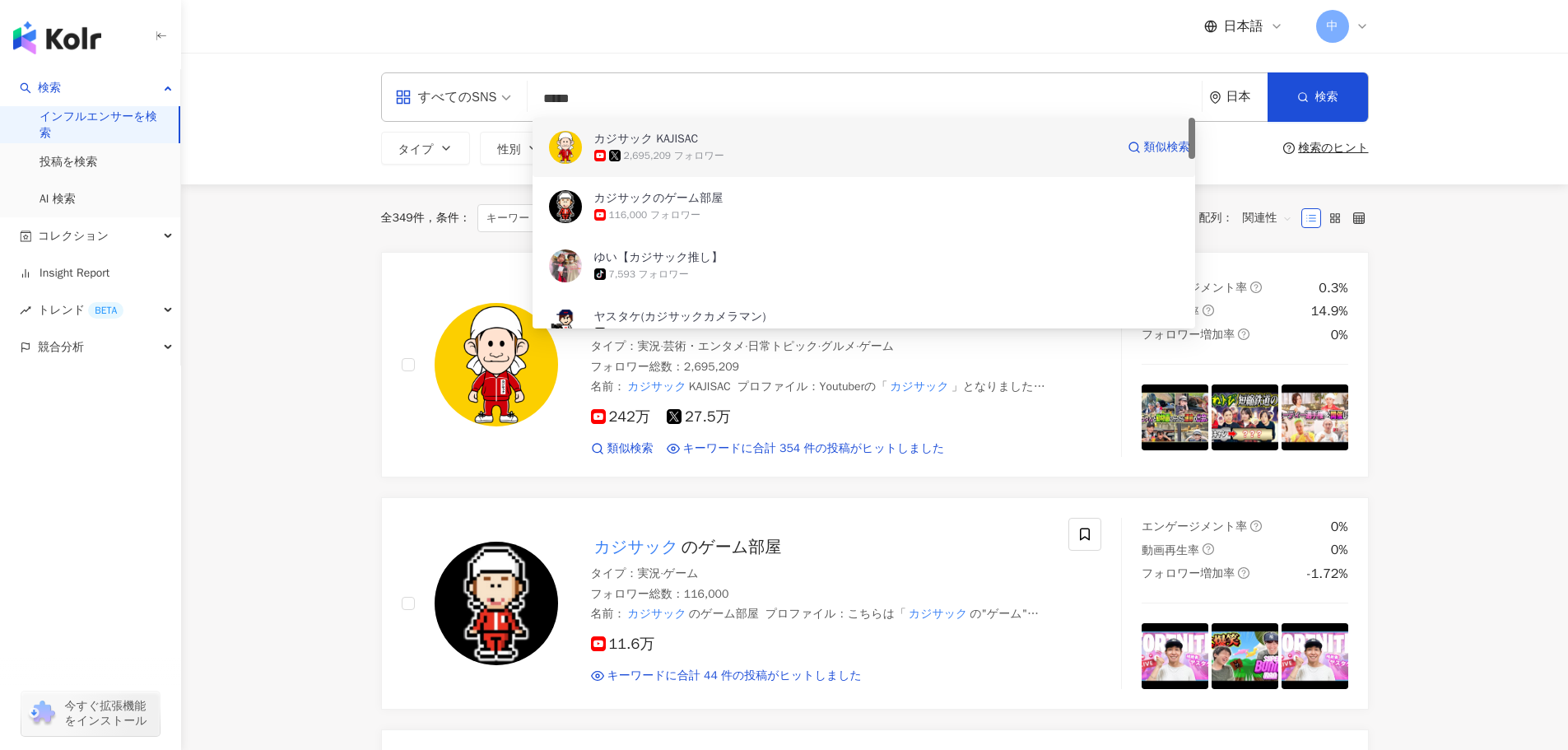 click on "カジサック KAJISAC" at bounding box center (646, 139) 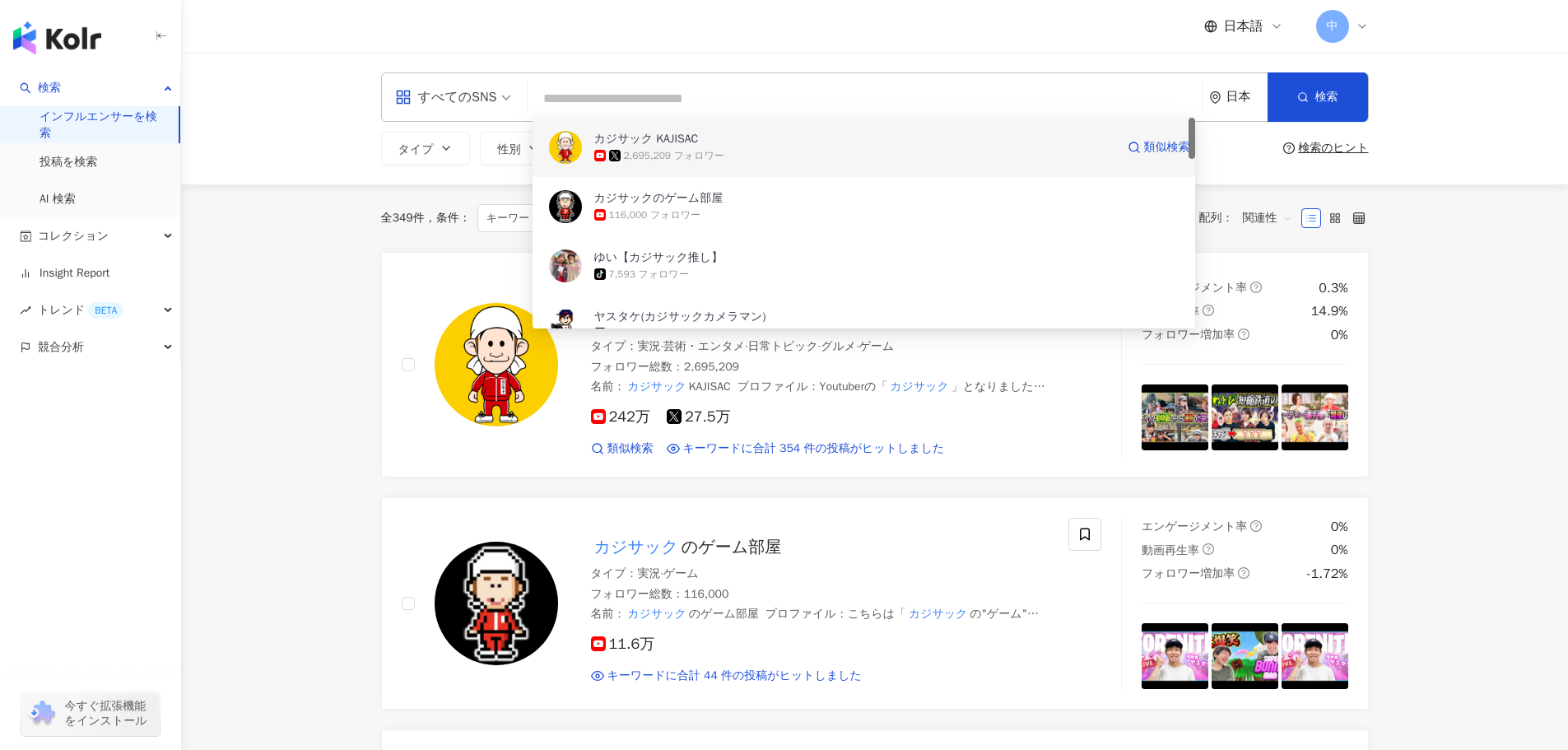 type 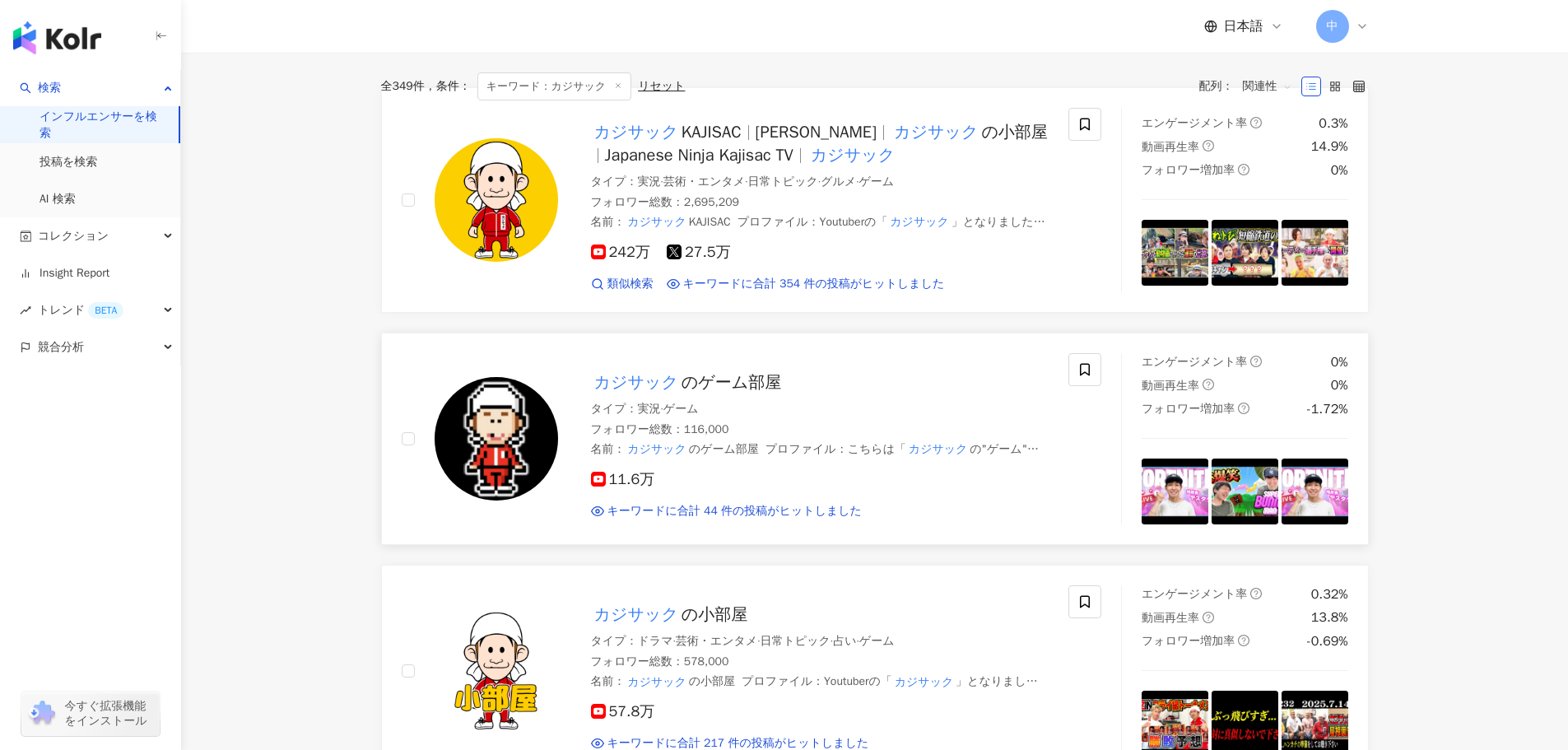 scroll, scrollTop: 0, scrollLeft: 0, axis: both 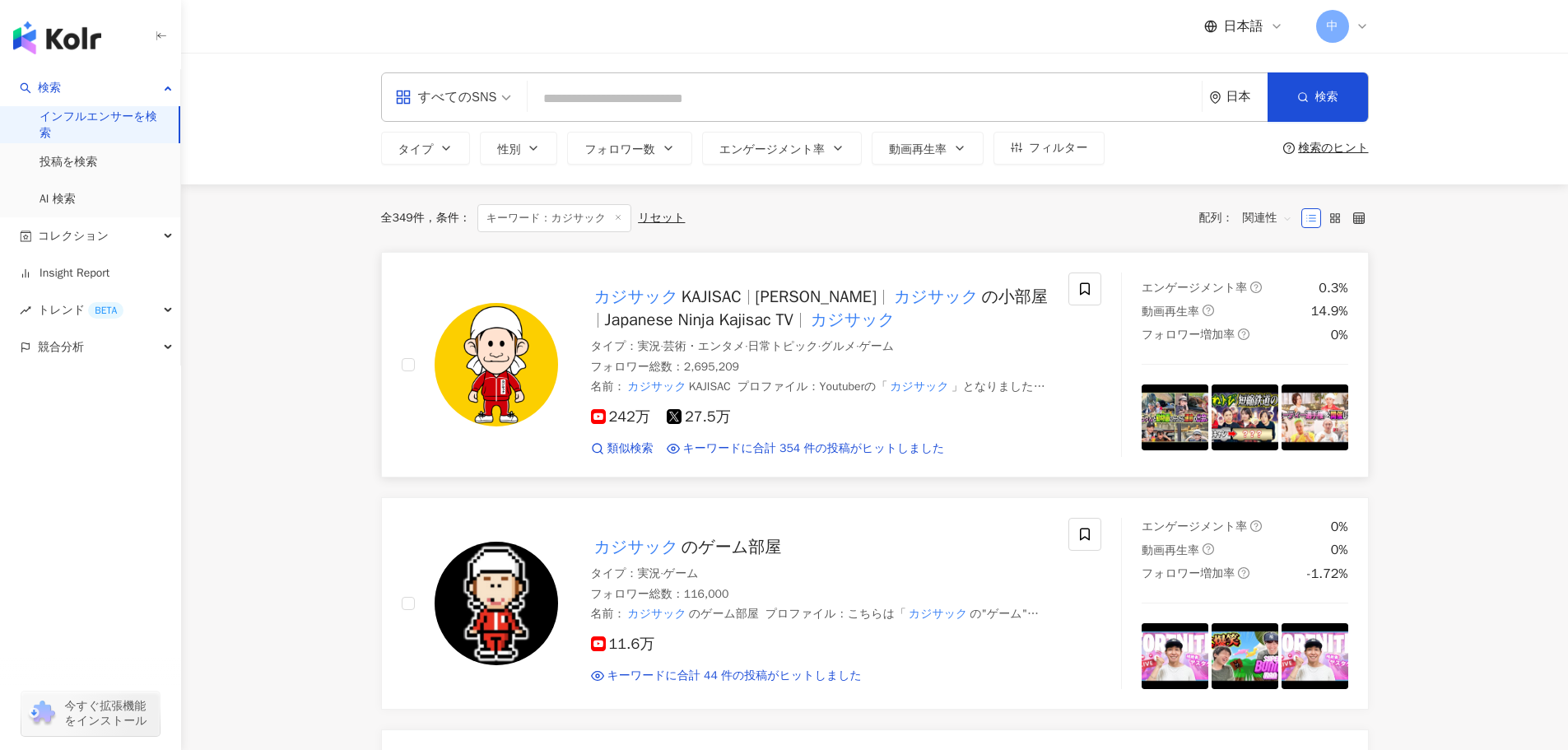 click on "242万" at bounding box center (621, 417) 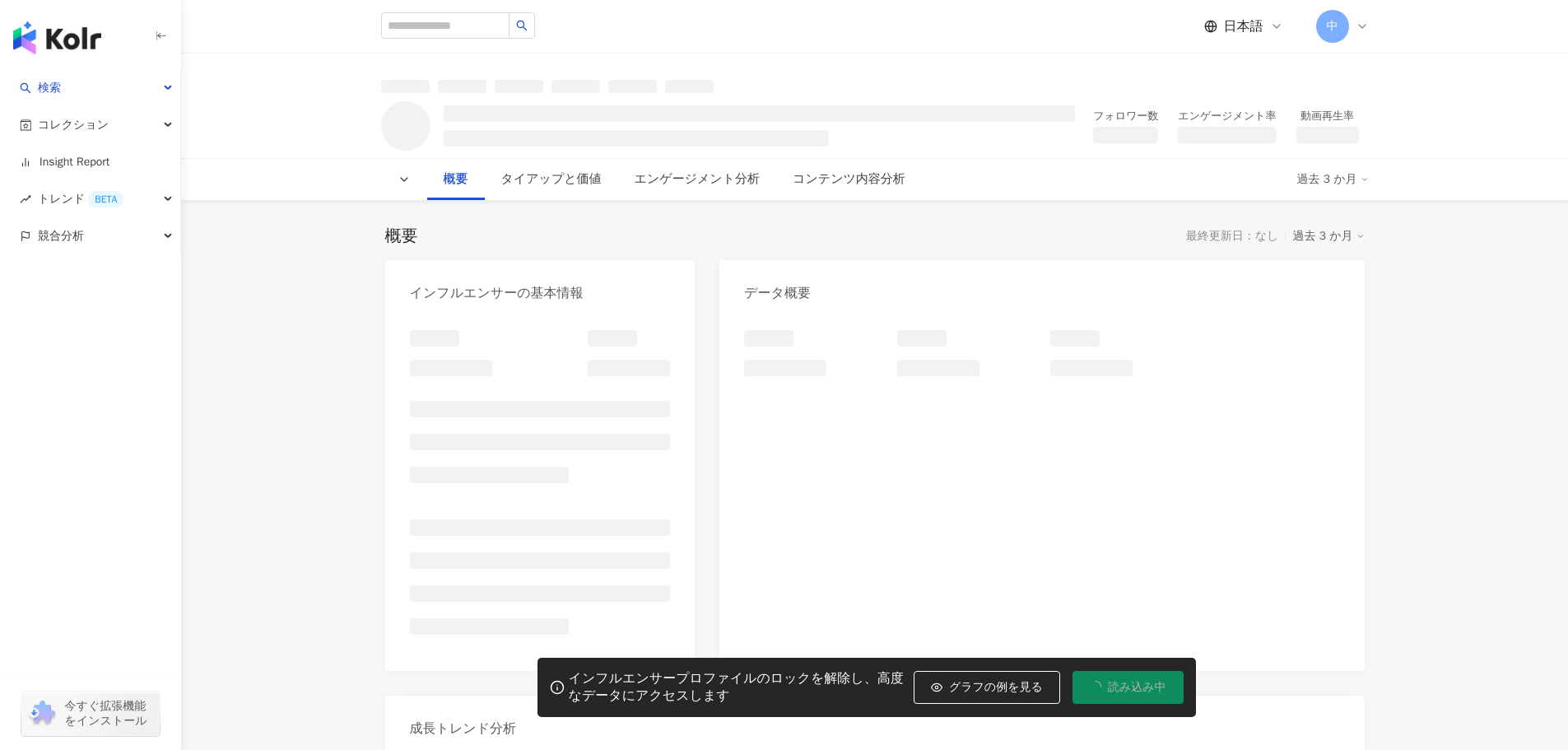 scroll, scrollTop: 0, scrollLeft: 0, axis: both 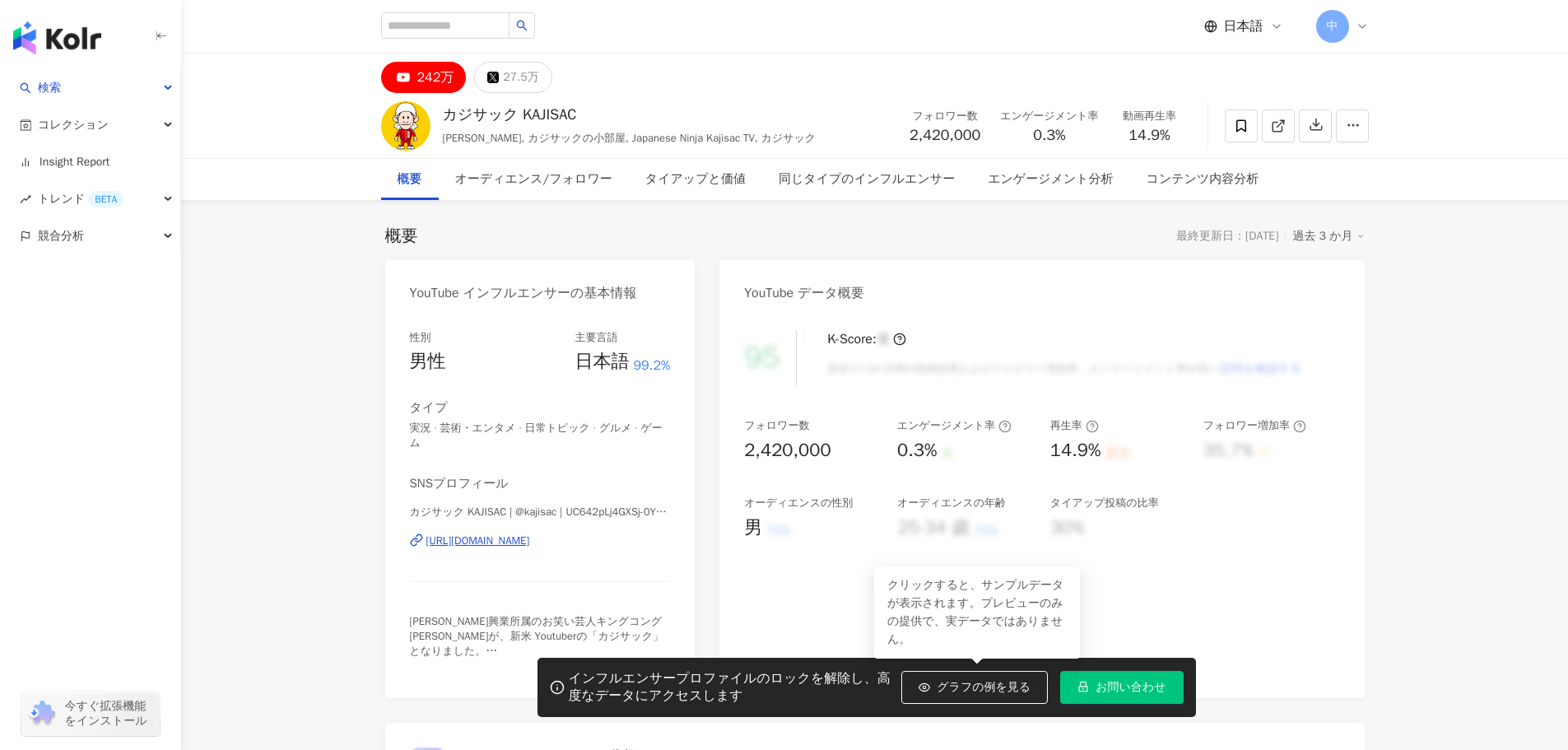 drag, startPoint x: 981, startPoint y: 680, endPoint x: 924, endPoint y: 394, distance: 291.62476 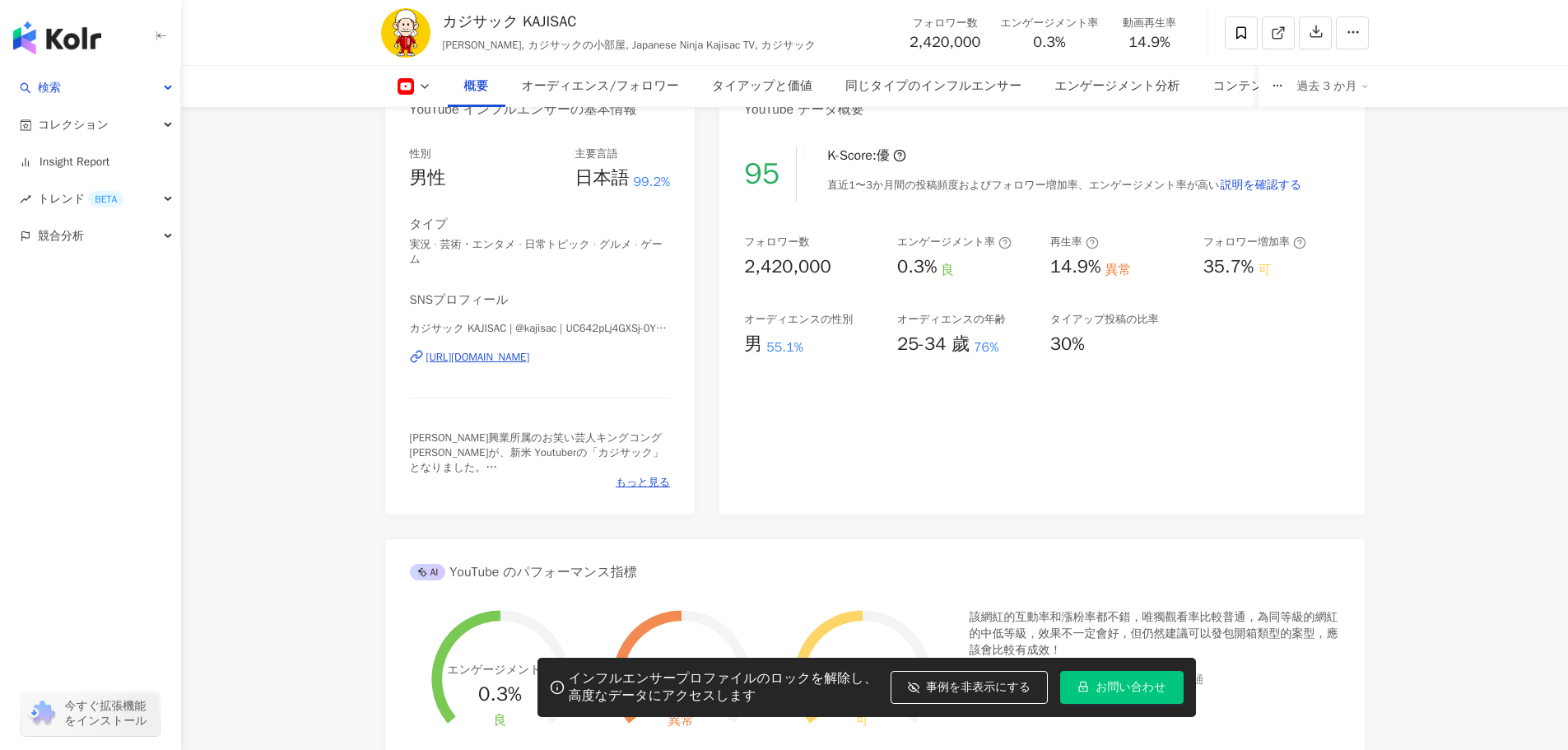 scroll, scrollTop: 247, scrollLeft: 0, axis: vertical 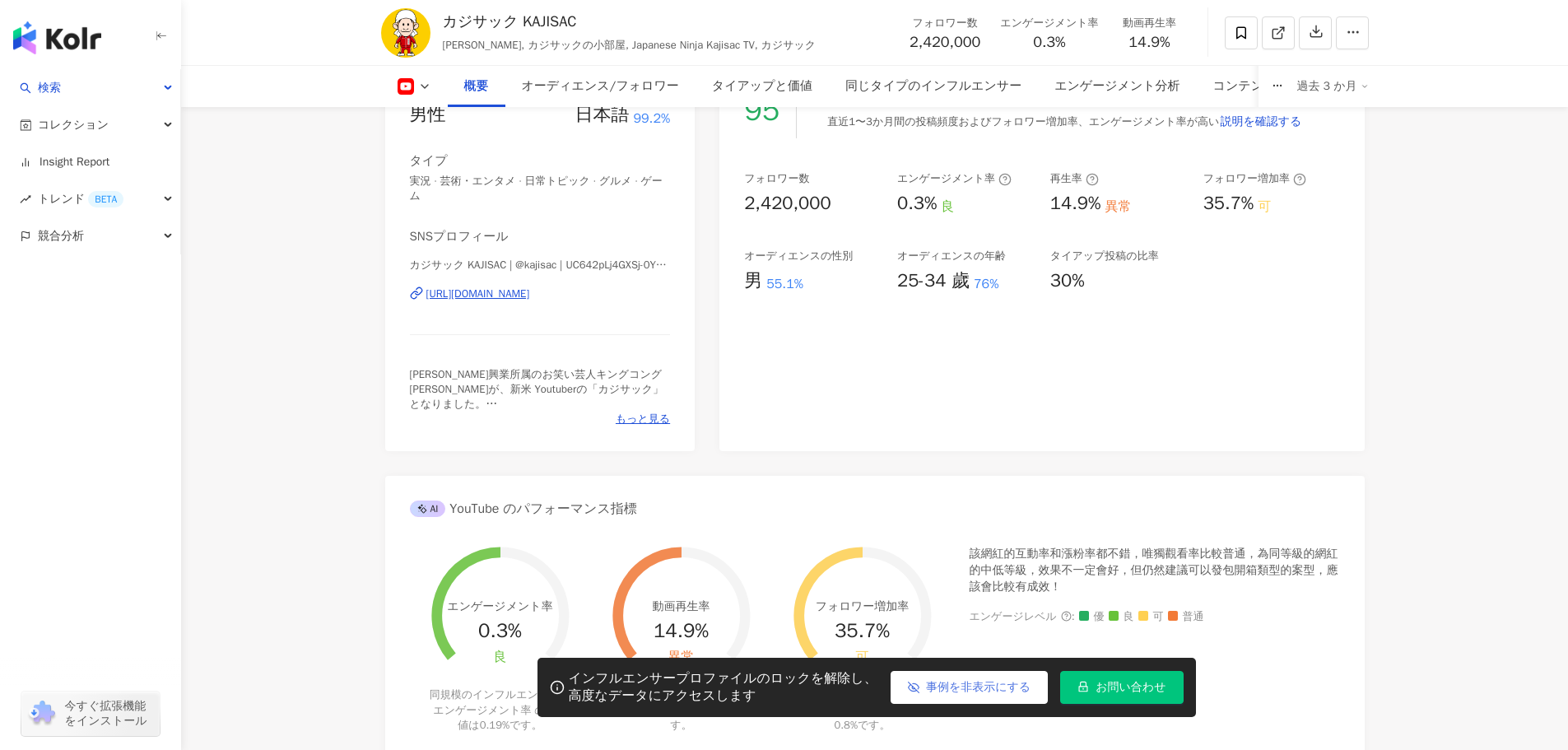 click on "事例を非表示にする" at bounding box center (978, 687) 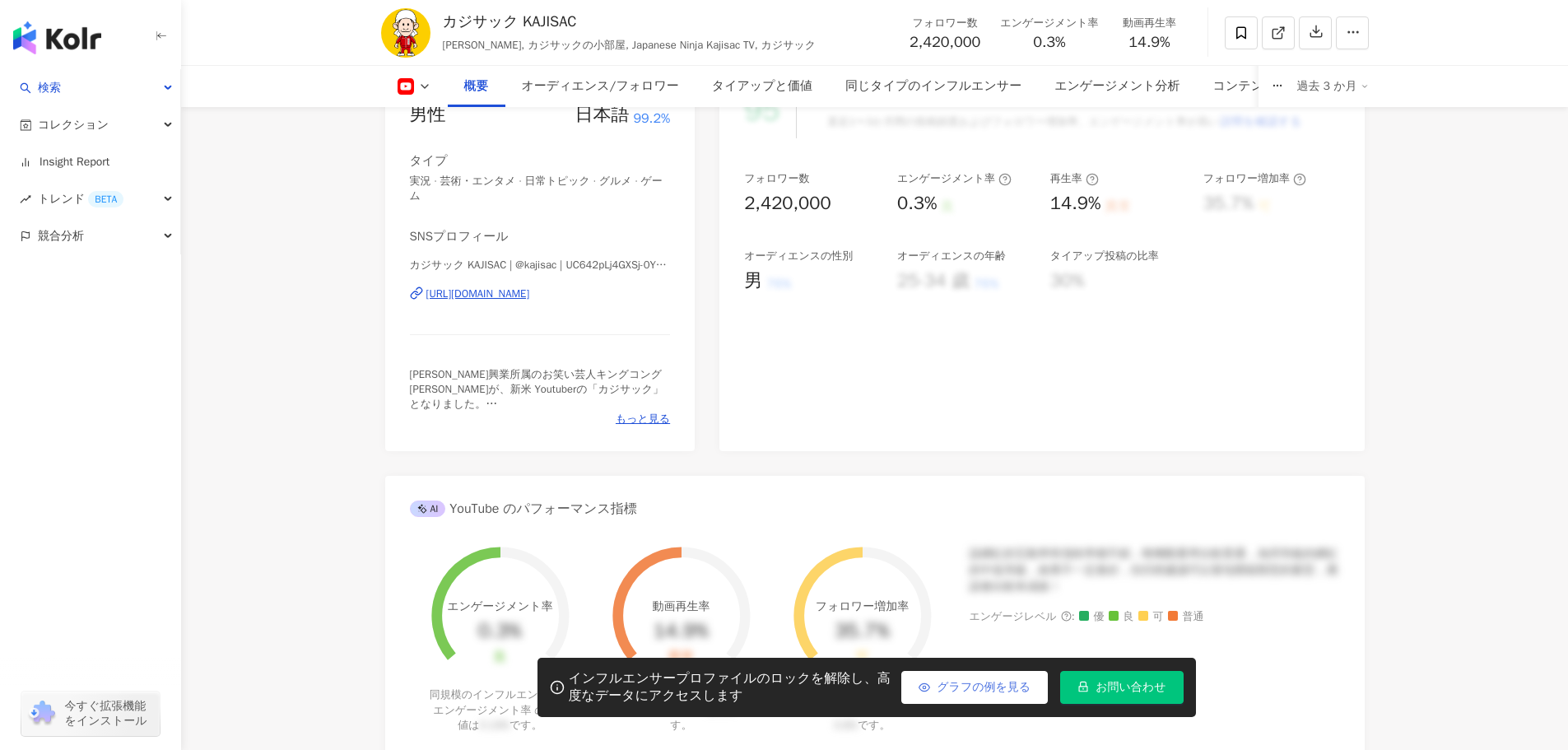 click on "グラフの例を見る" at bounding box center (984, 687) 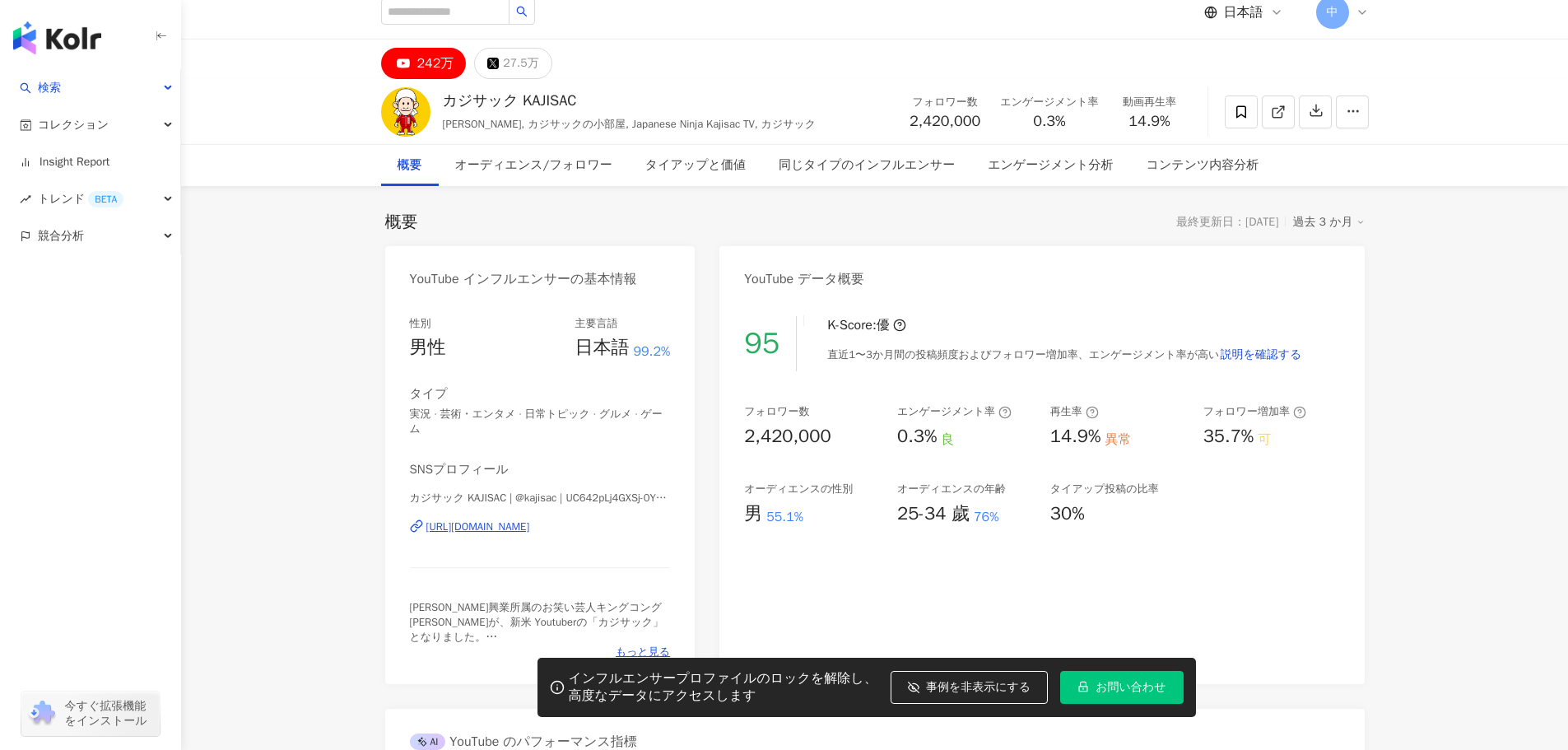 scroll, scrollTop: 0, scrollLeft: 0, axis: both 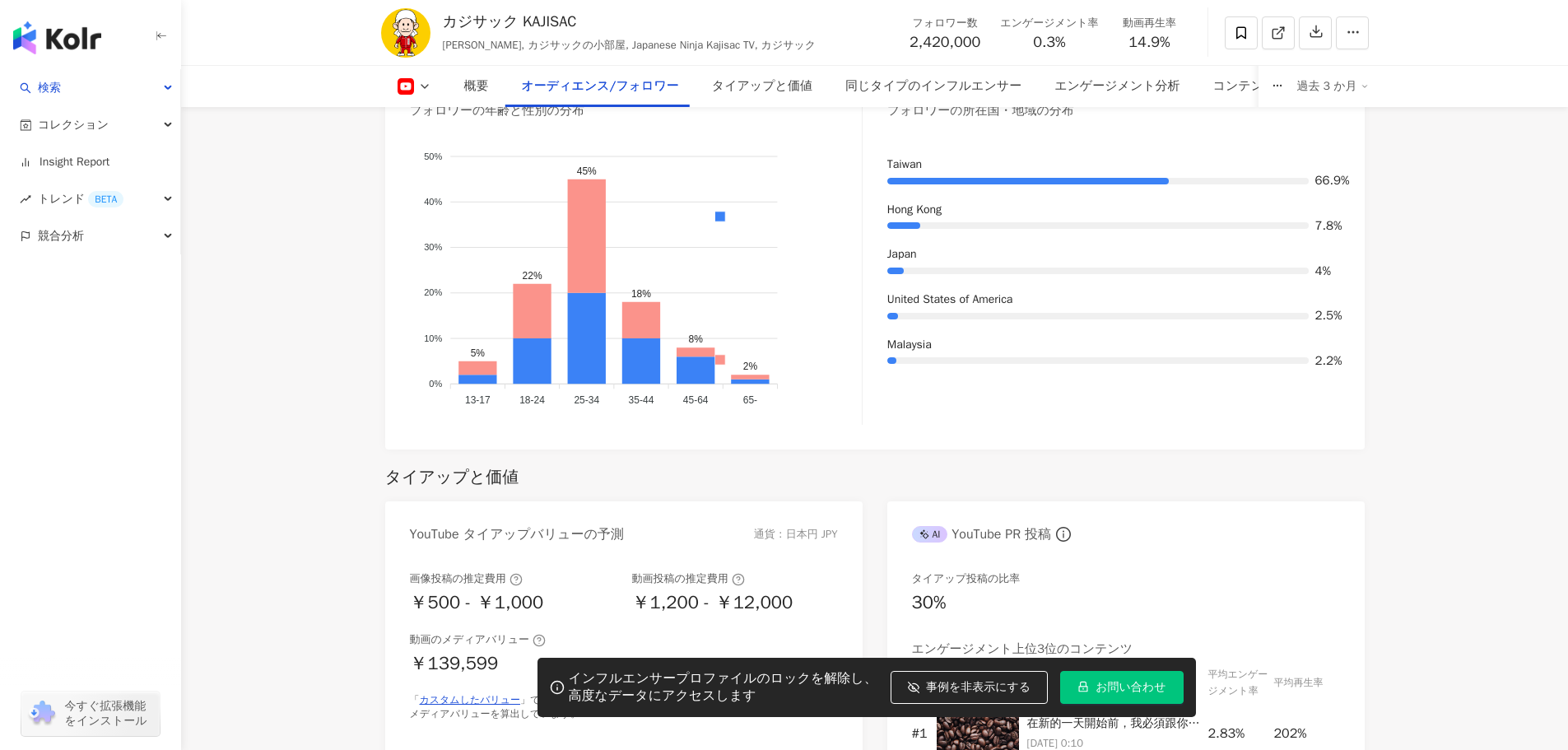 click on "お問い合わせ" at bounding box center [1121, 687] 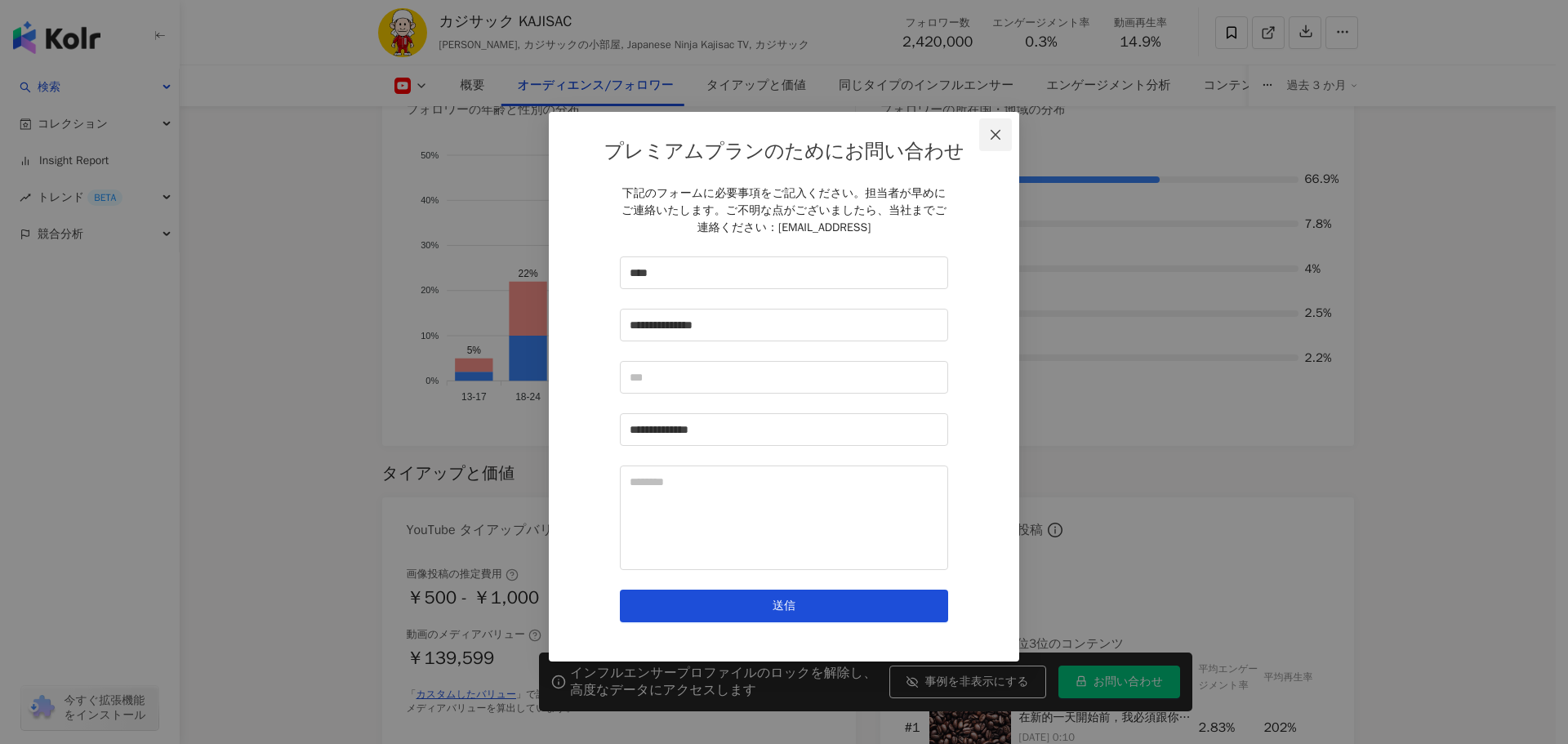 click at bounding box center (996, 135) 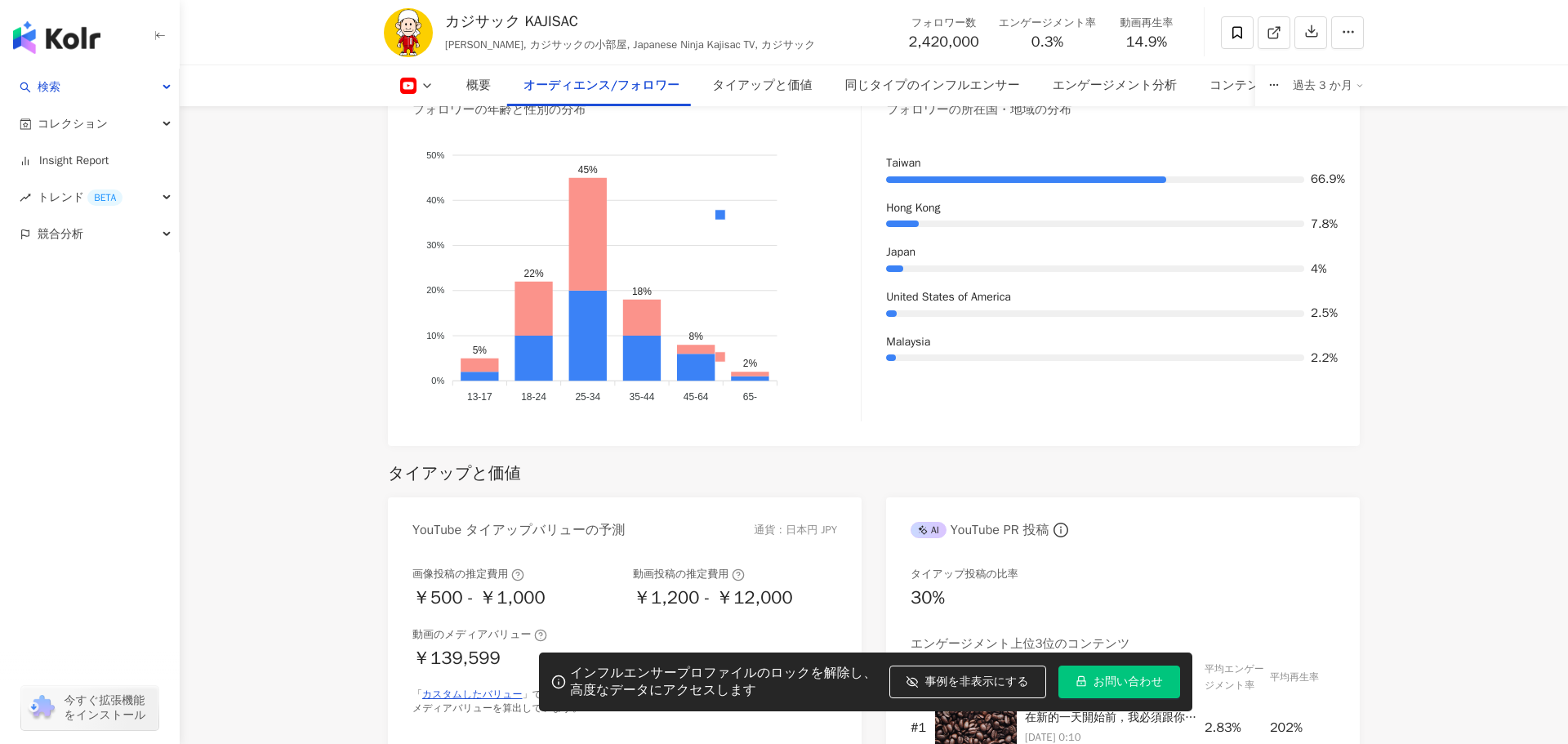 type 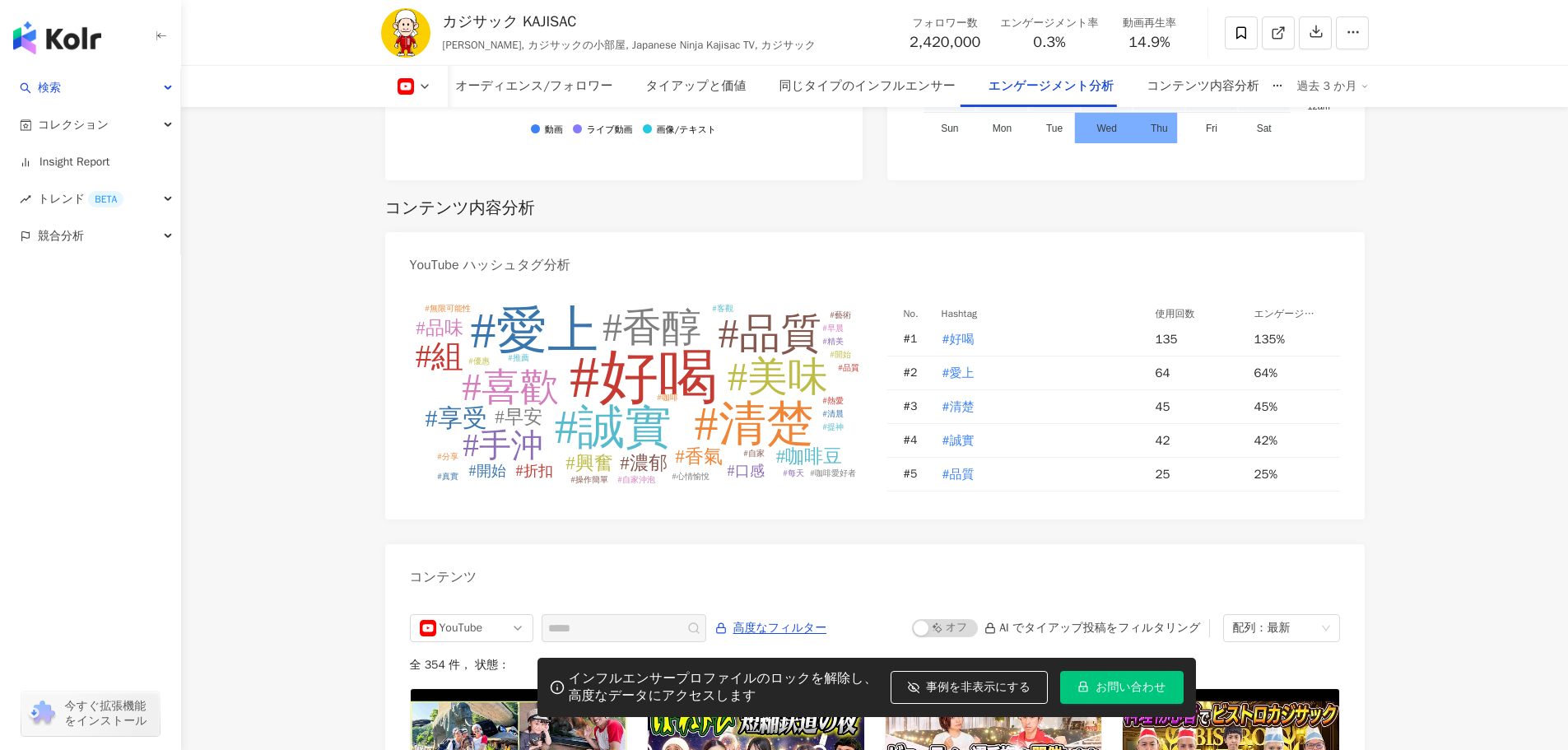 scroll, scrollTop: 4111, scrollLeft: 0, axis: vertical 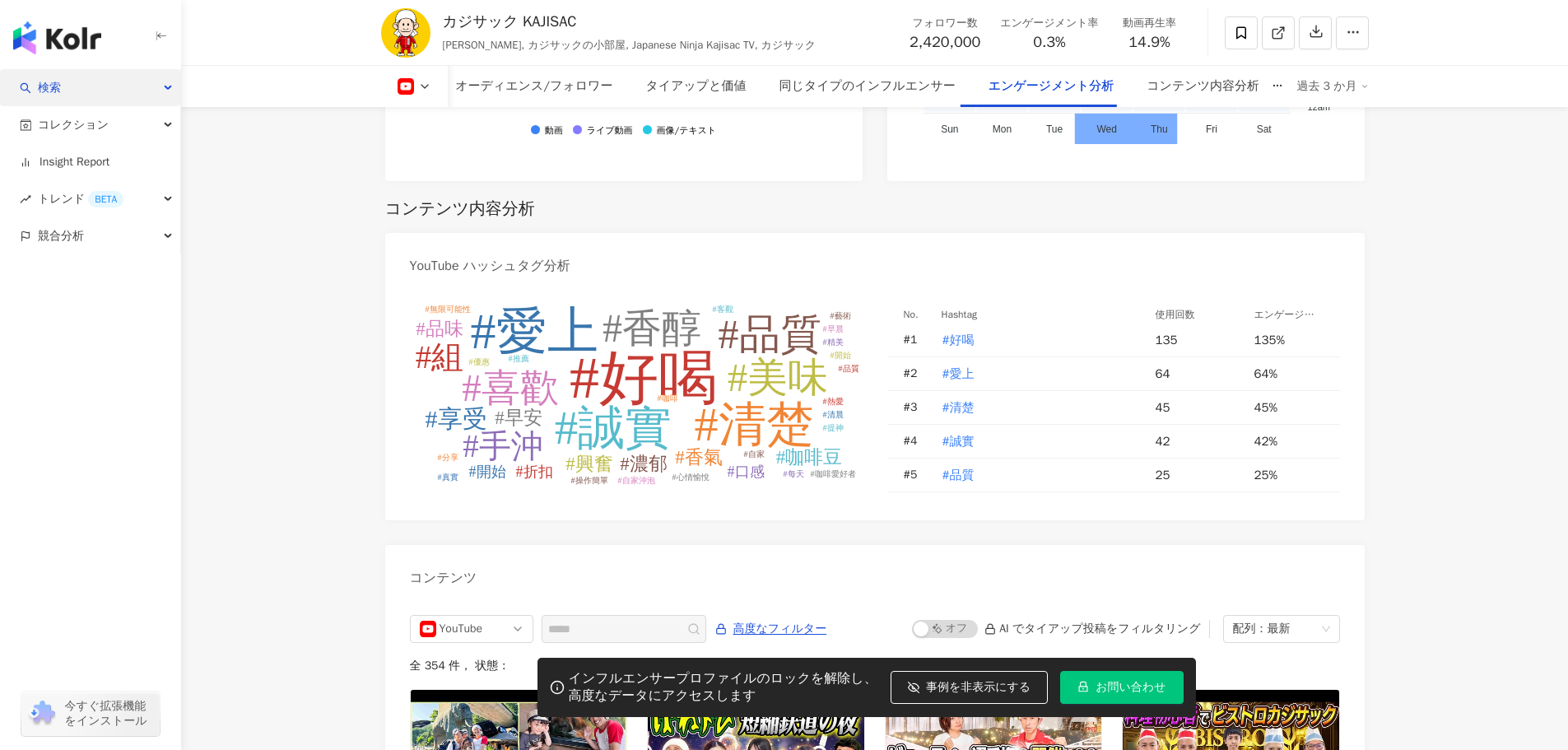 click on "検索" at bounding box center [90, 87] 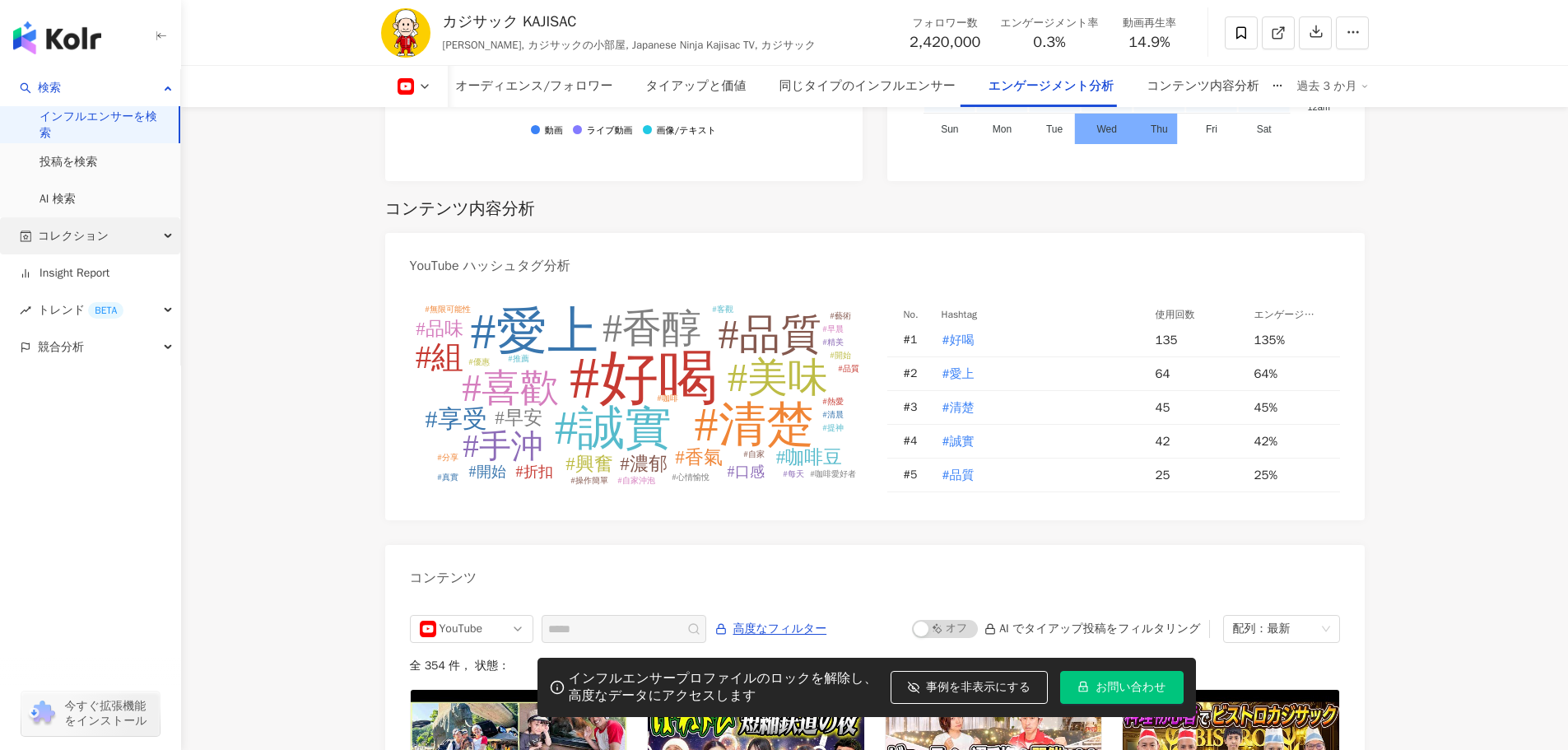 click on "コレクション" at bounding box center [90, 235] 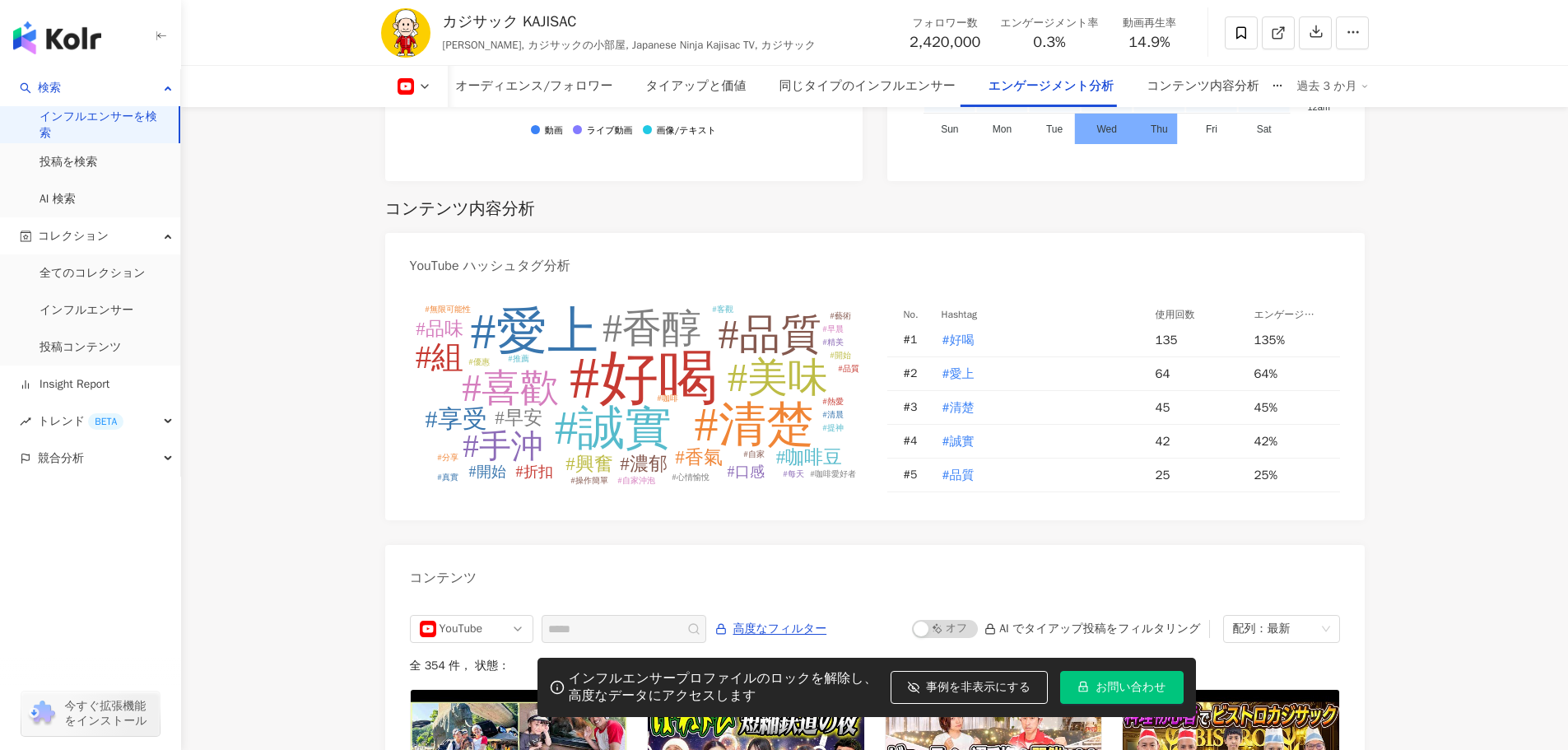 click at bounding box center (57, 38) 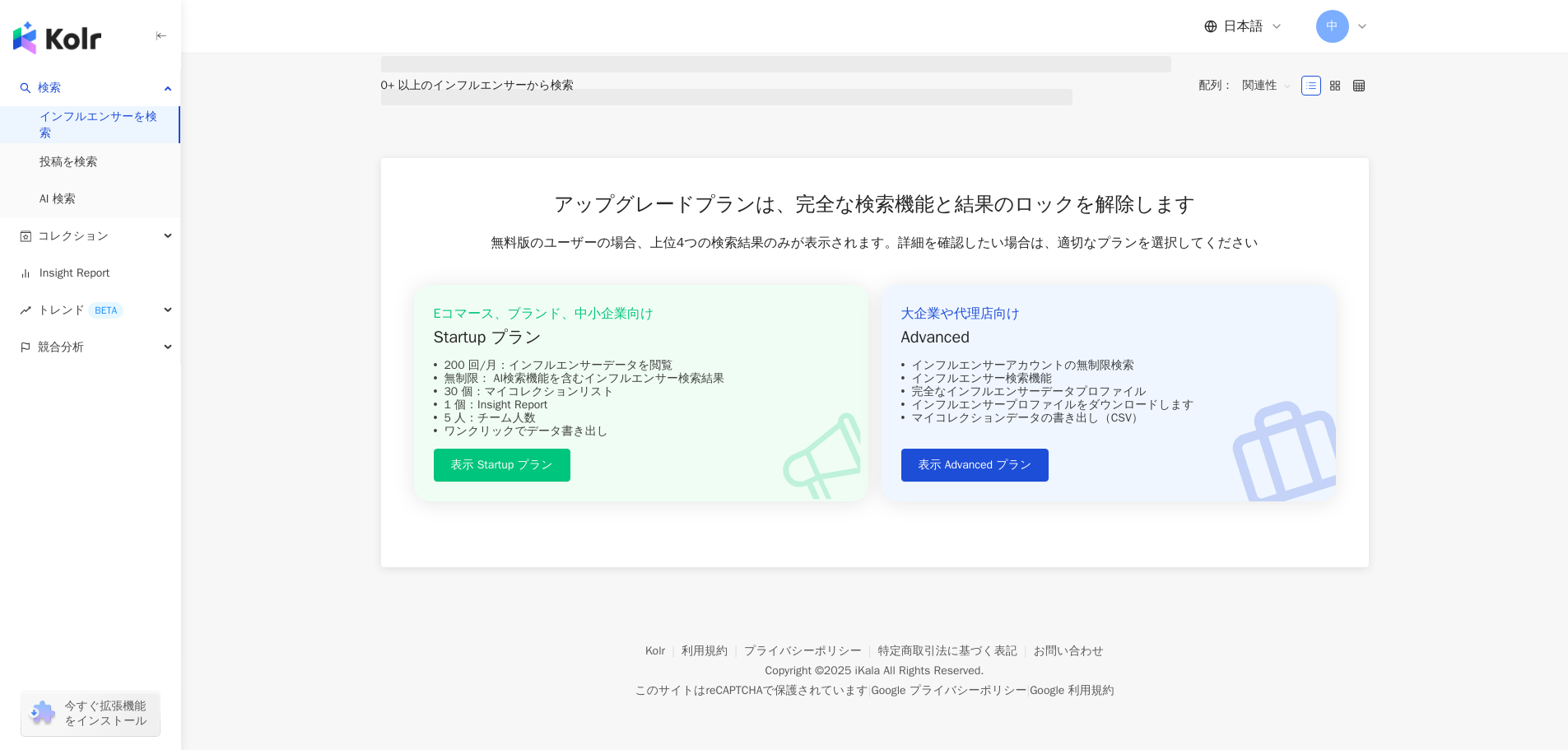 scroll, scrollTop: 0, scrollLeft: 0, axis: both 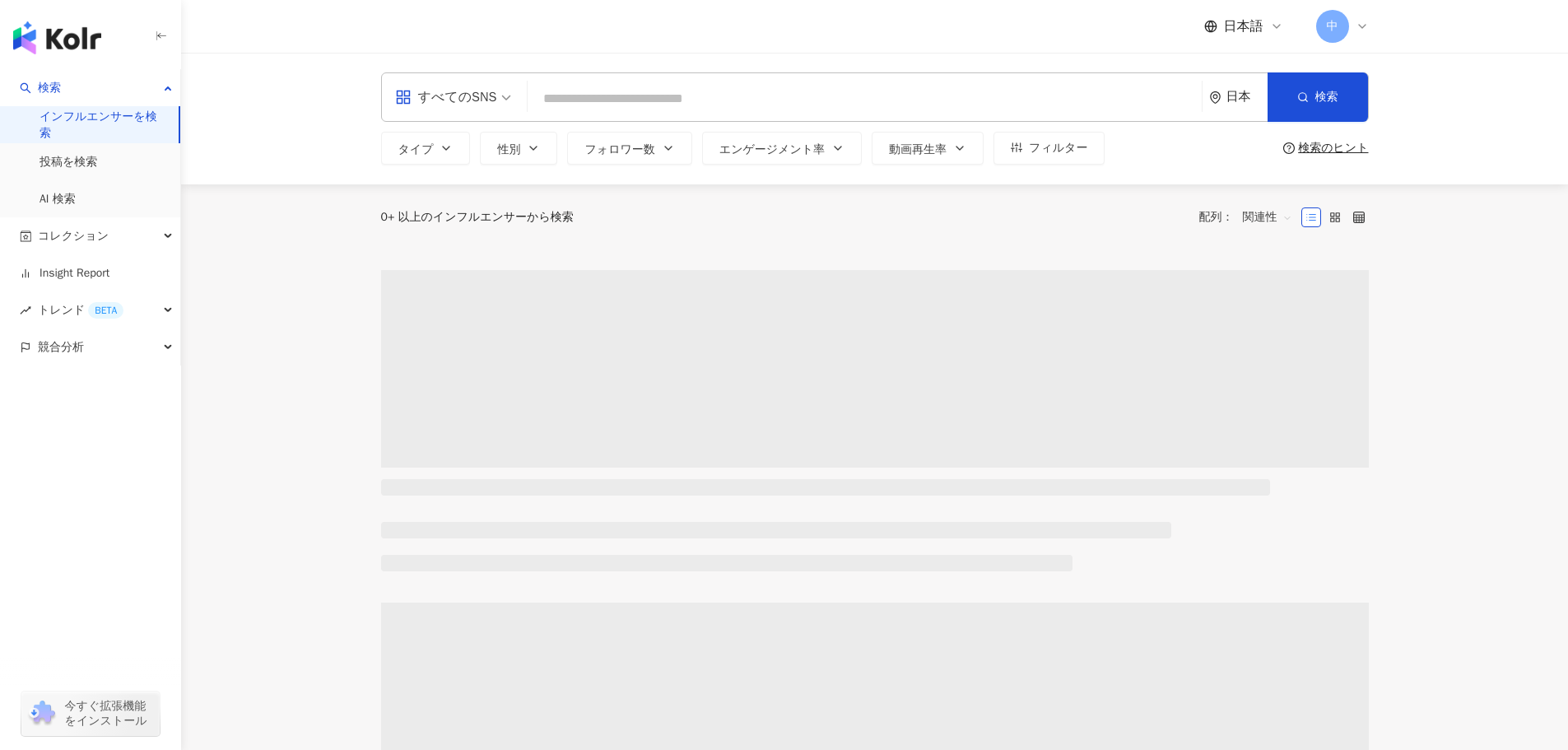 click on "中" at bounding box center (1333, 26) 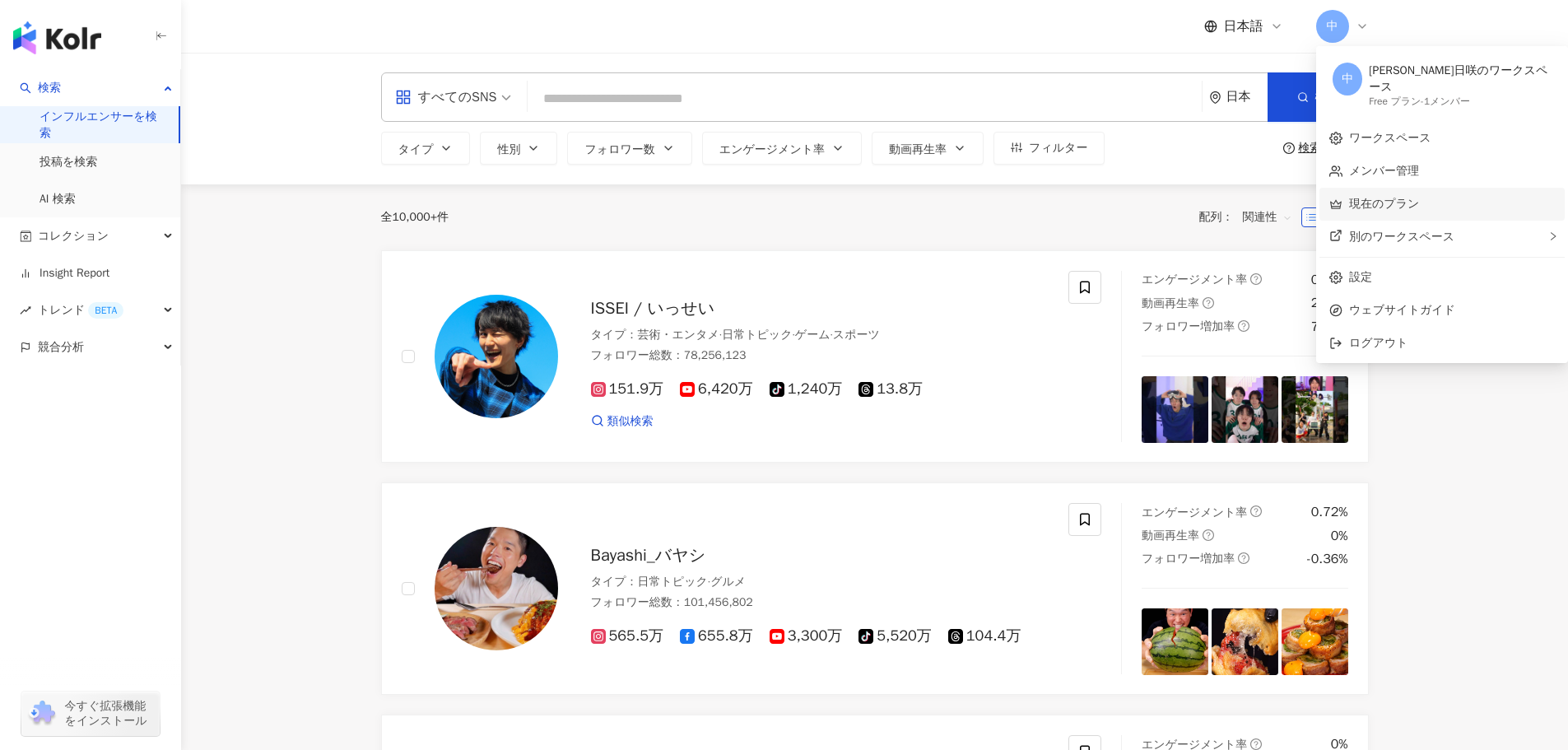click on "現在のプラン" at bounding box center (1384, 203) 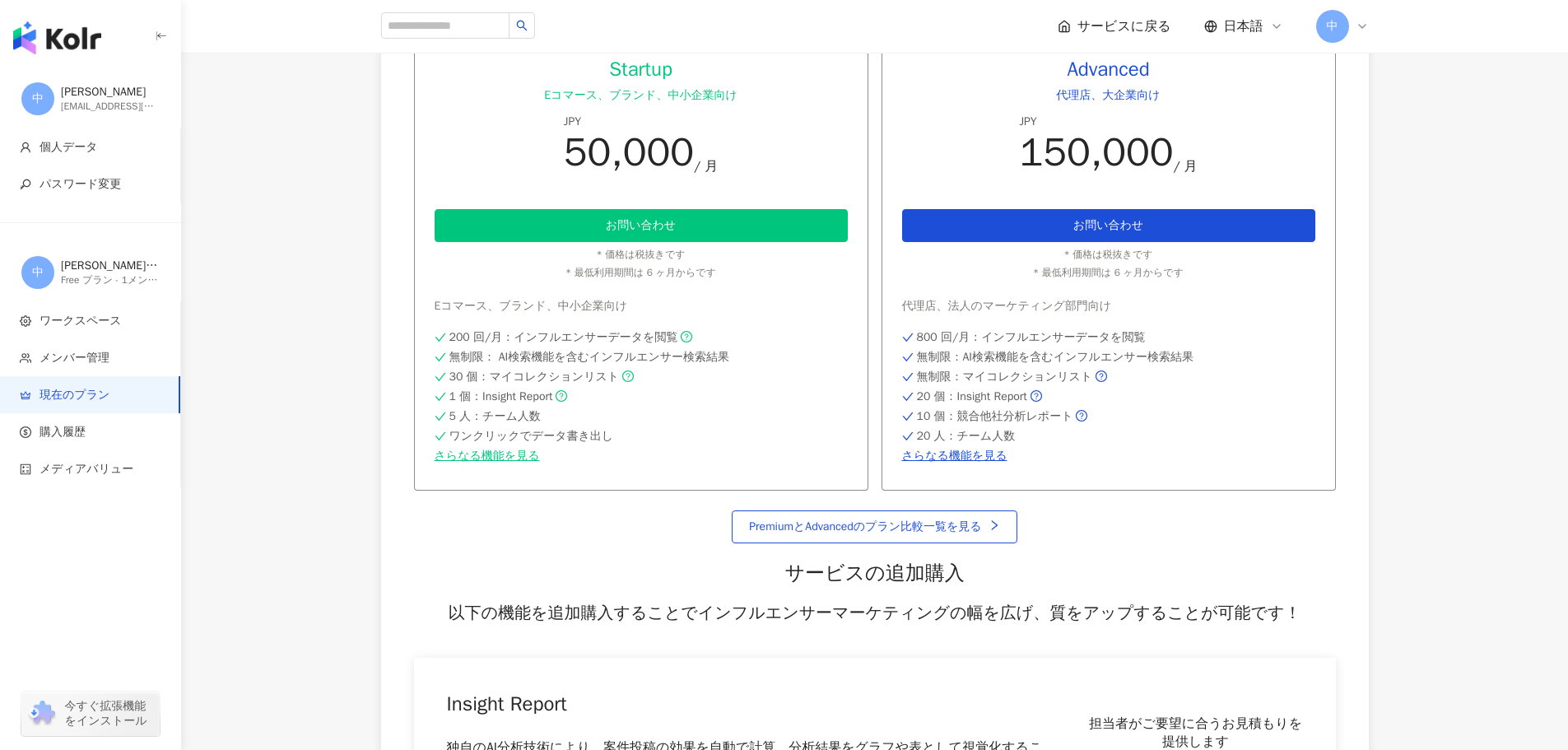 scroll, scrollTop: 501, scrollLeft: 0, axis: vertical 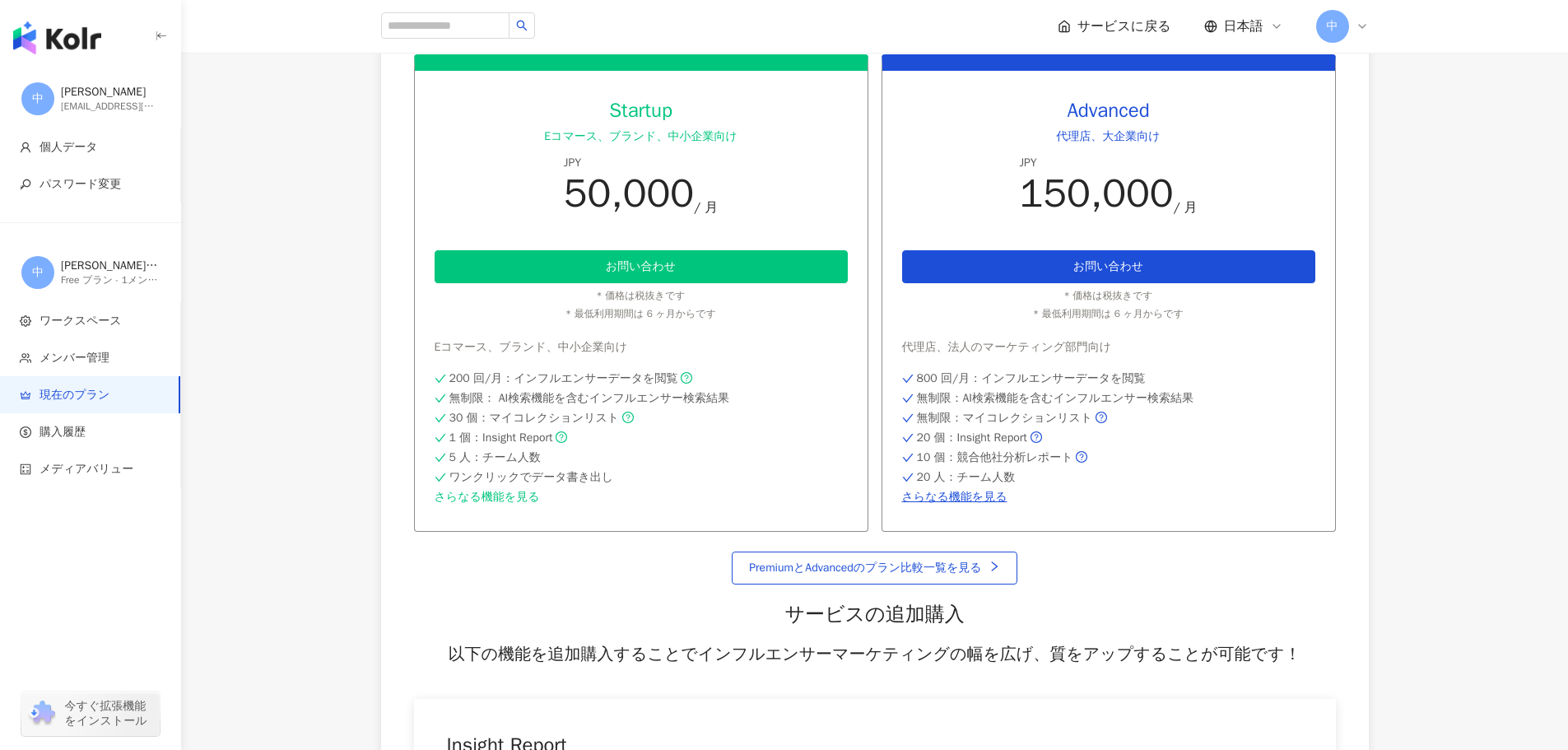click on "さらなる機能を見る" at bounding box center (641, 497) 